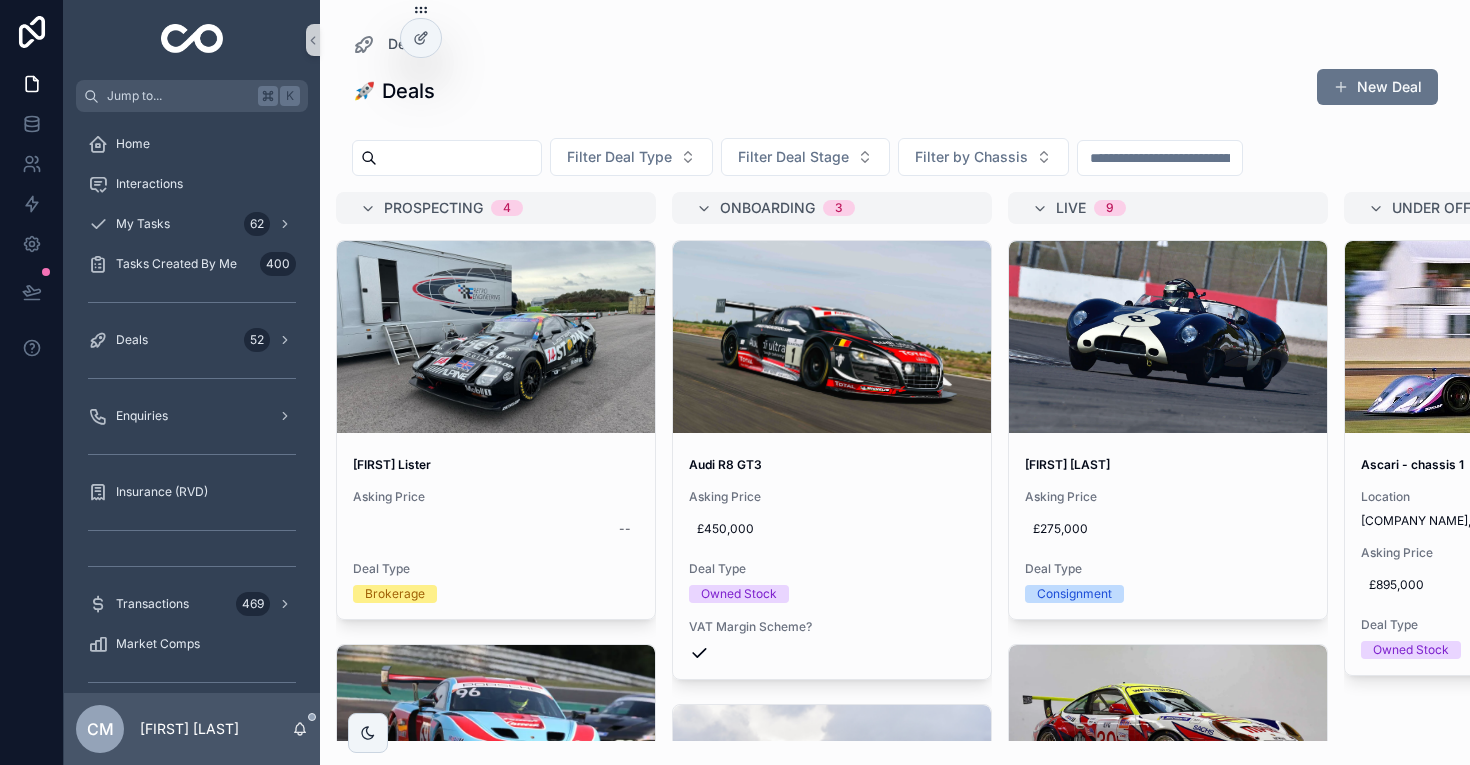 scroll, scrollTop: 0, scrollLeft: 0, axis: both 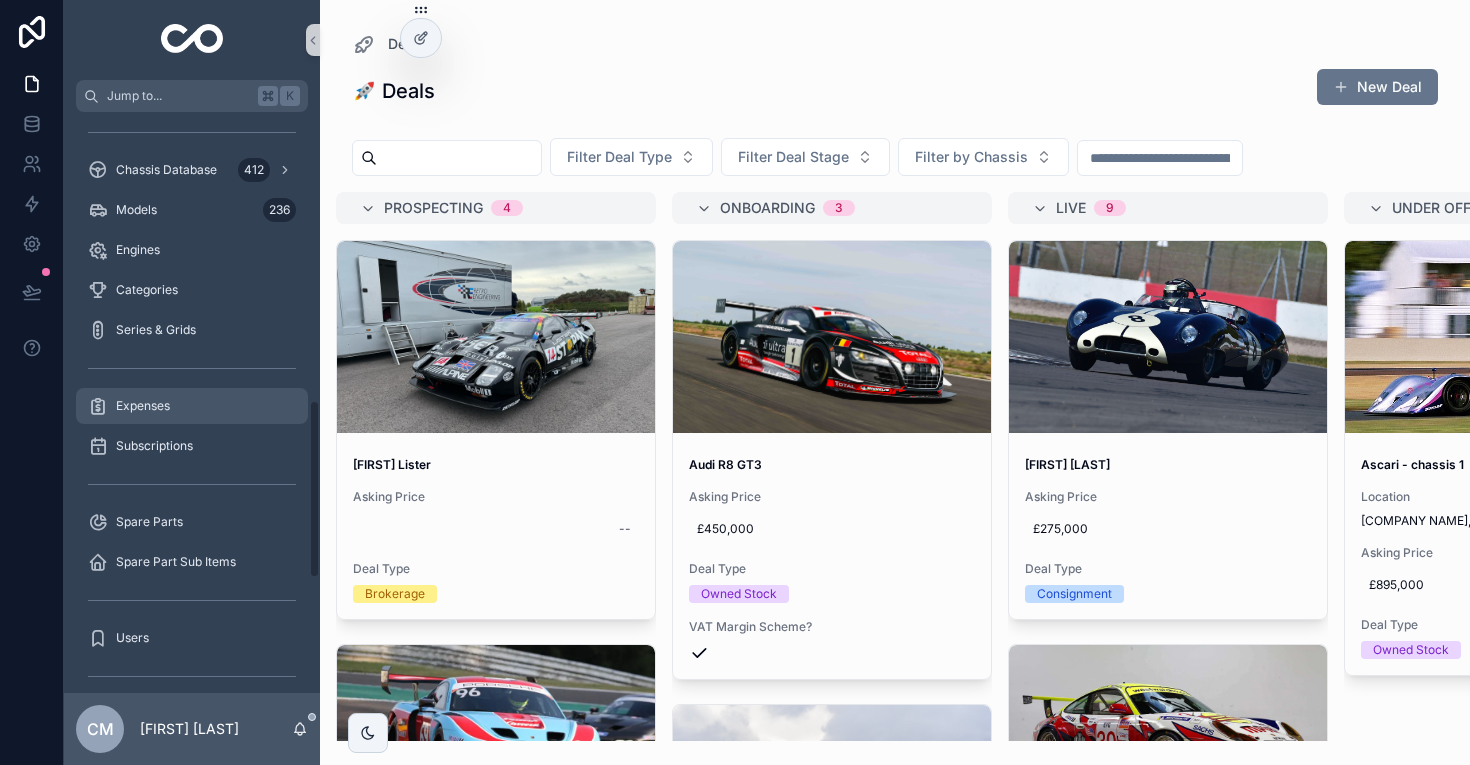 click on "Expenses" at bounding box center [192, 406] 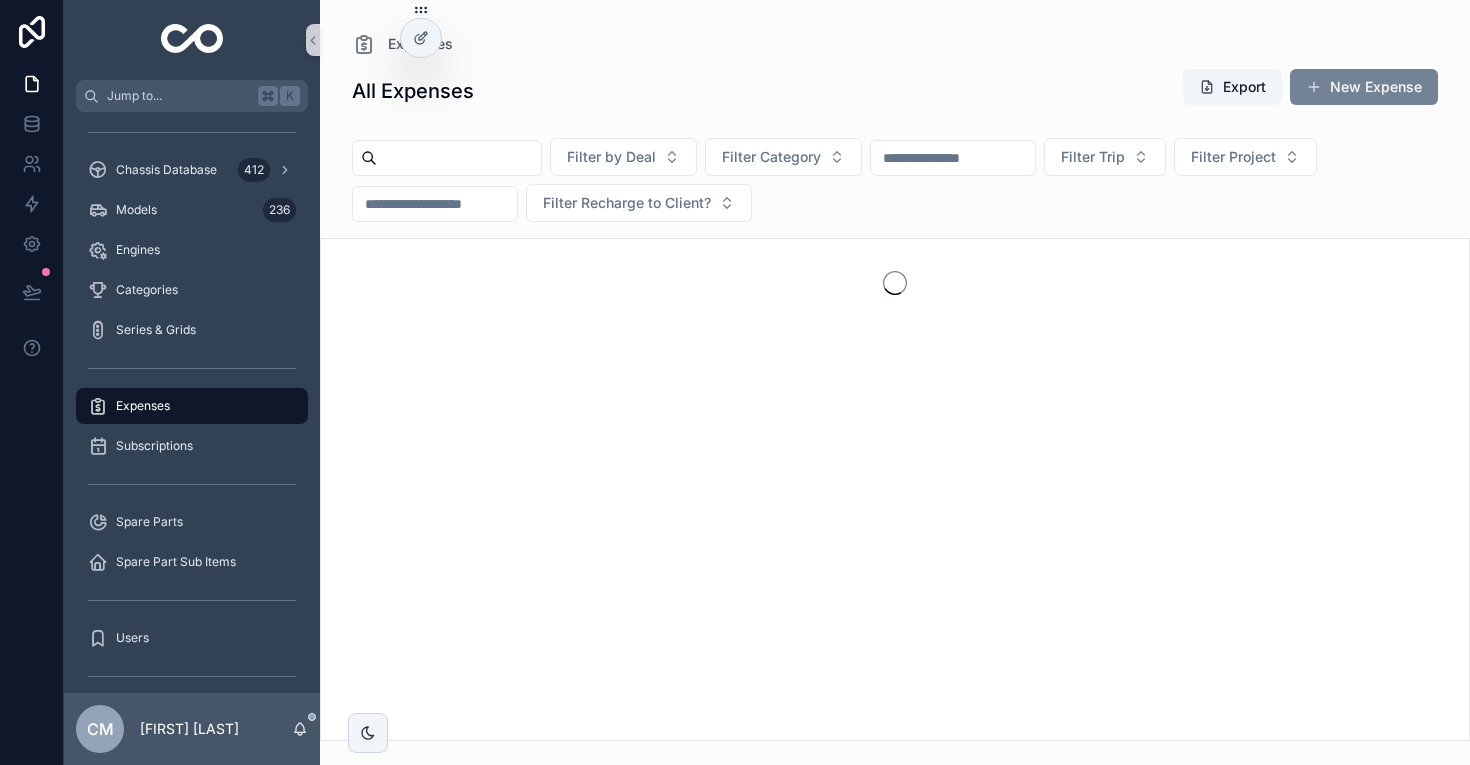 click on "New Expense" at bounding box center [1364, 87] 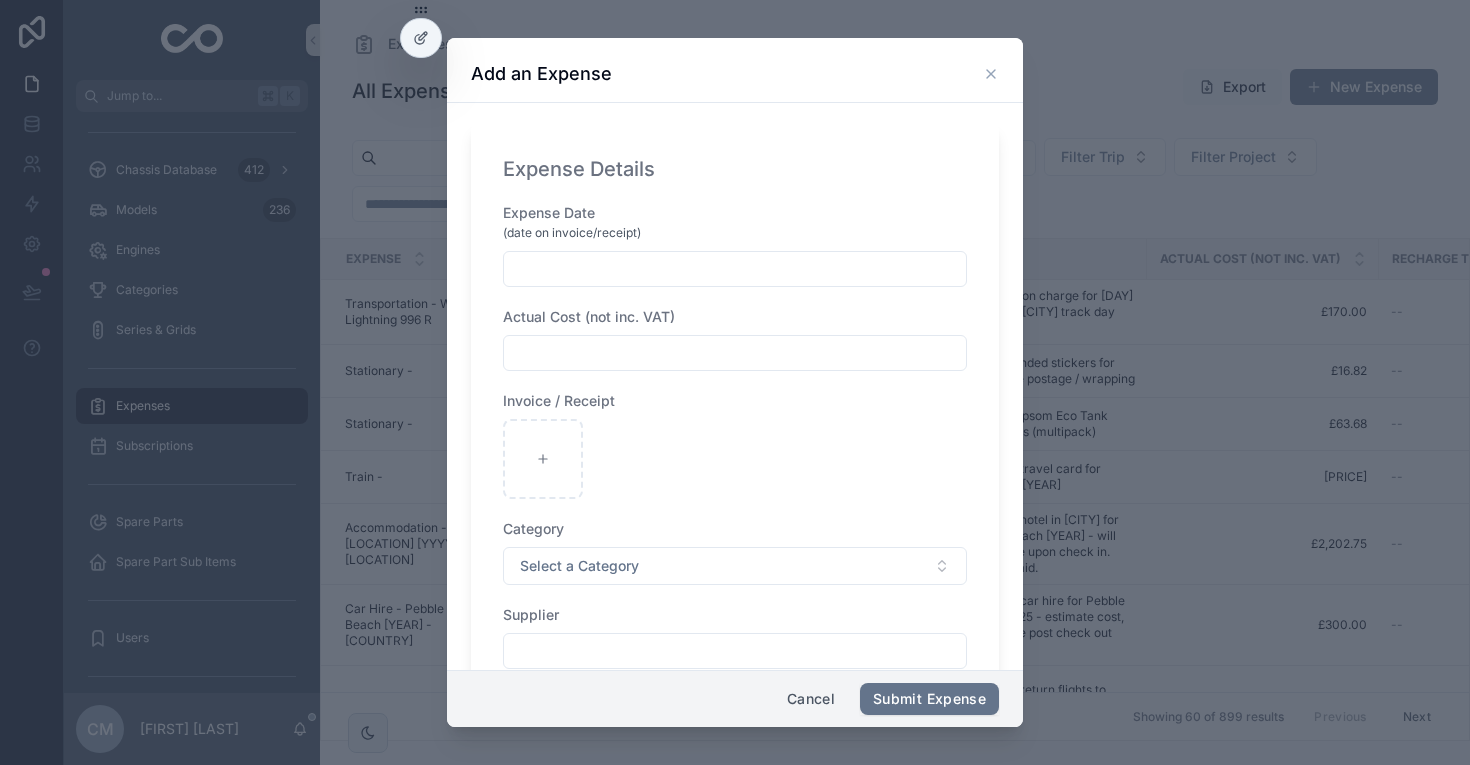 click at bounding box center [735, 269] 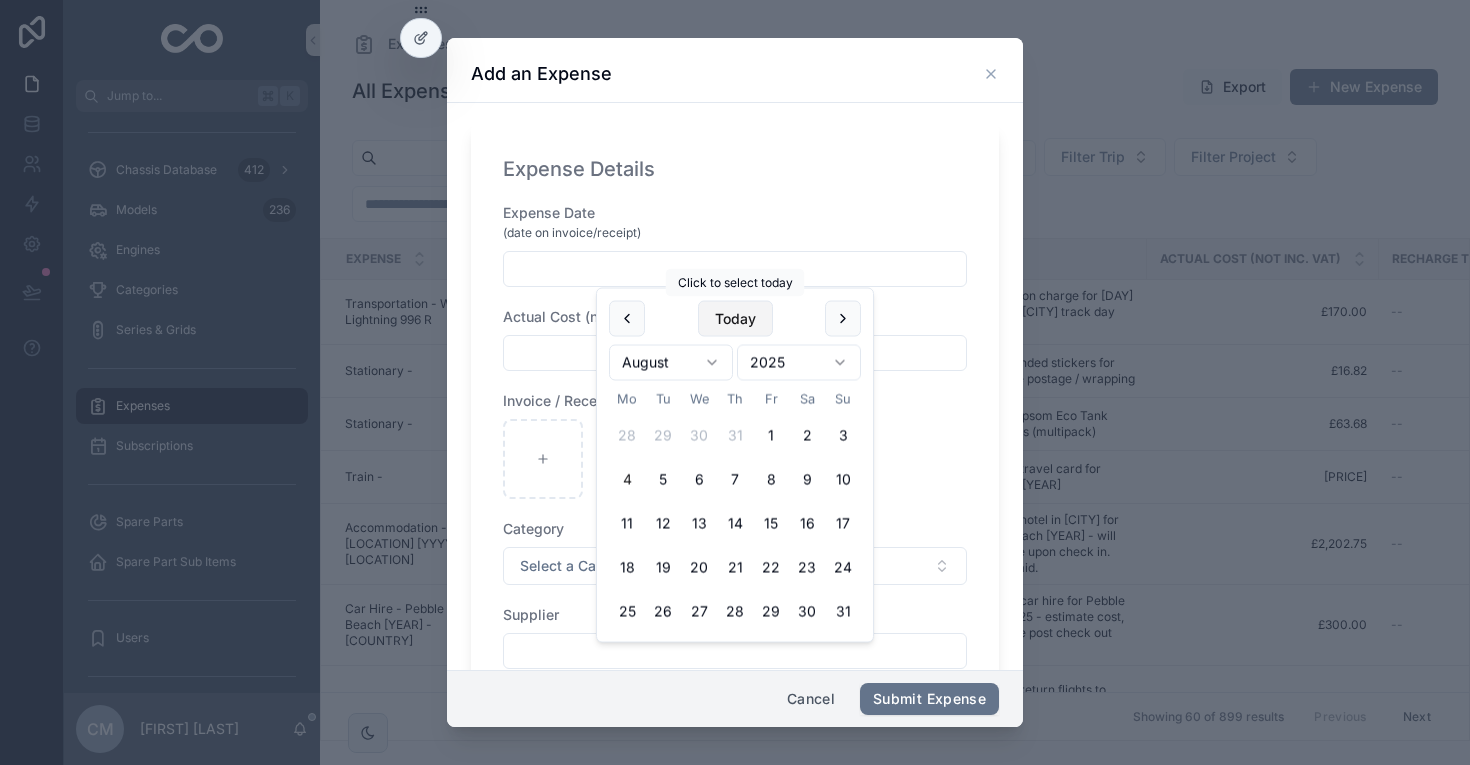click on "Today" at bounding box center [735, 319] 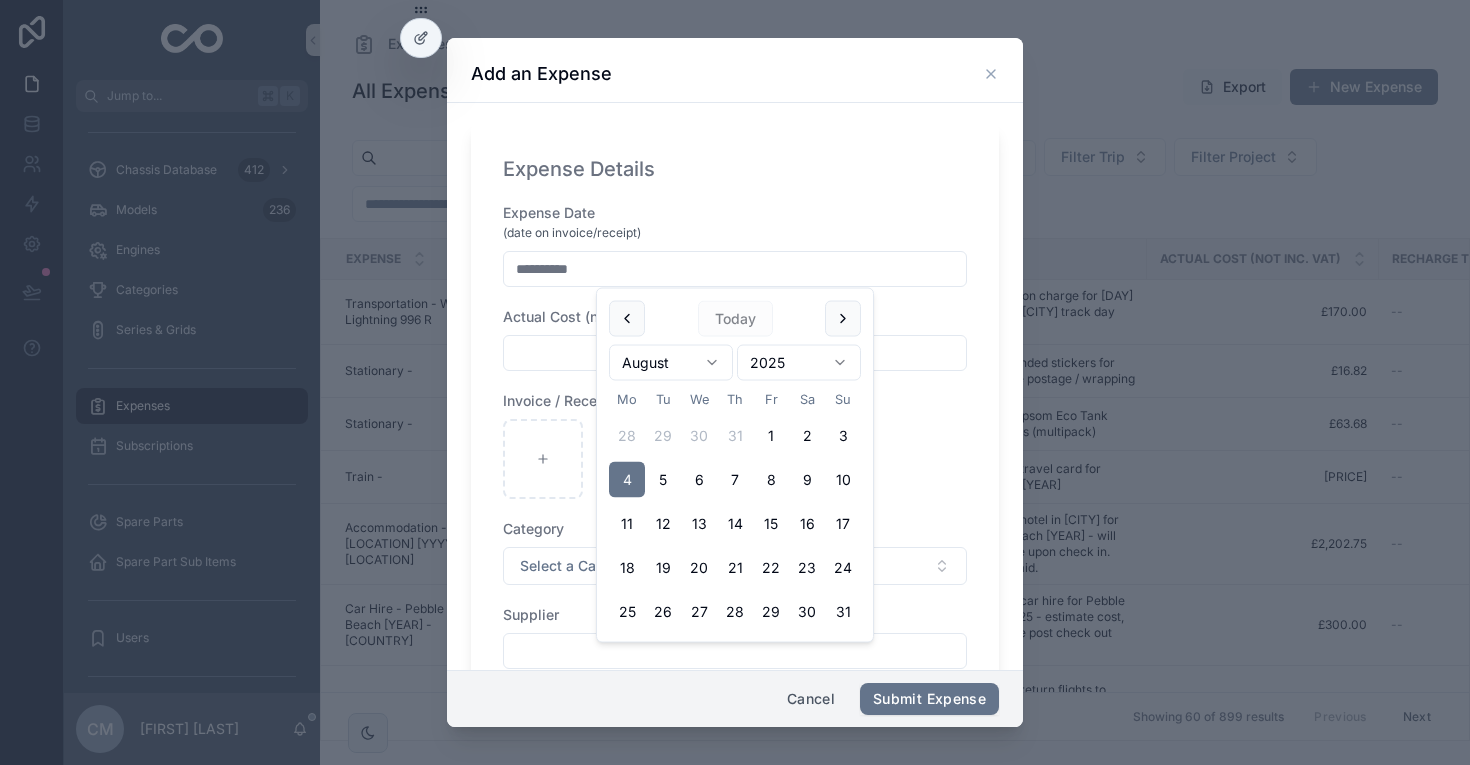 click at bounding box center (735, 353) 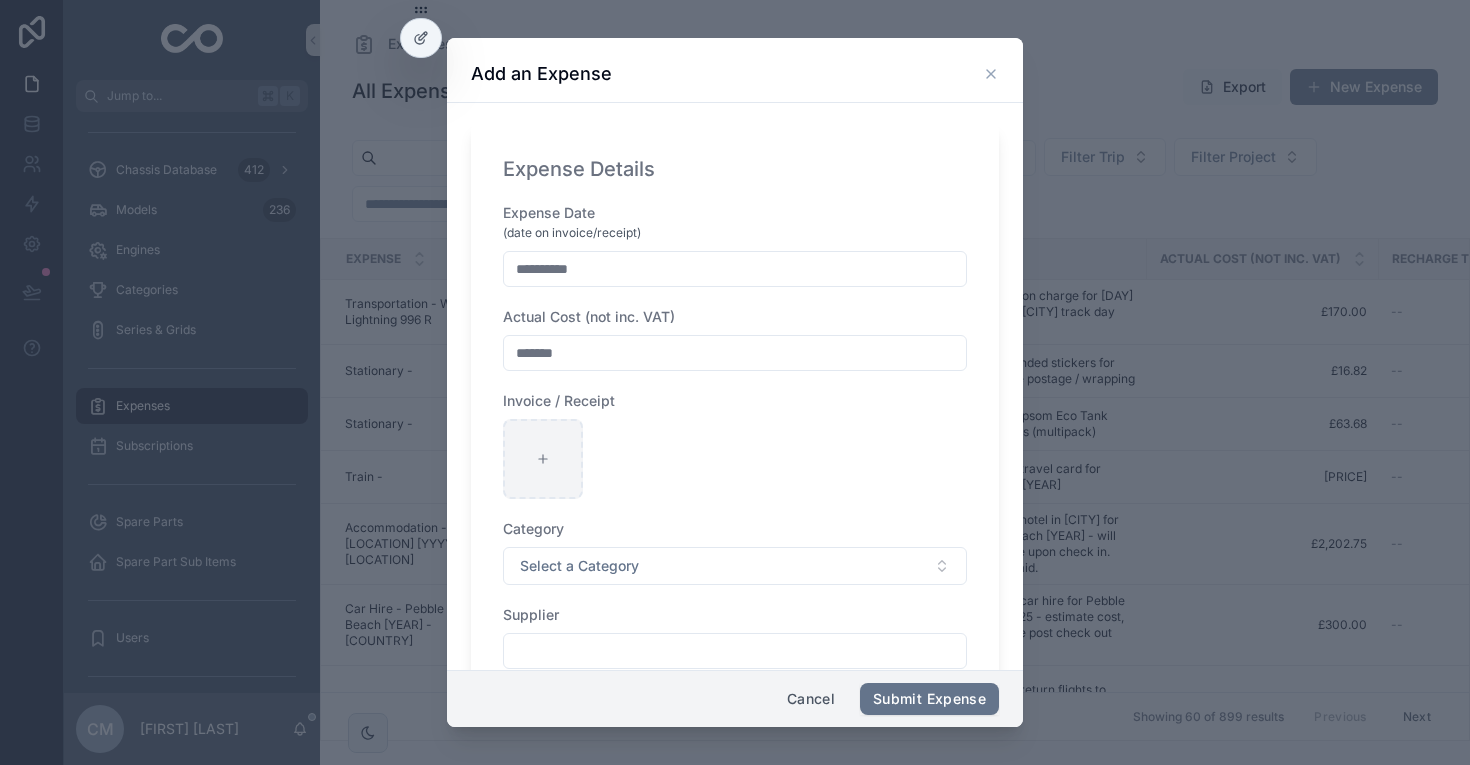 type on "*******" 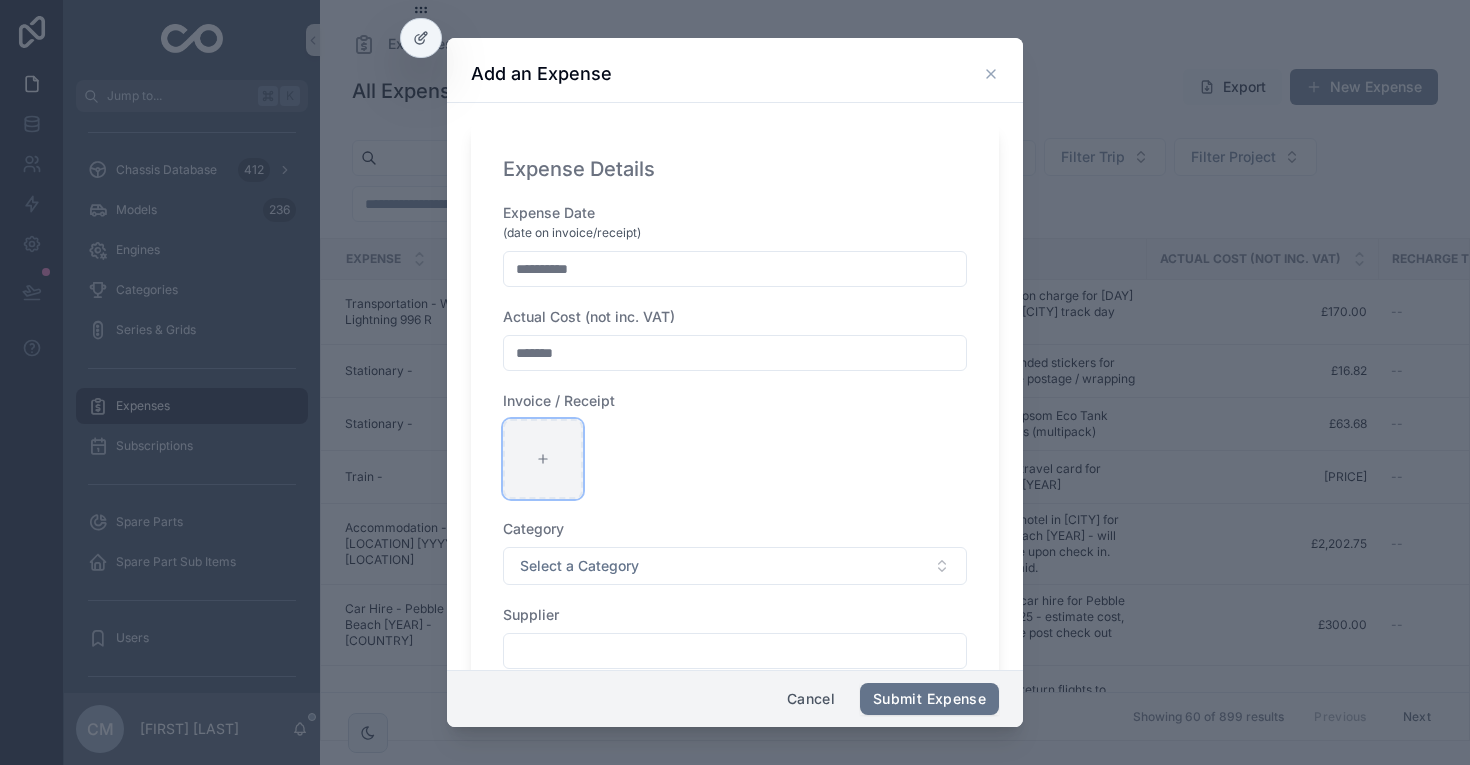 click at bounding box center [543, 459] 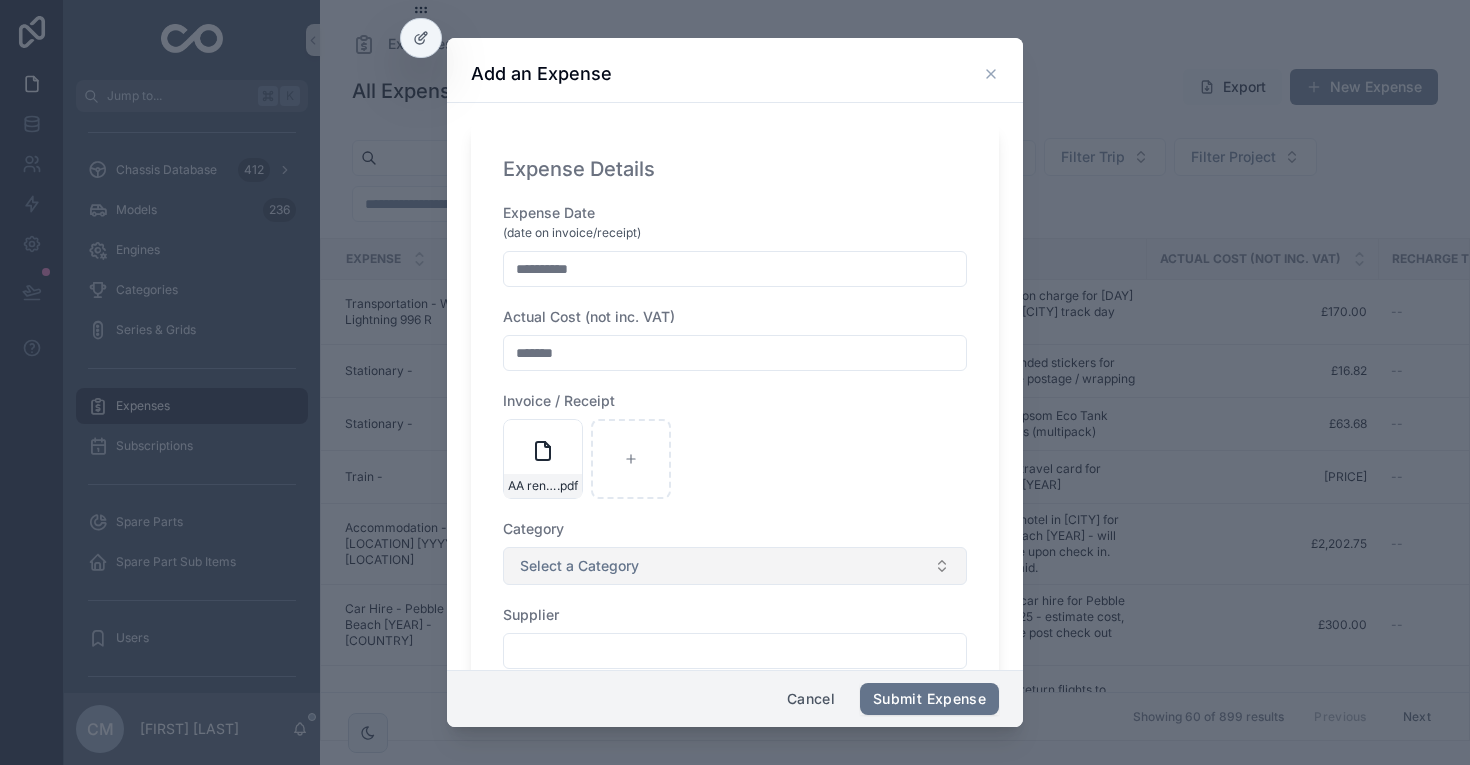 click on "Select a Category" at bounding box center [579, 566] 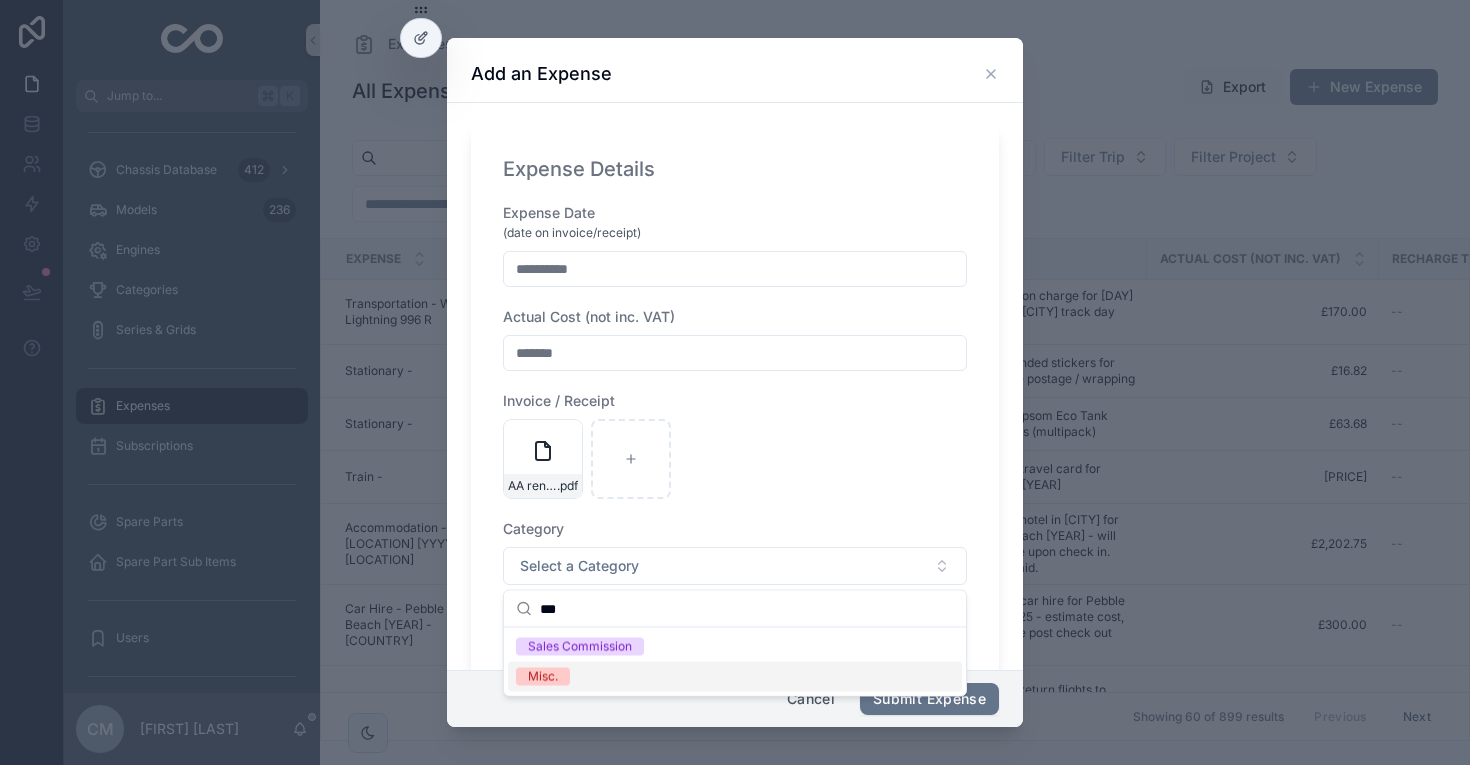 type on "***" 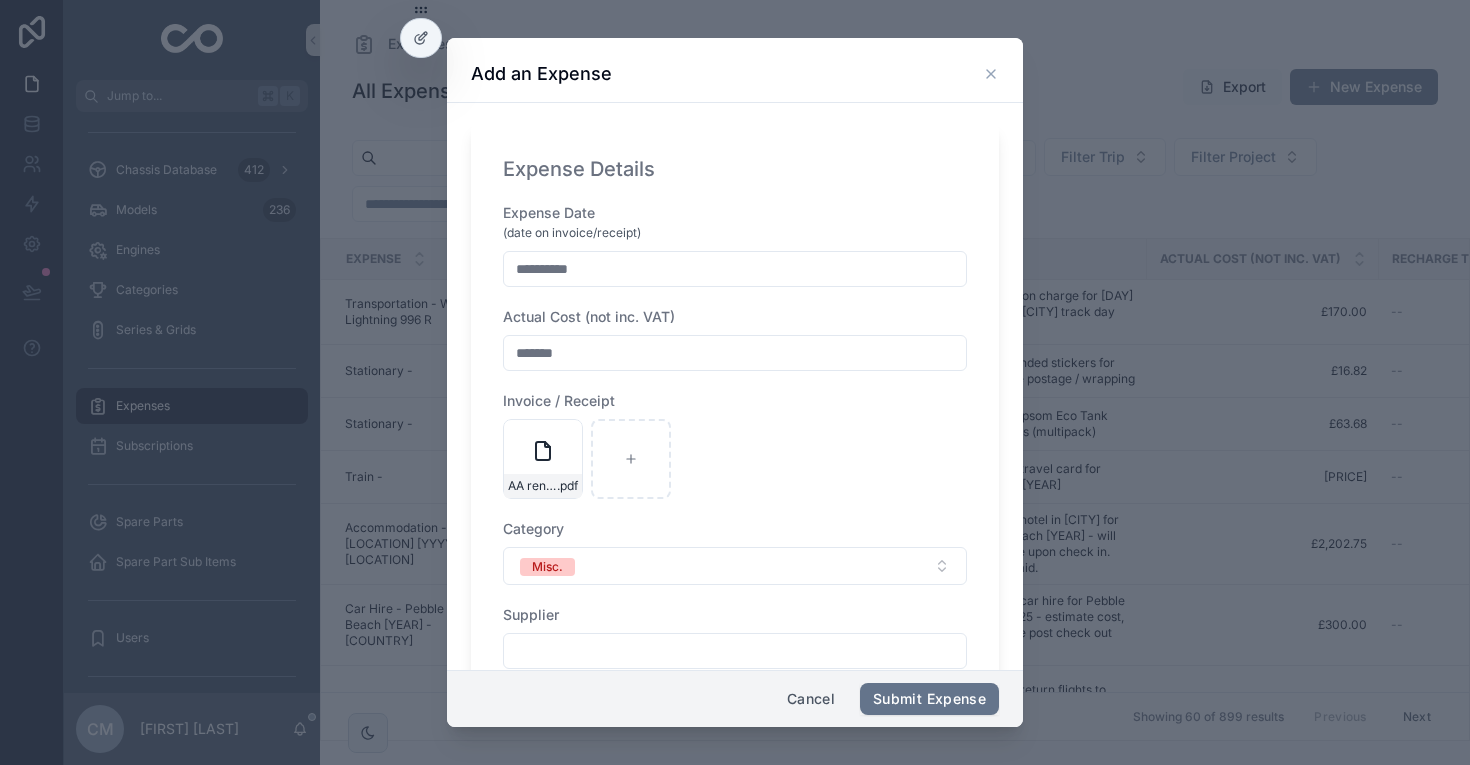 click at bounding box center (735, 651) 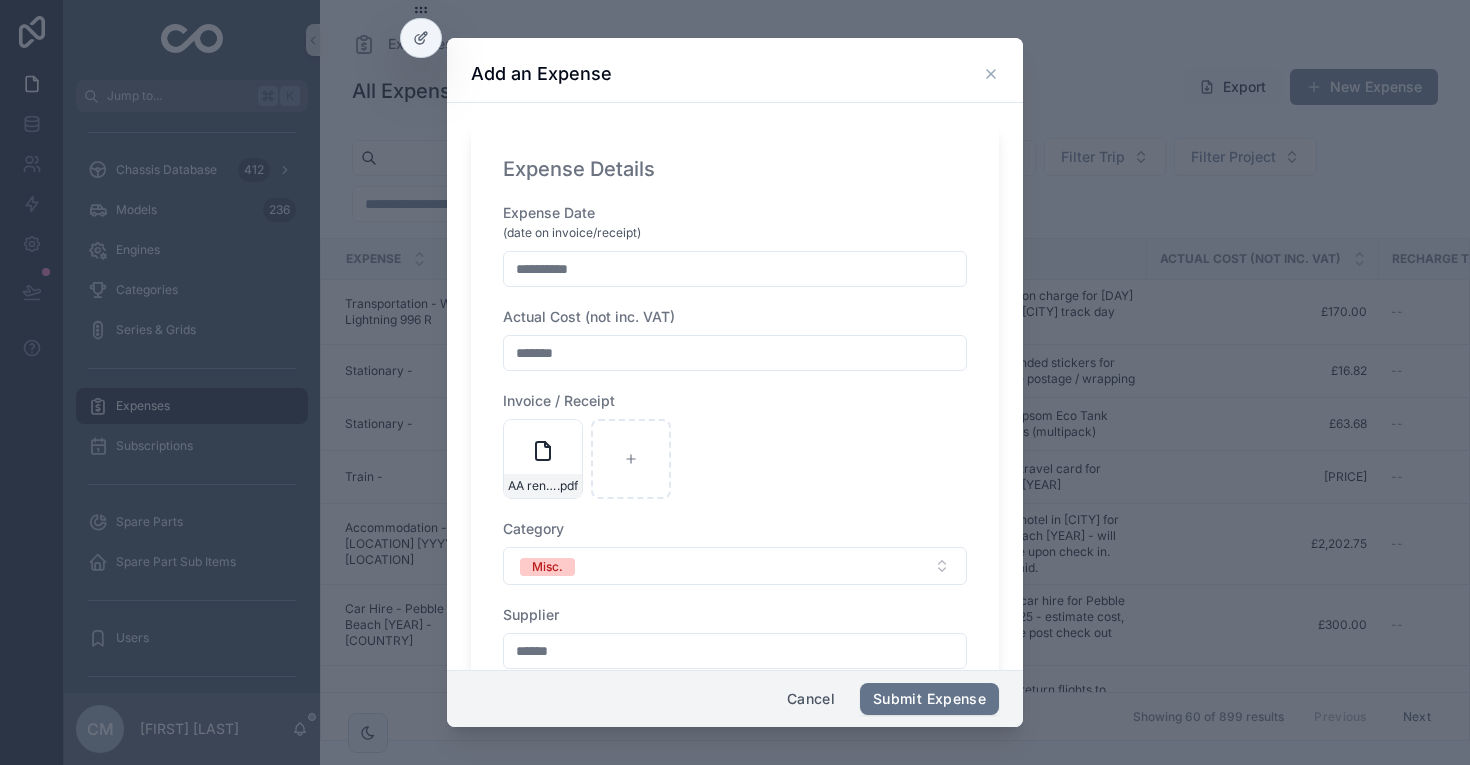type on "******" 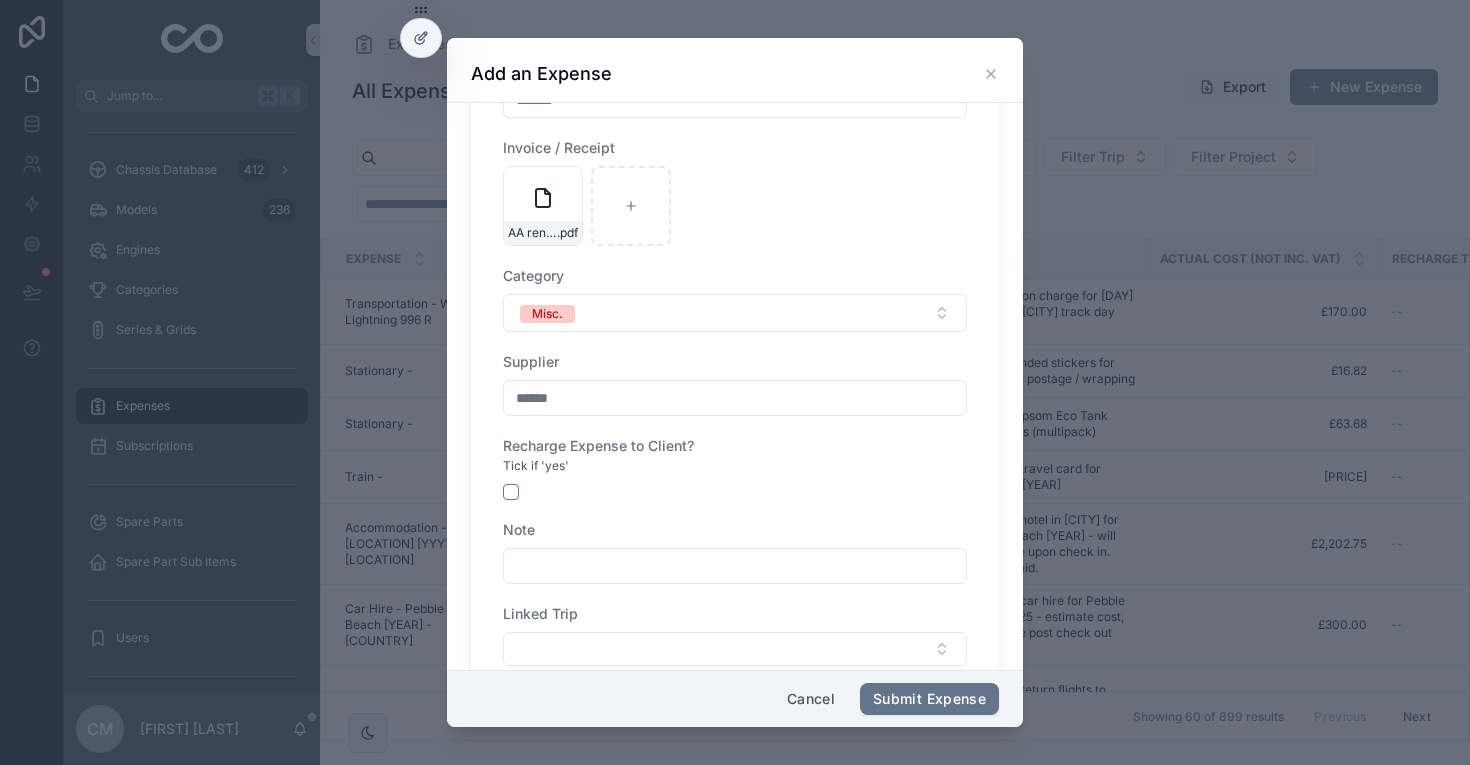 scroll, scrollTop: 258, scrollLeft: 0, axis: vertical 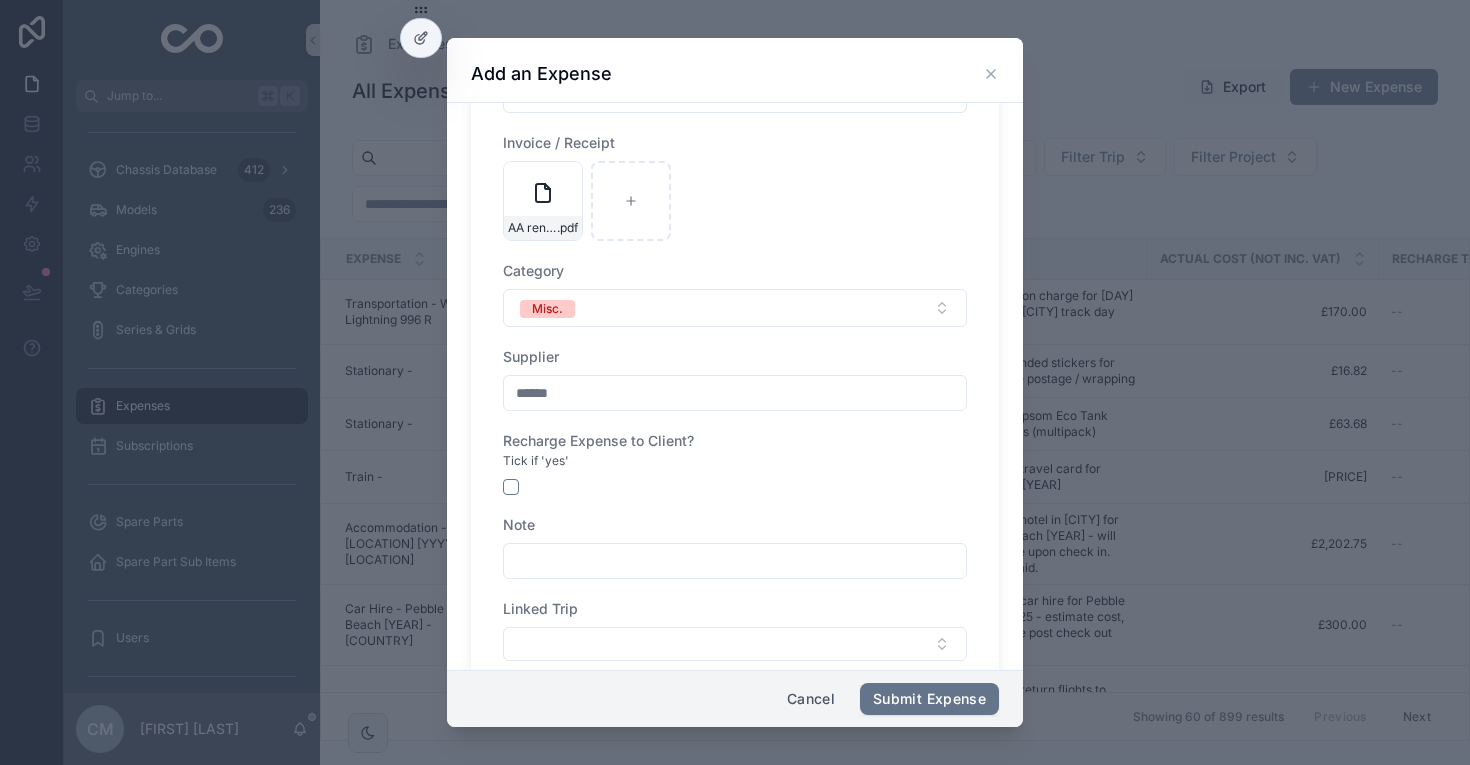 click at bounding box center (735, 561) 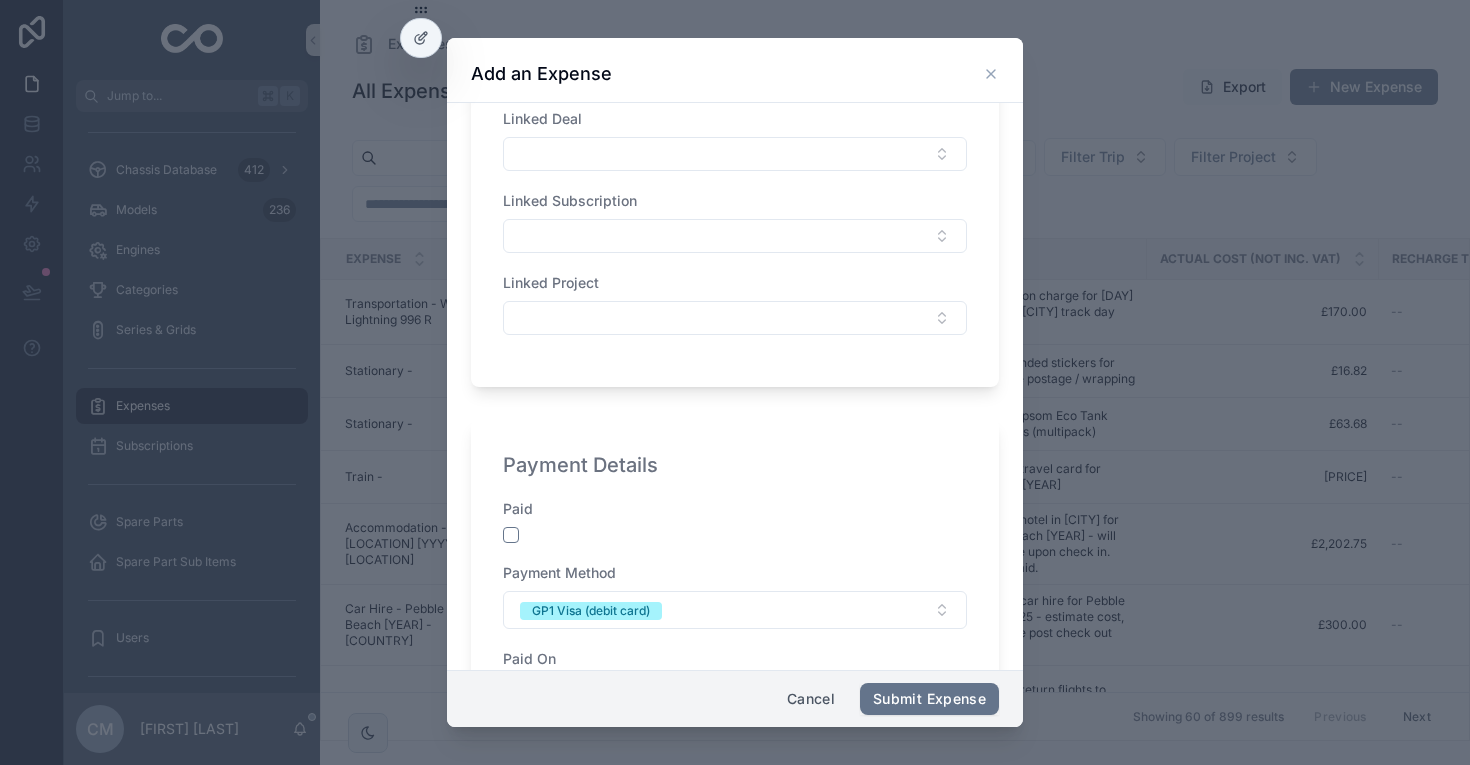 scroll, scrollTop: 855, scrollLeft: 0, axis: vertical 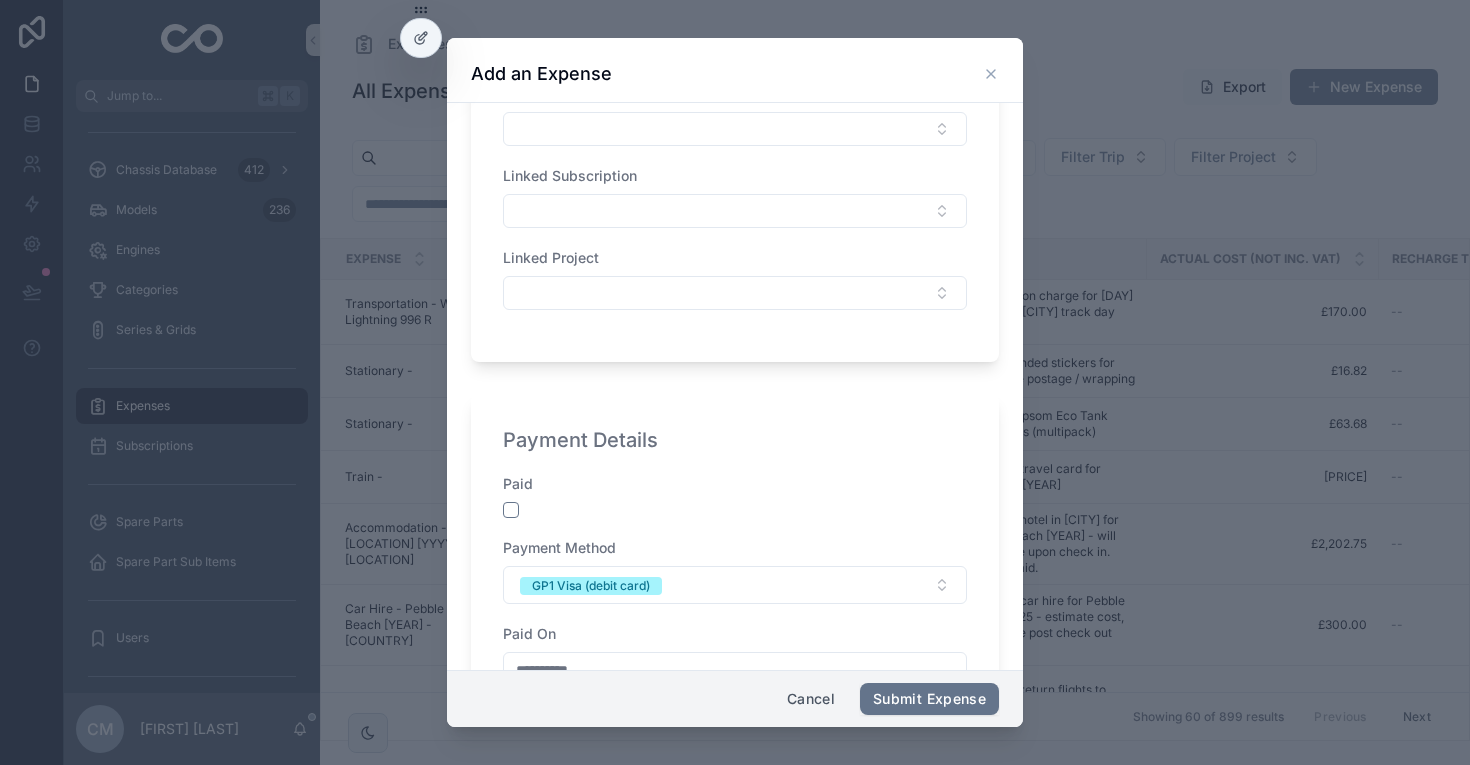 type on "**********" 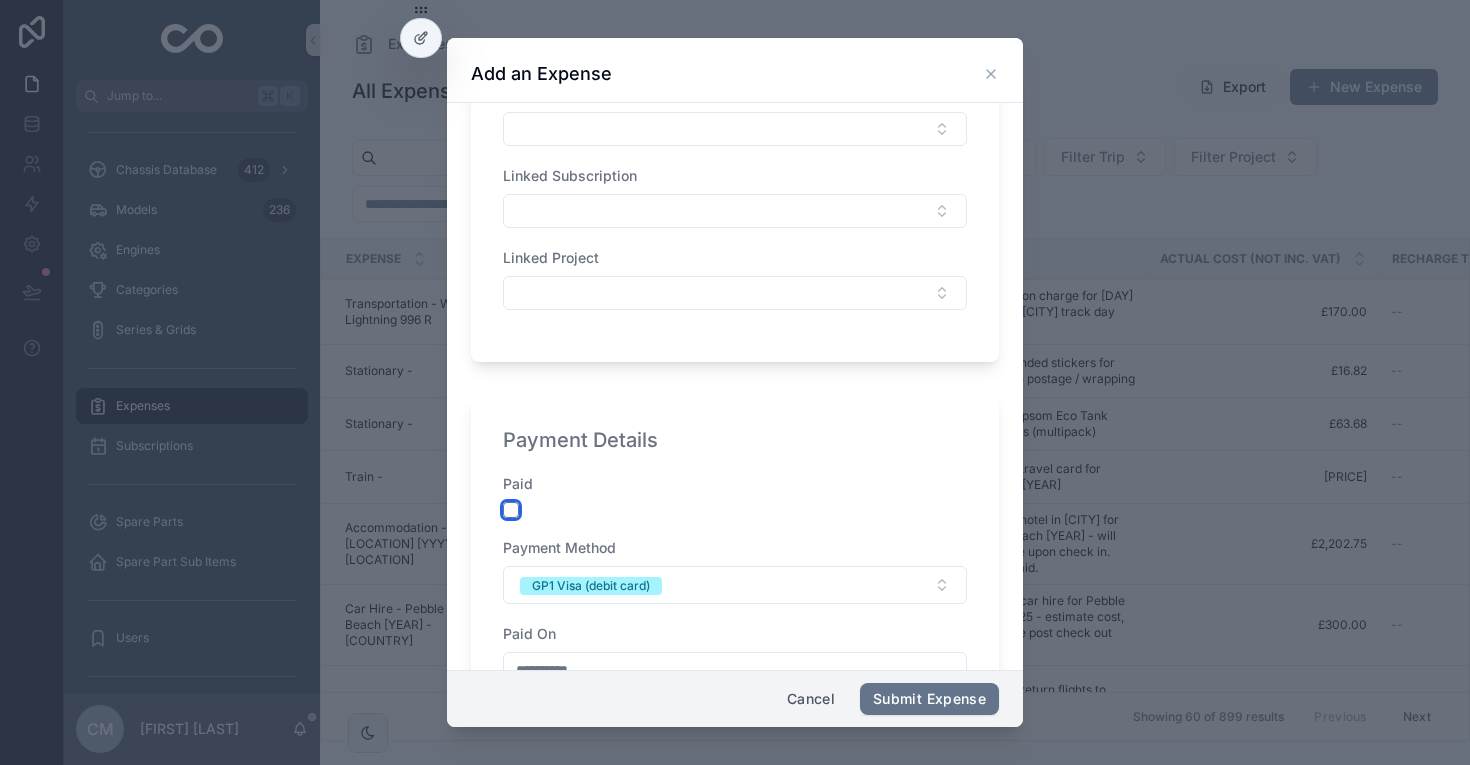 click at bounding box center (511, 510) 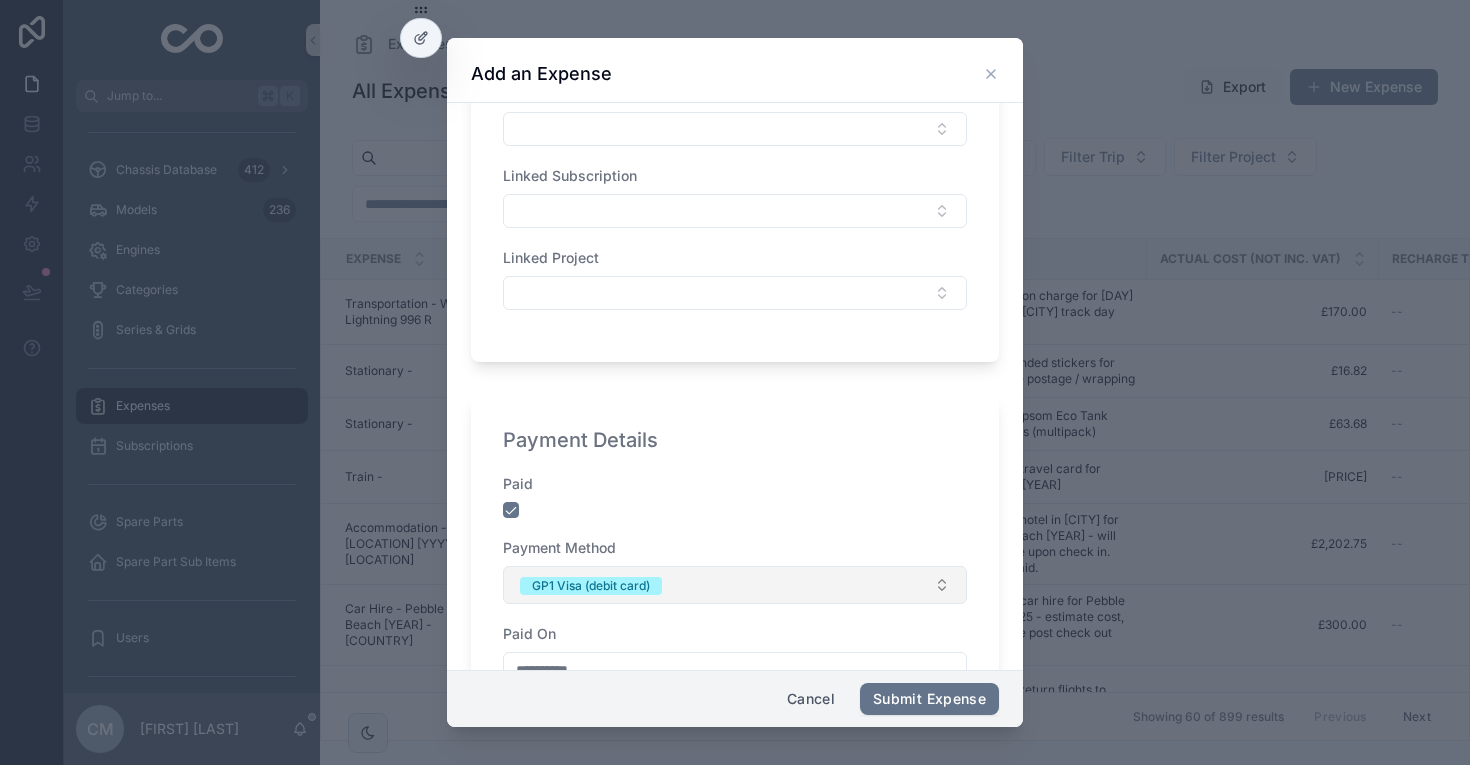 click on "GP1 Visa (debit card)" at bounding box center (591, 586) 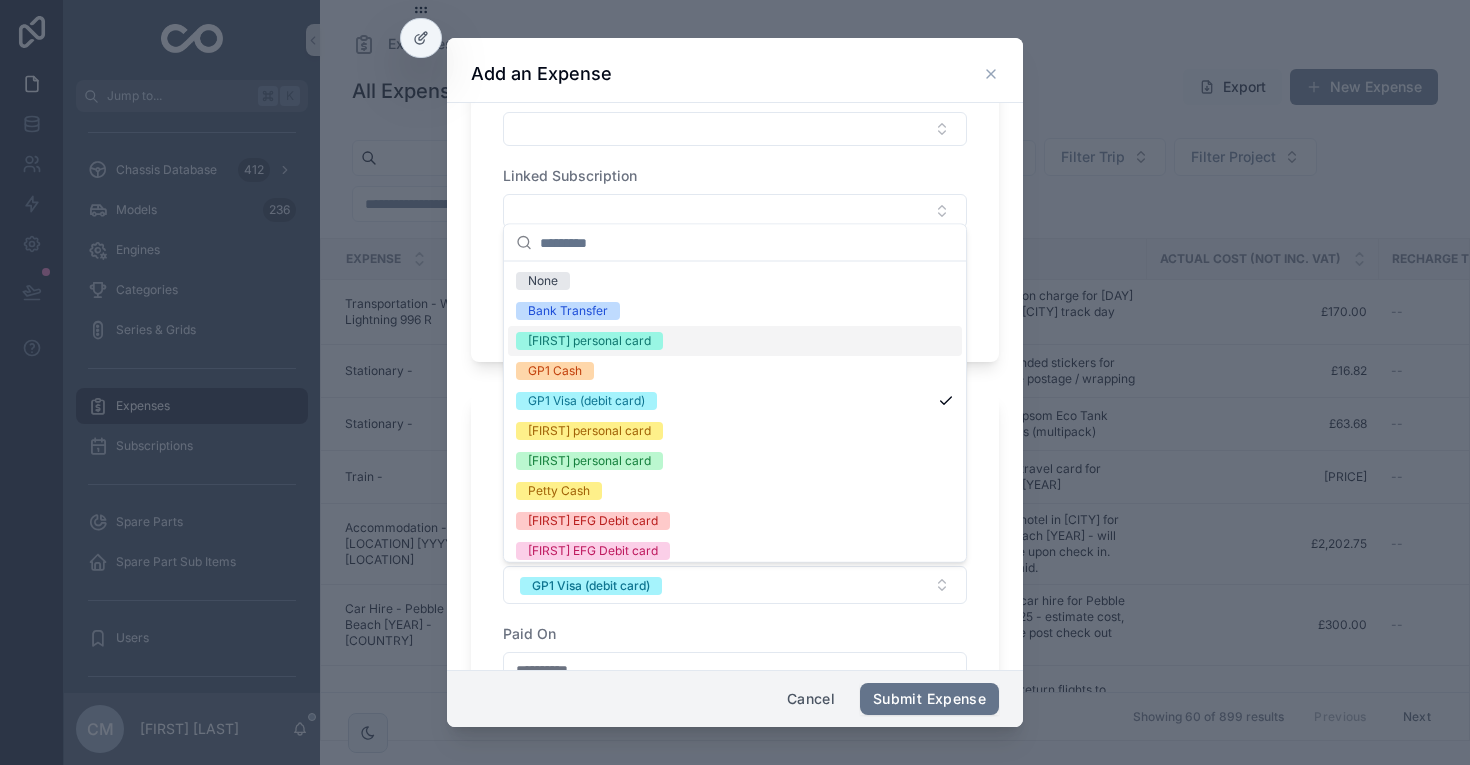 click on "[FIRST] personal card" at bounding box center [589, 341] 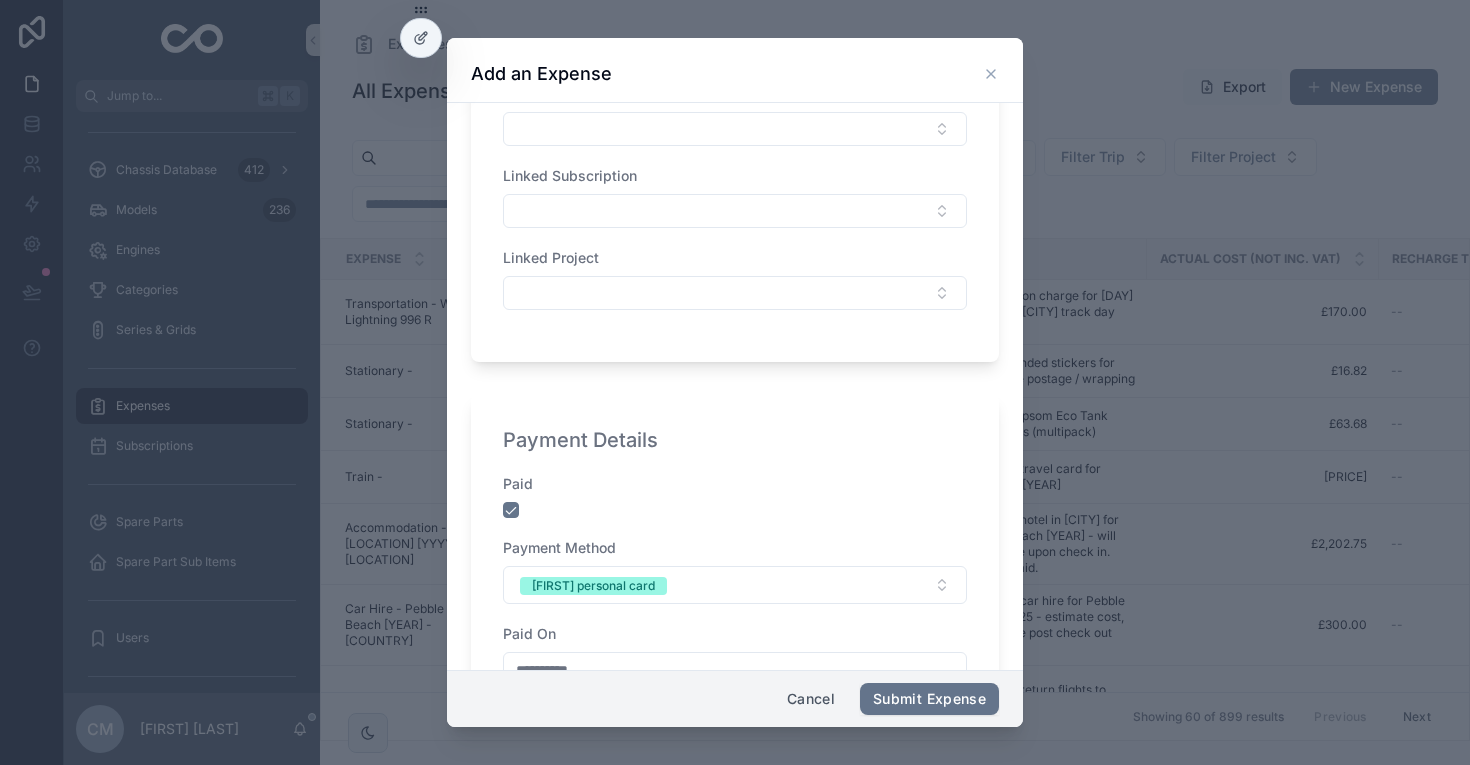 click on "Payment Method" at bounding box center [735, 548] 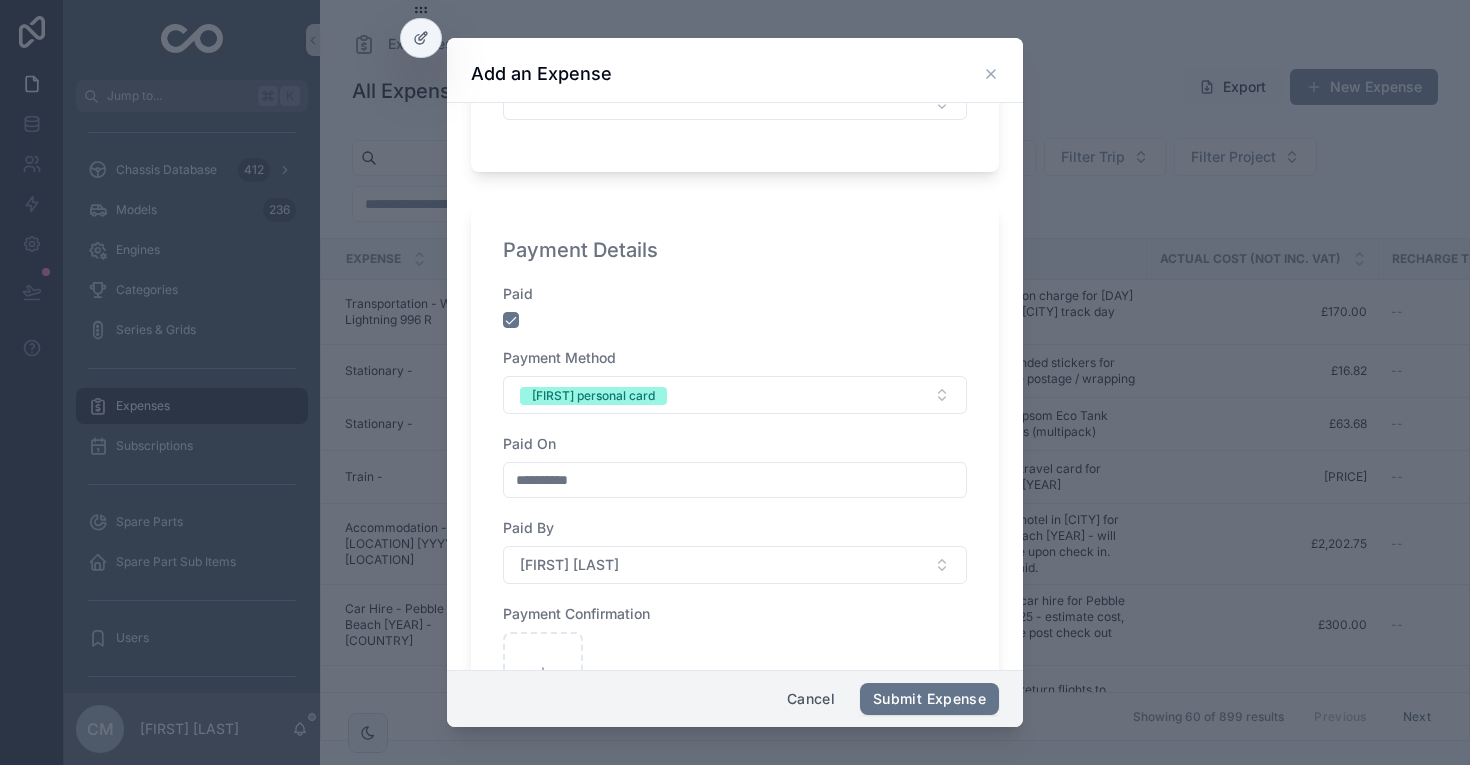 scroll, scrollTop: 1119, scrollLeft: 0, axis: vertical 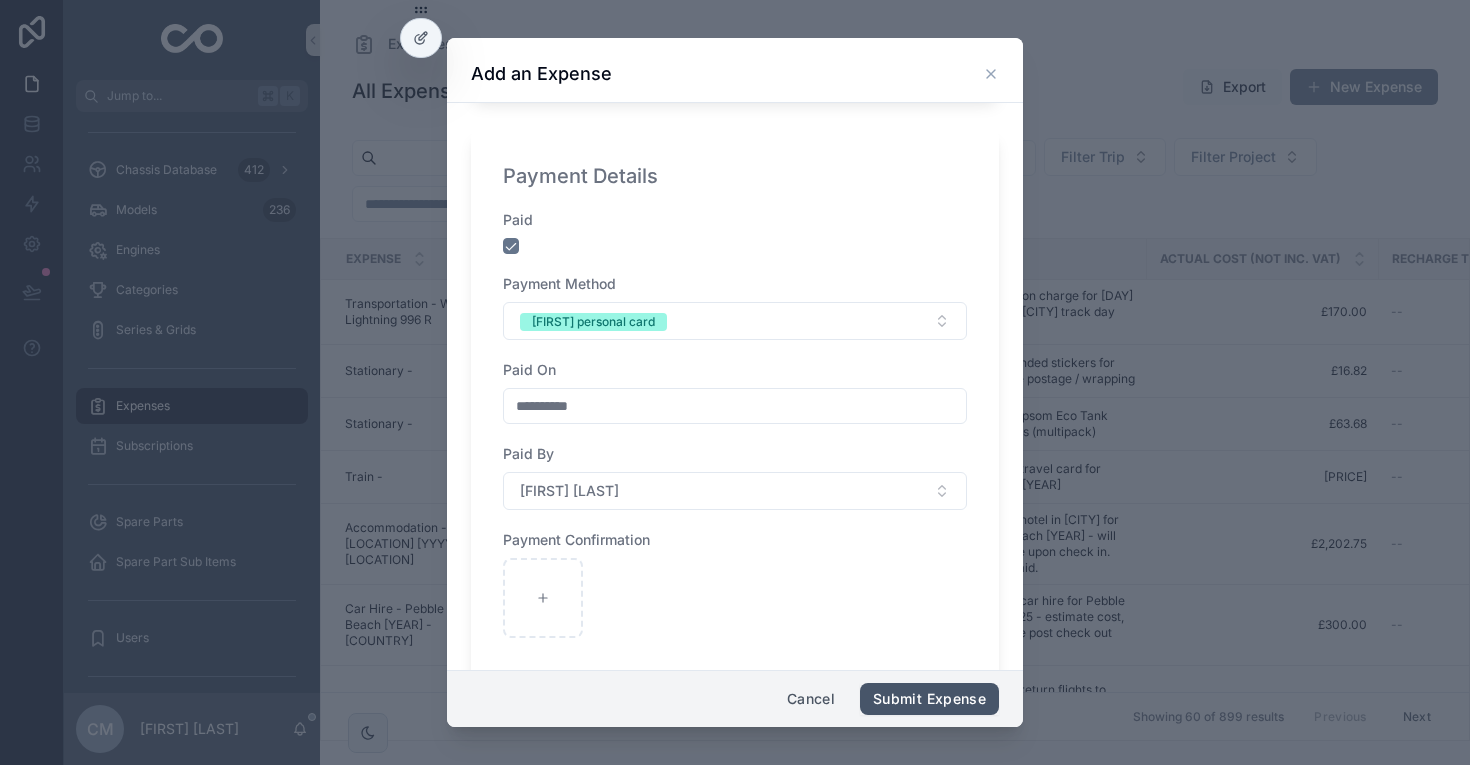 click on "Submit Expense" at bounding box center (929, 699) 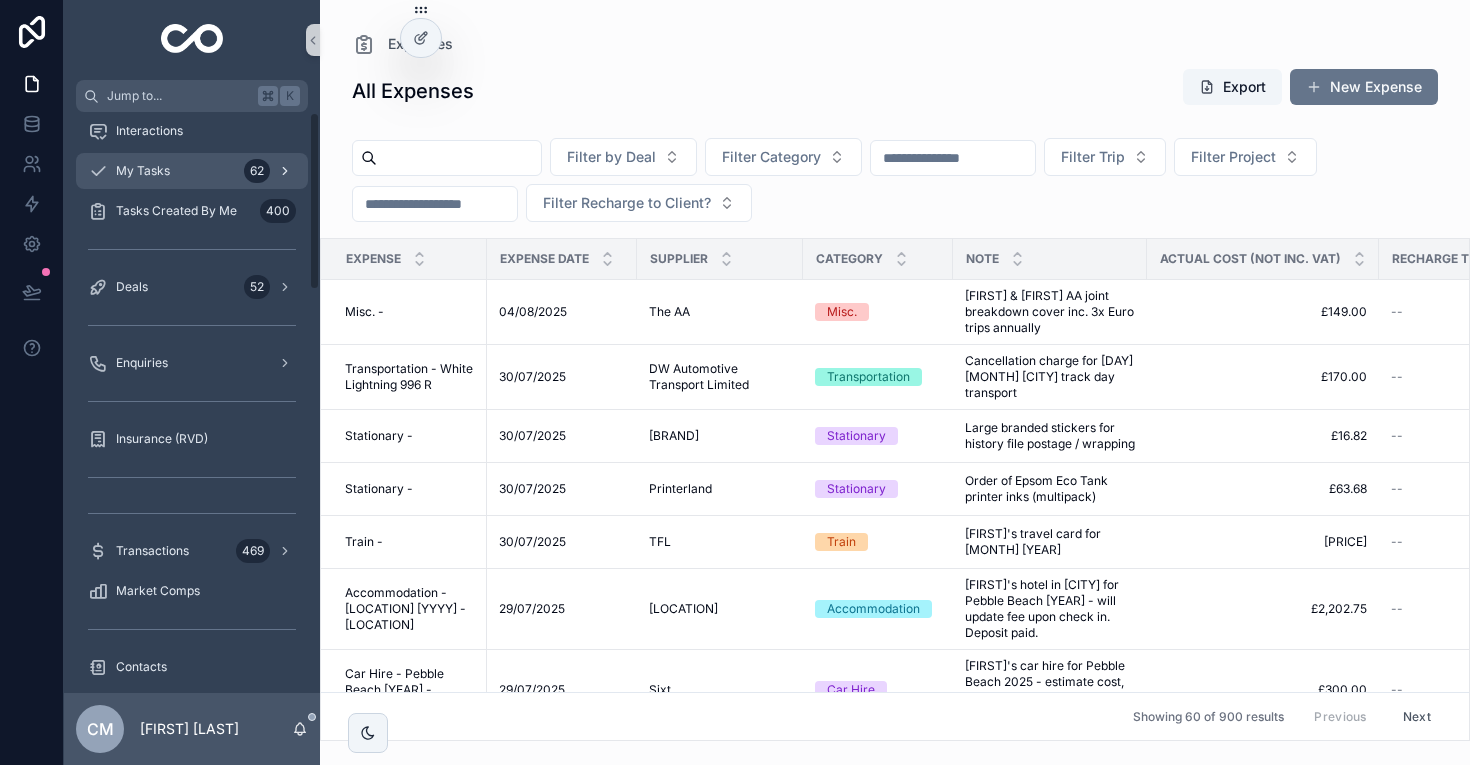 scroll, scrollTop: 0, scrollLeft: 0, axis: both 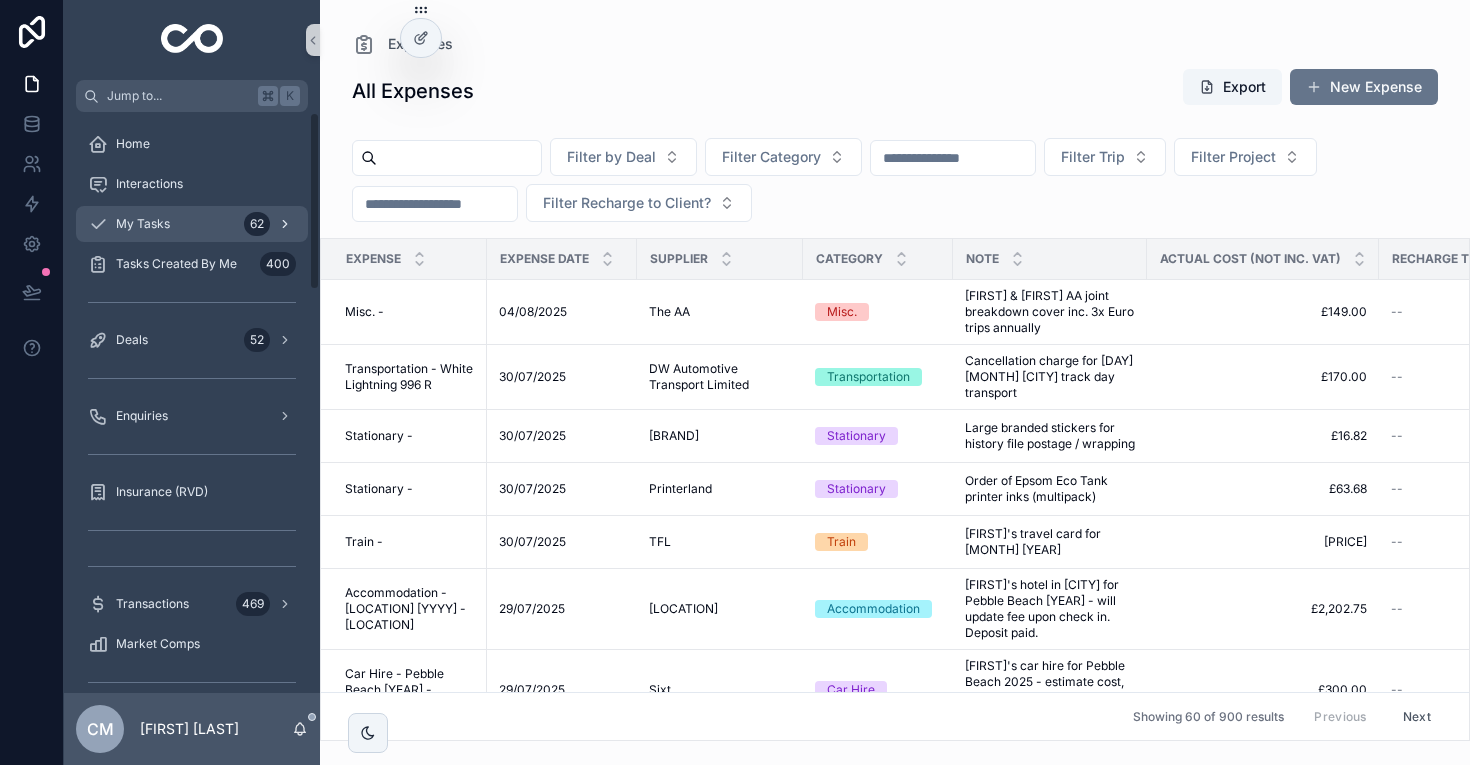 click on "My Tasks 62" at bounding box center (192, 224) 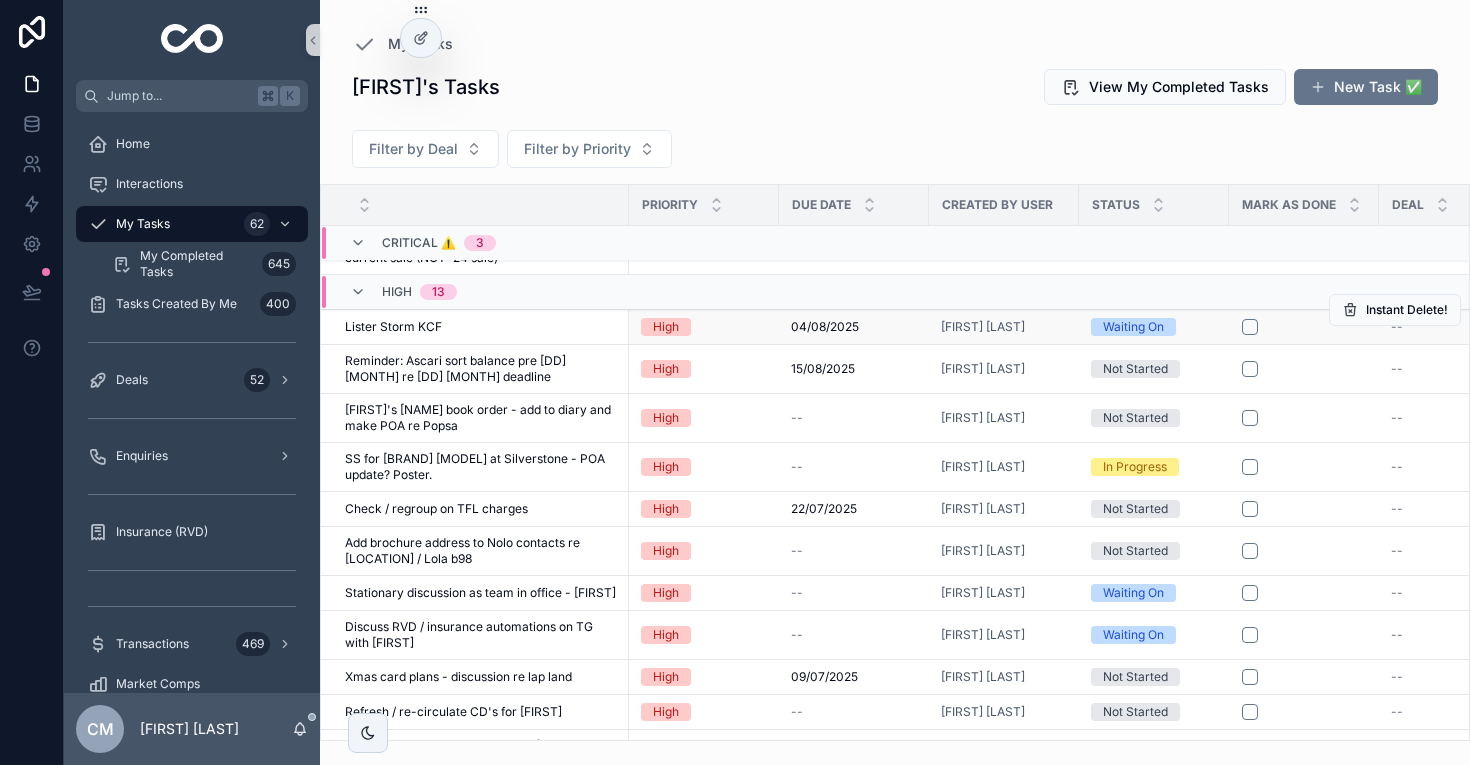 scroll, scrollTop: 134, scrollLeft: 0, axis: vertical 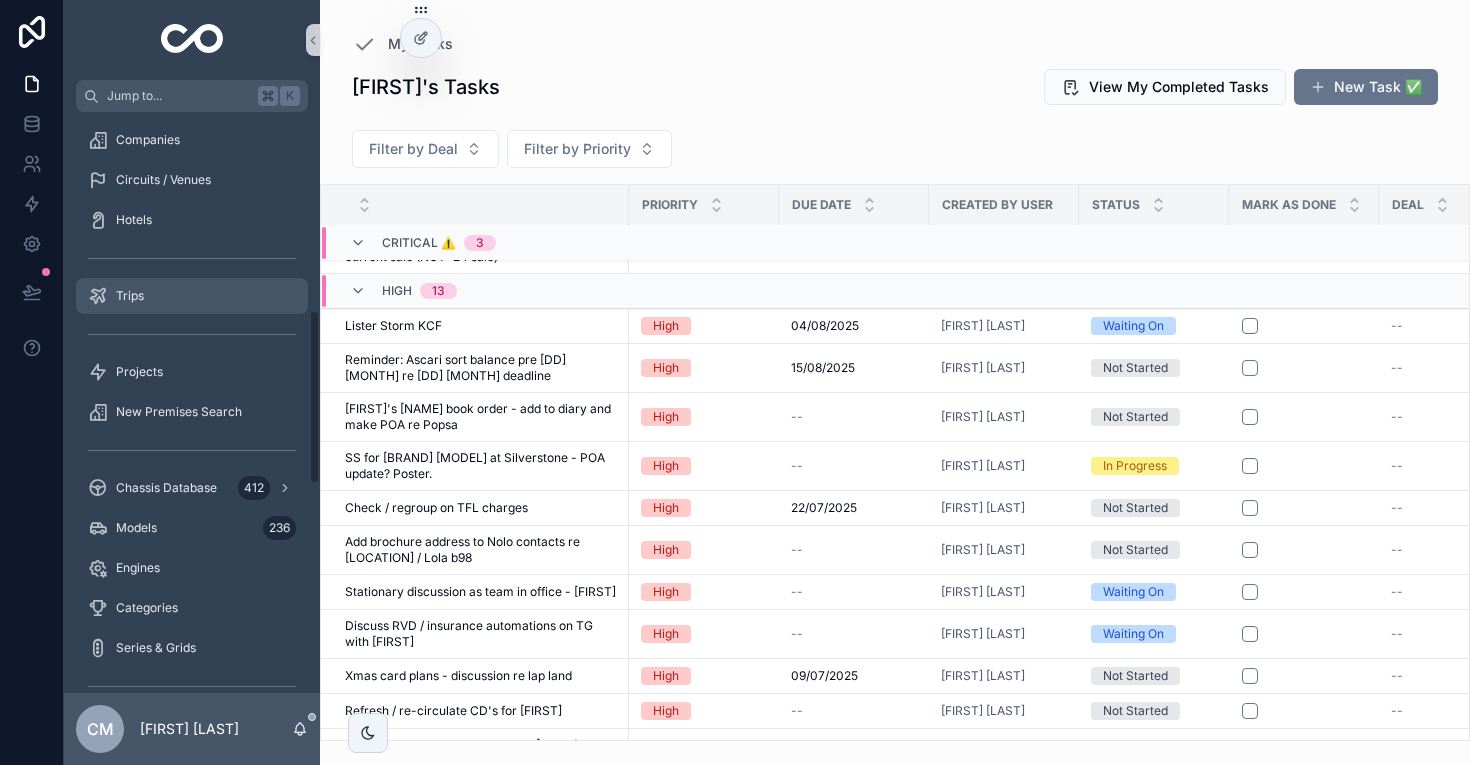 click on "Trips" at bounding box center (130, 296) 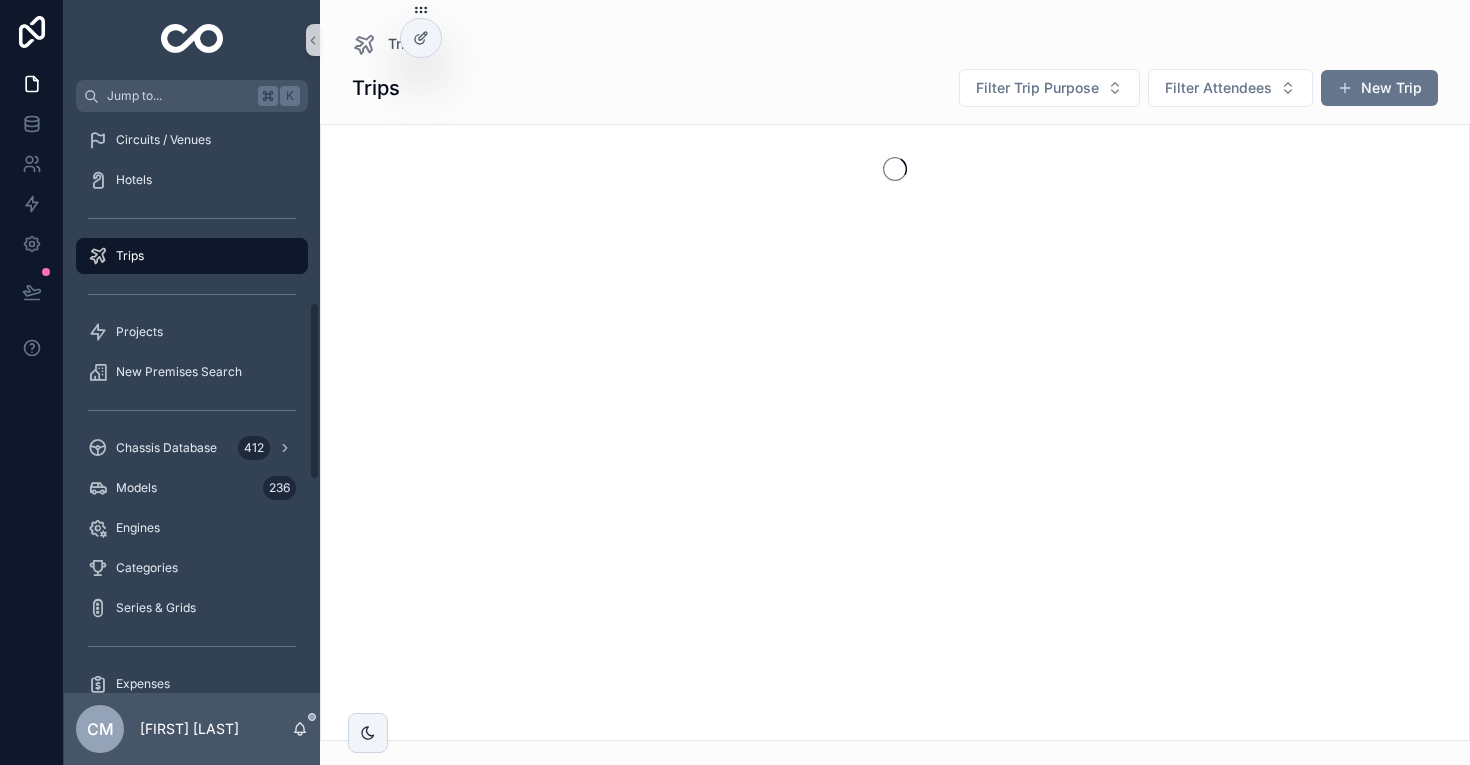 scroll, scrollTop: 620, scrollLeft: 0, axis: vertical 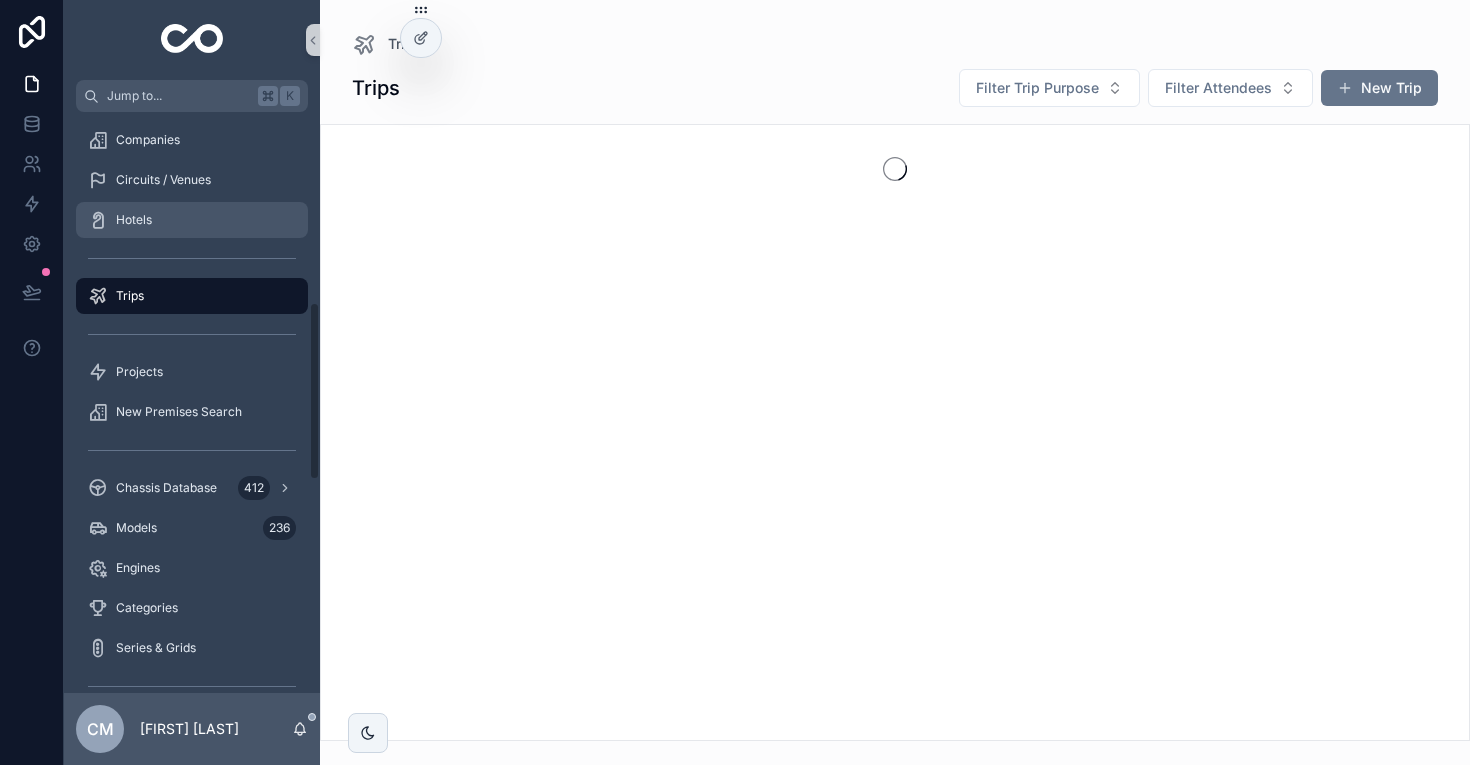 click on "Hotels" at bounding box center (134, 220) 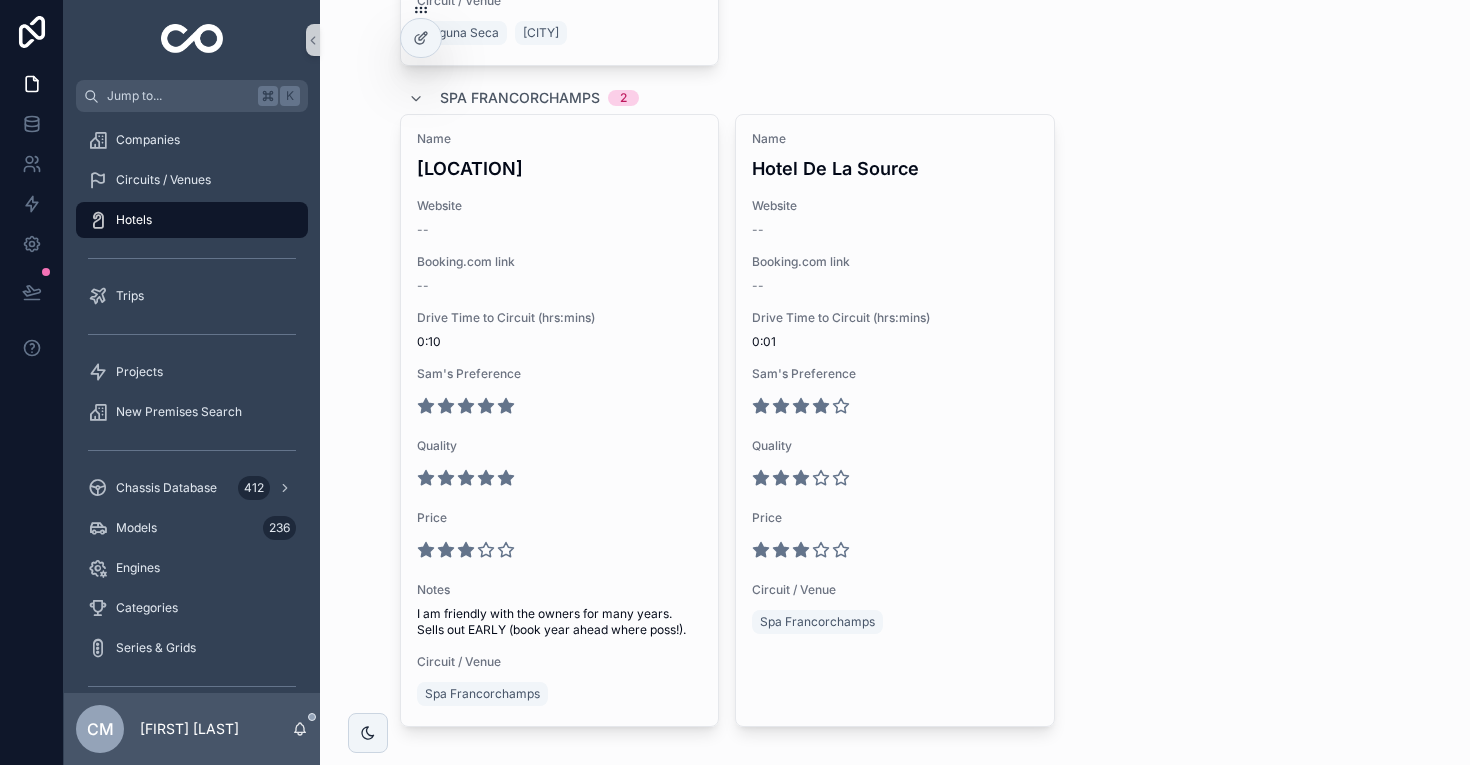 scroll, scrollTop: 5429, scrollLeft: 0, axis: vertical 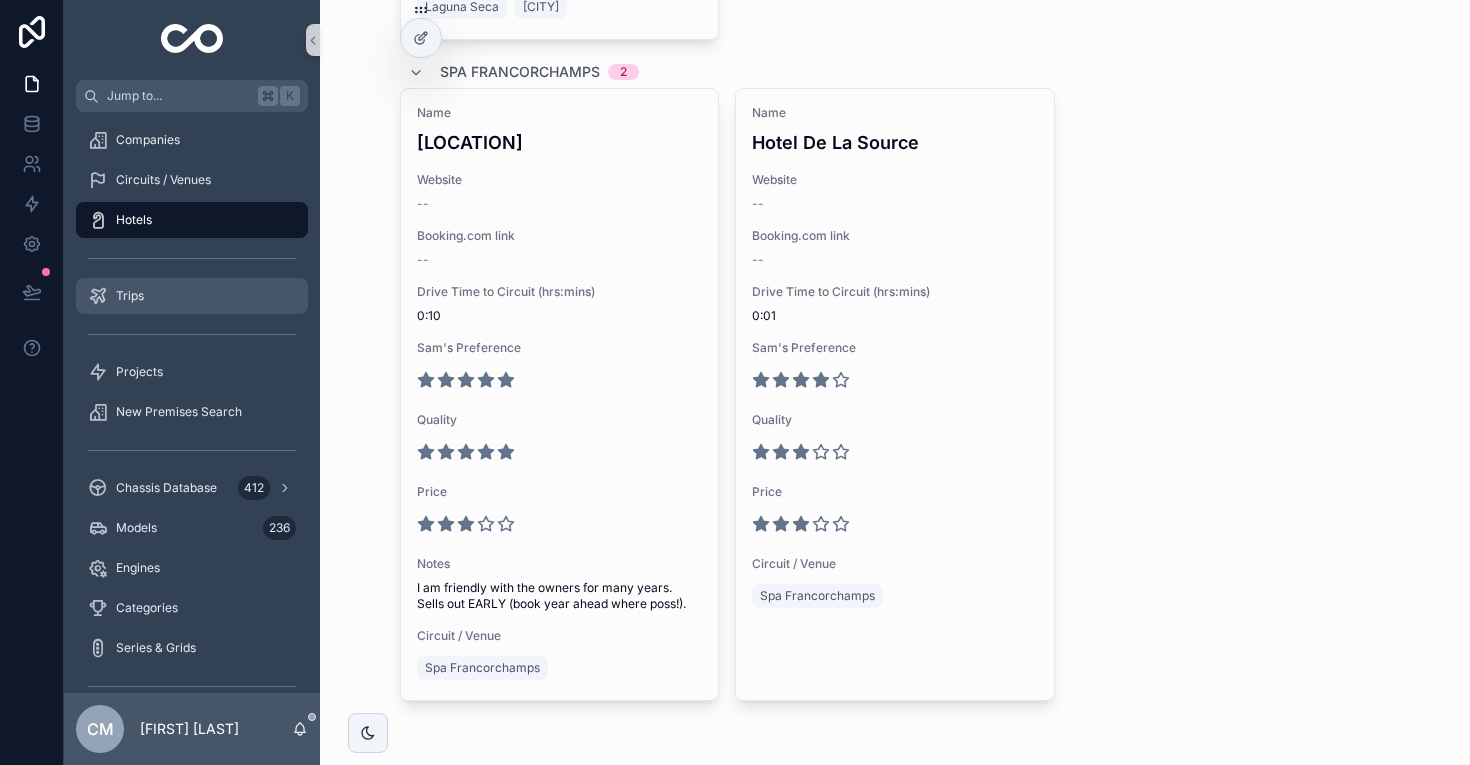 click on "Trips" at bounding box center [192, 296] 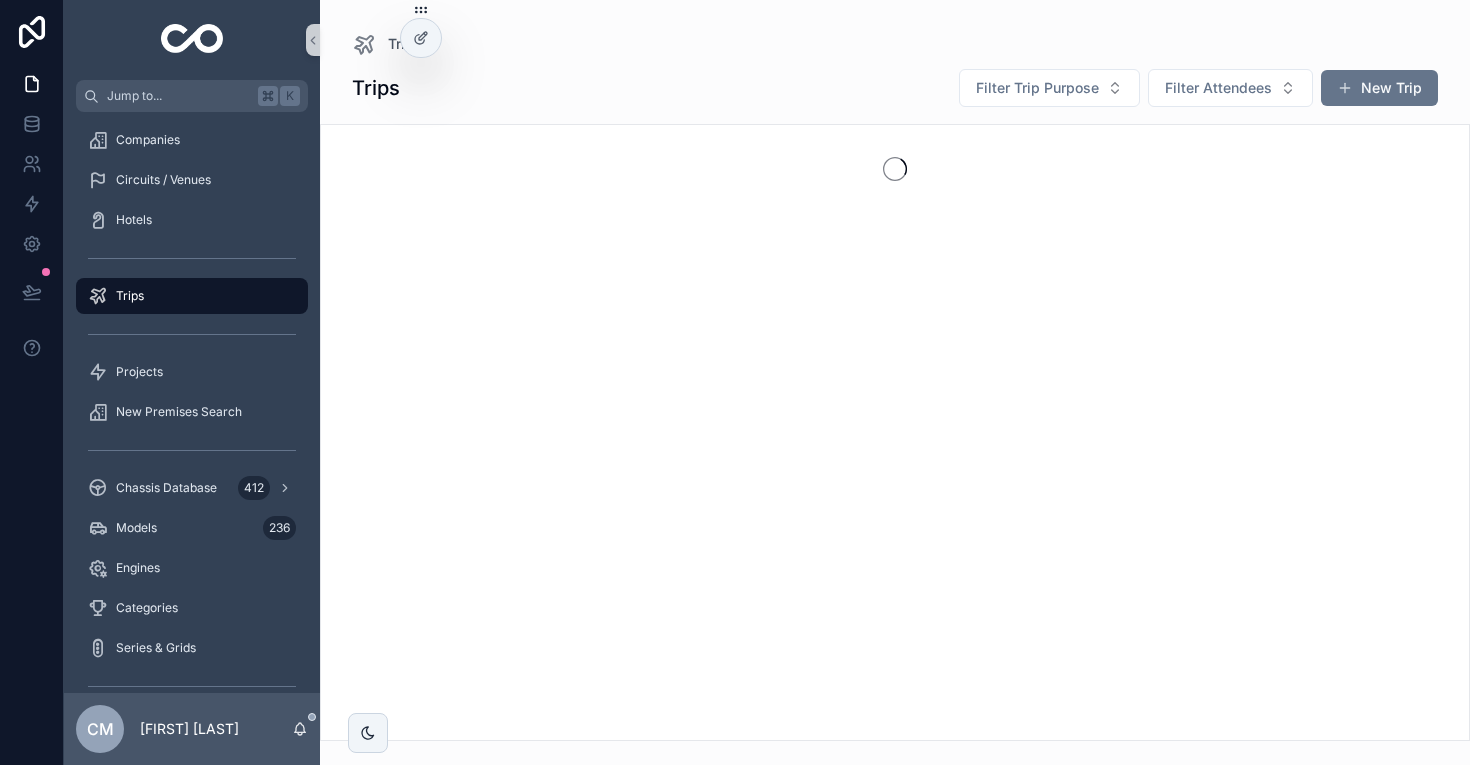 scroll, scrollTop: 0, scrollLeft: 0, axis: both 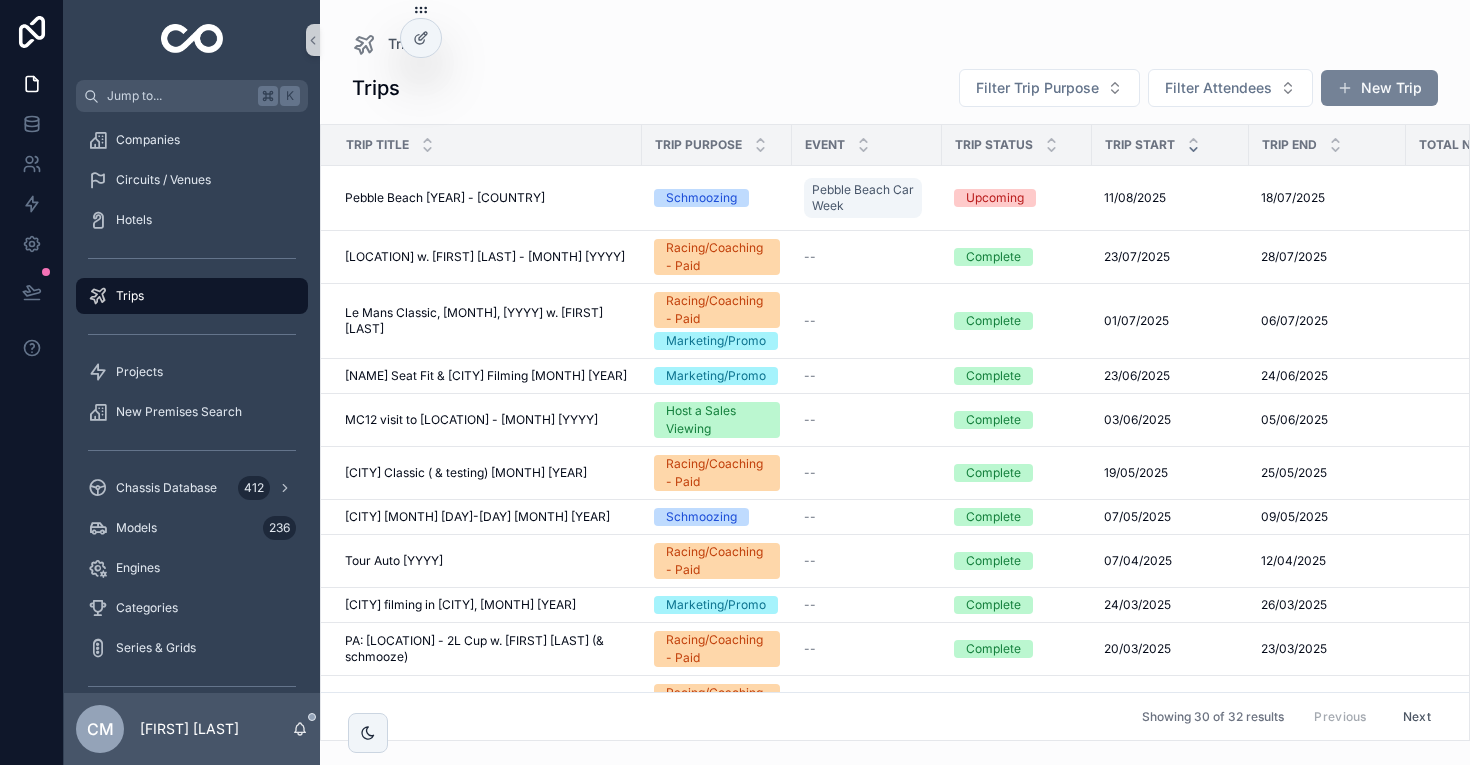 click on "New Trip" at bounding box center (1379, 88) 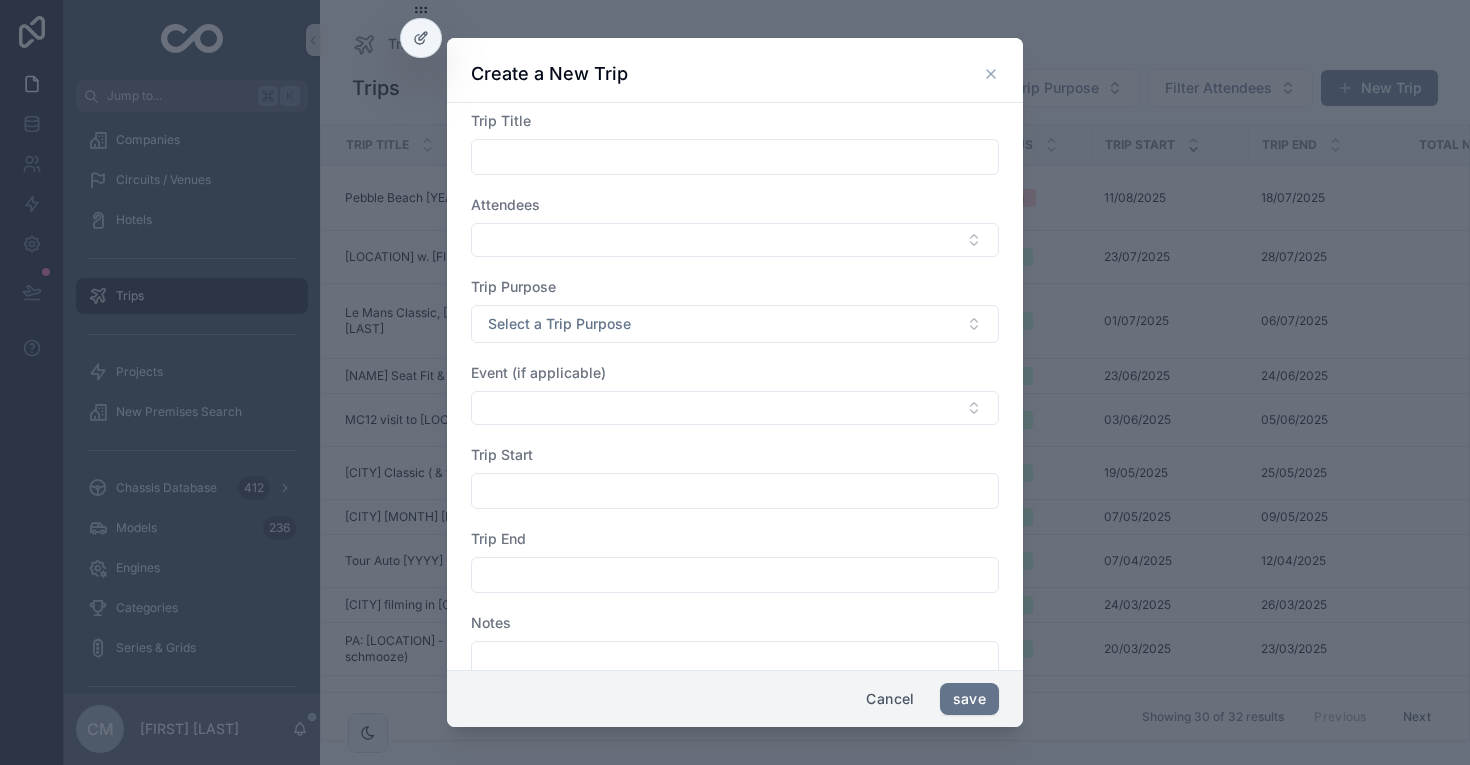 click at bounding box center (735, 157) 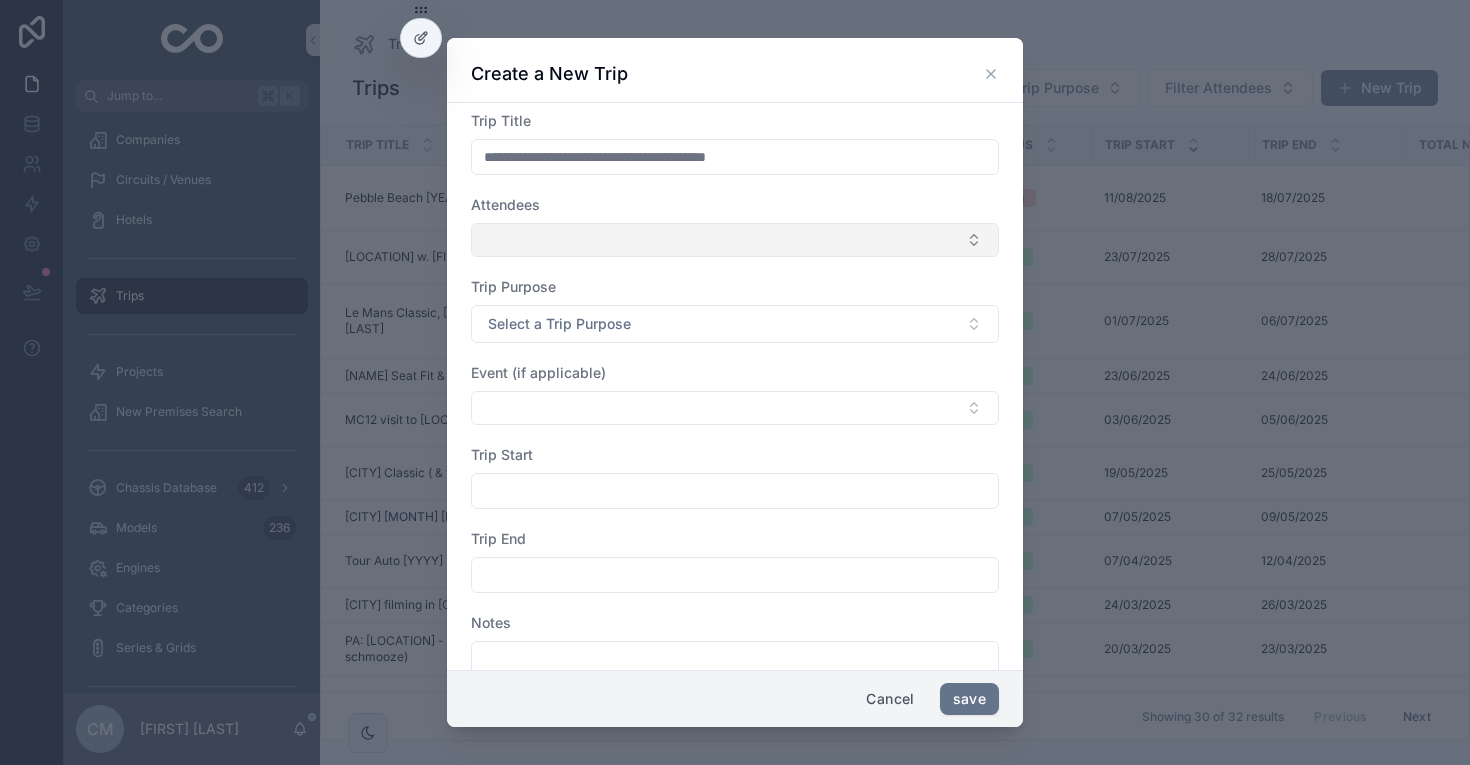 type on "**********" 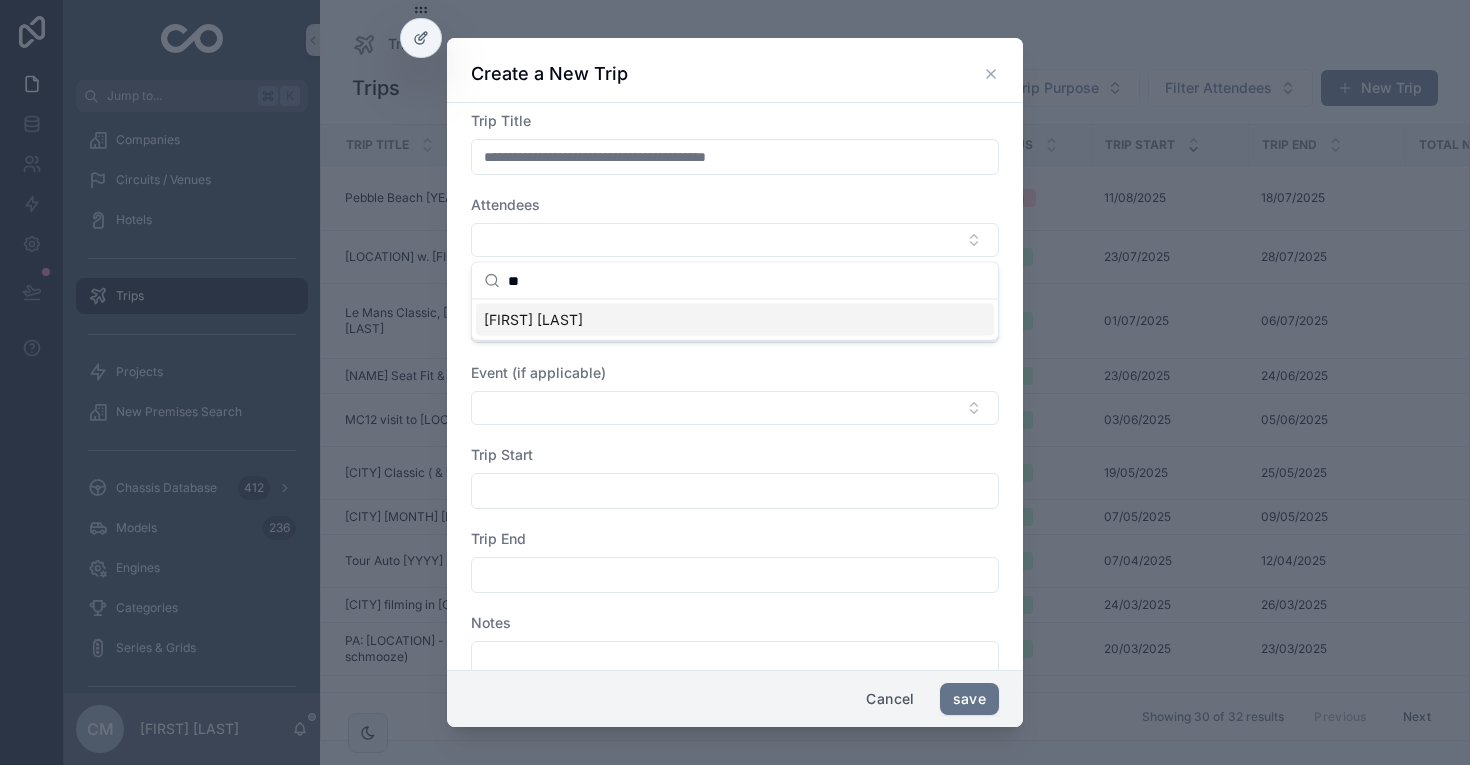 type on "**" 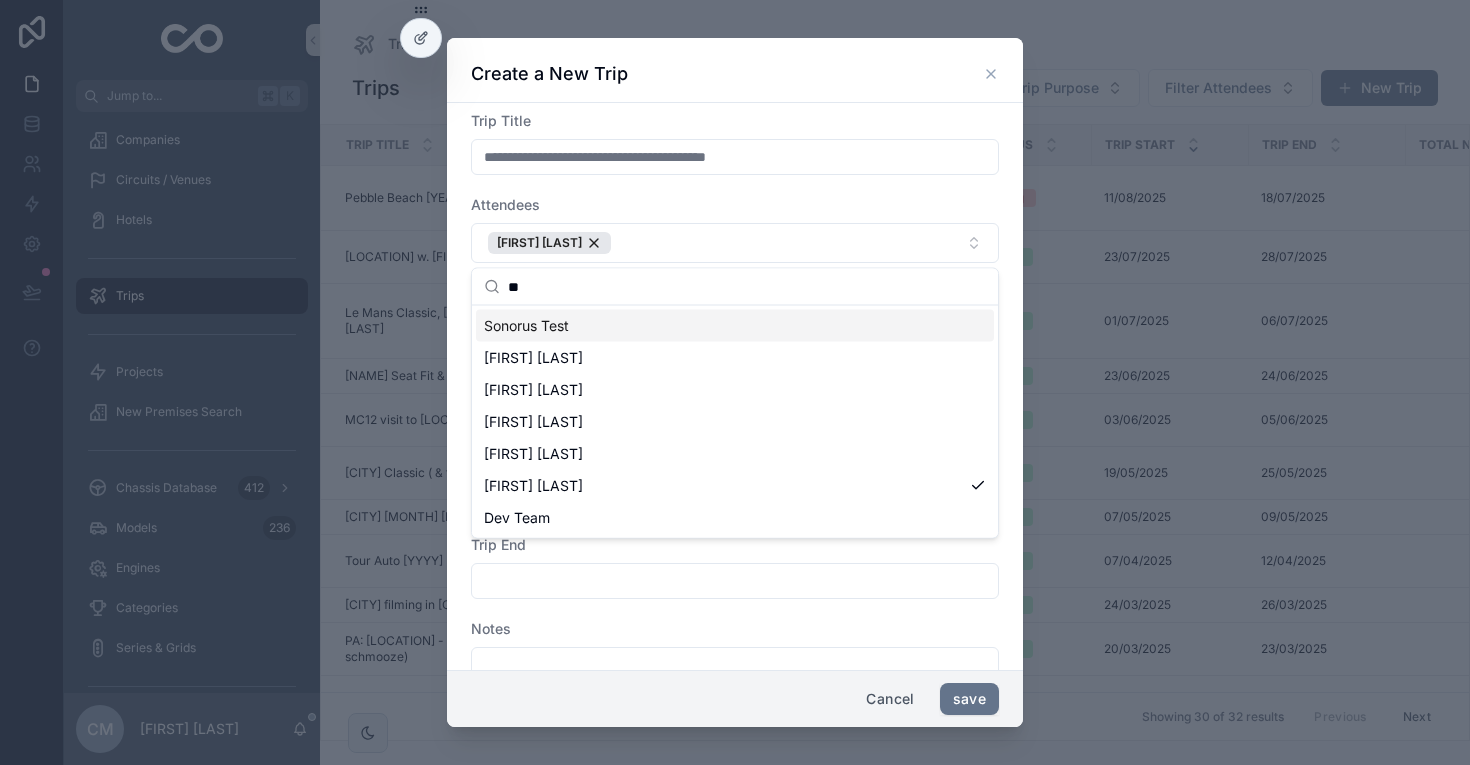 click on "Attendees" at bounding box center (735, 205) 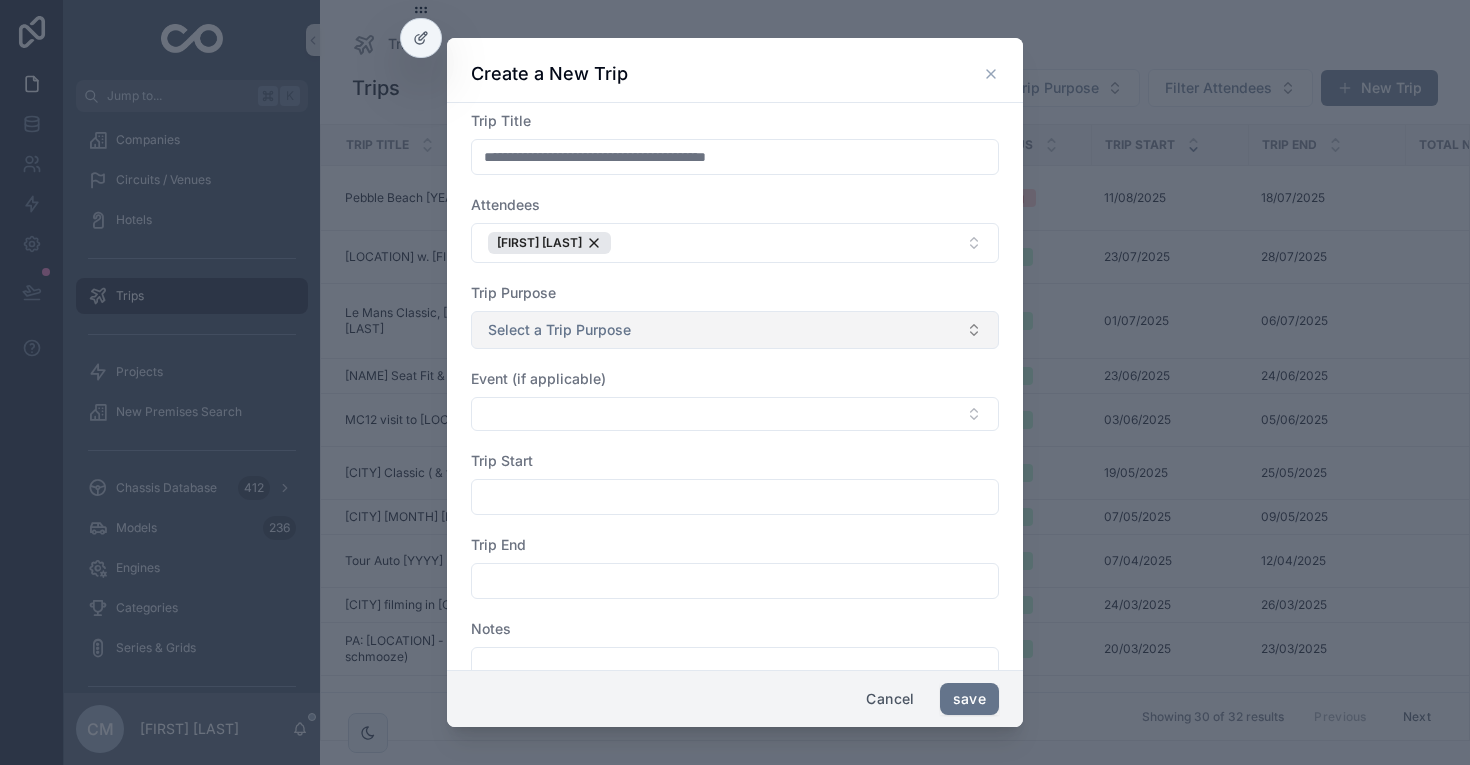 click on "Select a Trip Purpose" at bounding box center (559, 330) 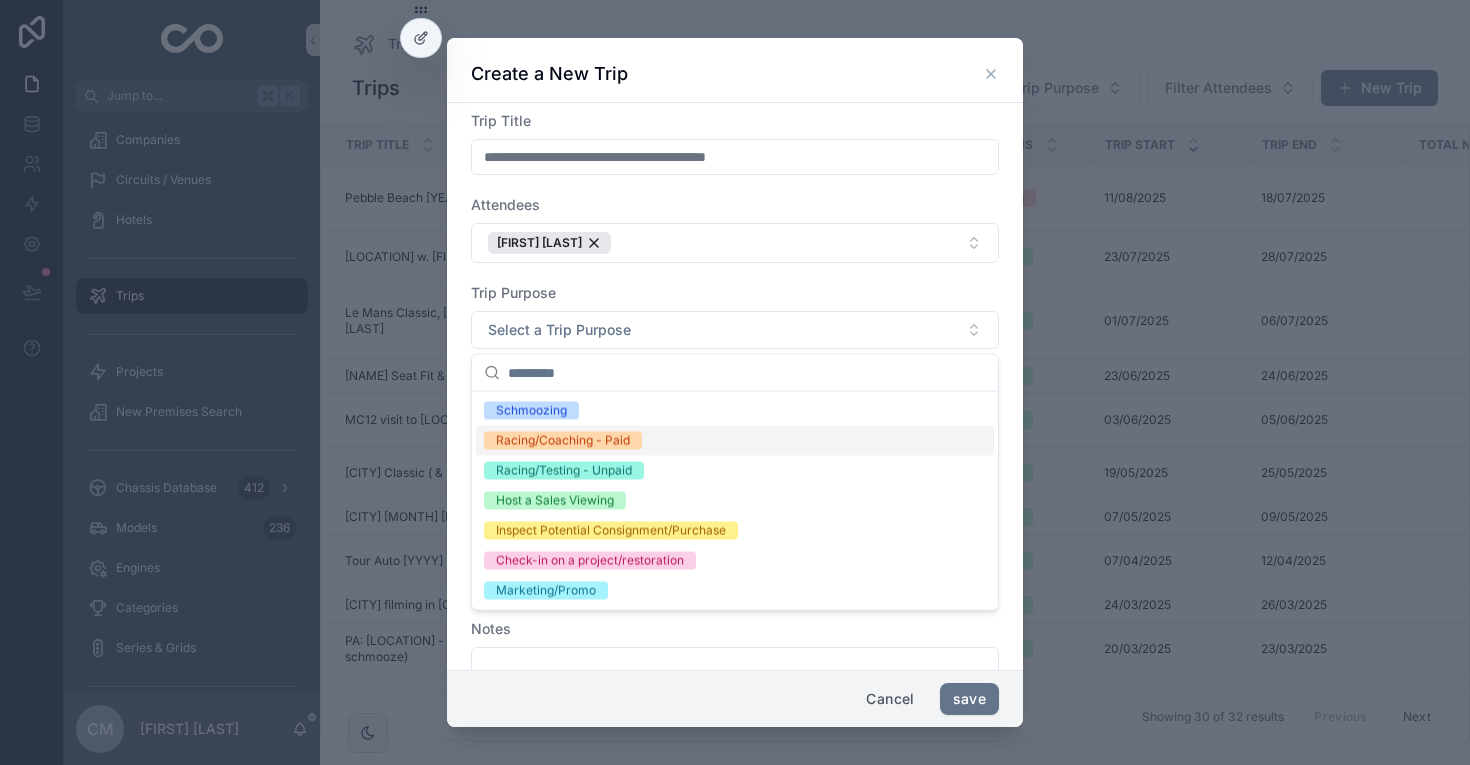 click on "Racing/Coaching - Paid" at bounding box center [563, 441] 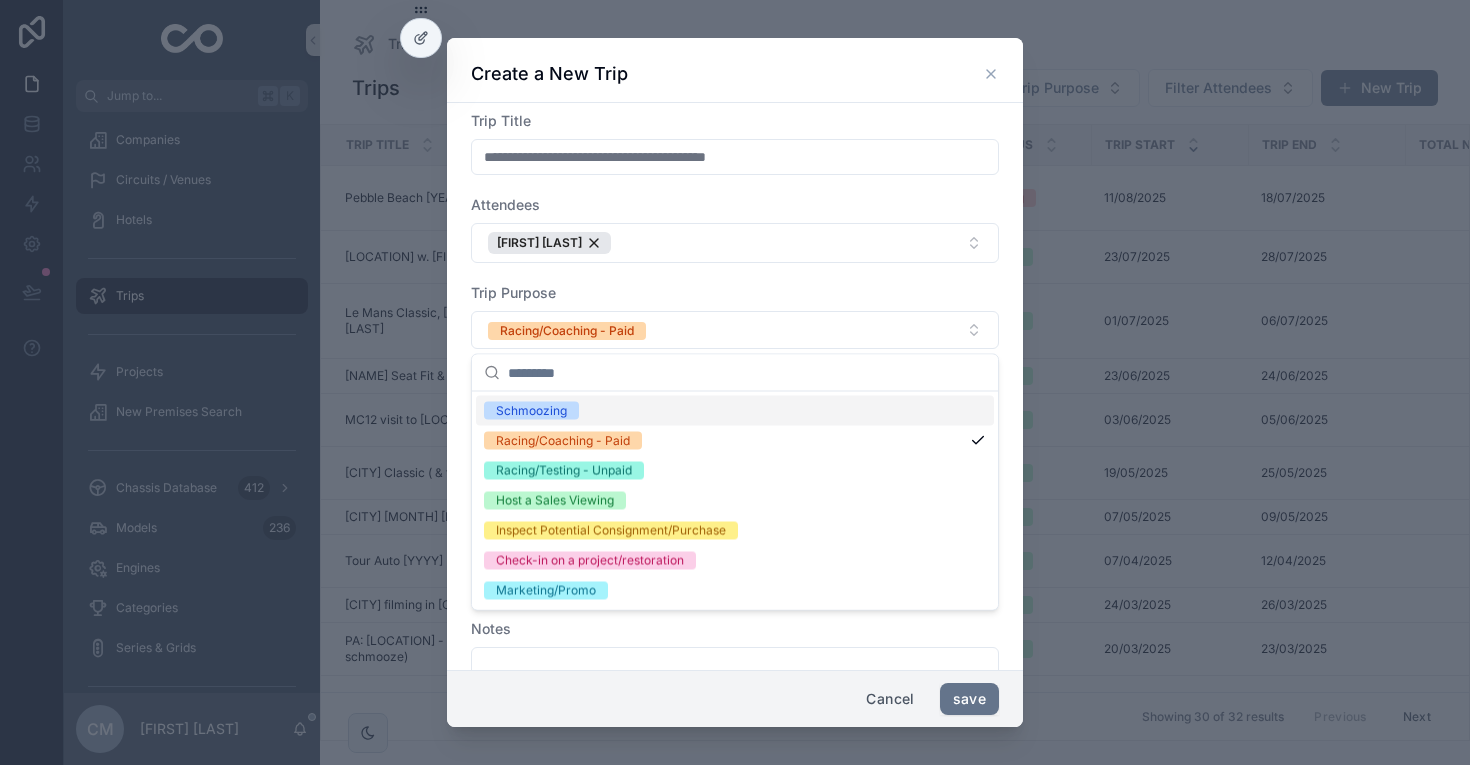 click on "Trip Purpose" at bounding box center (735, 293) 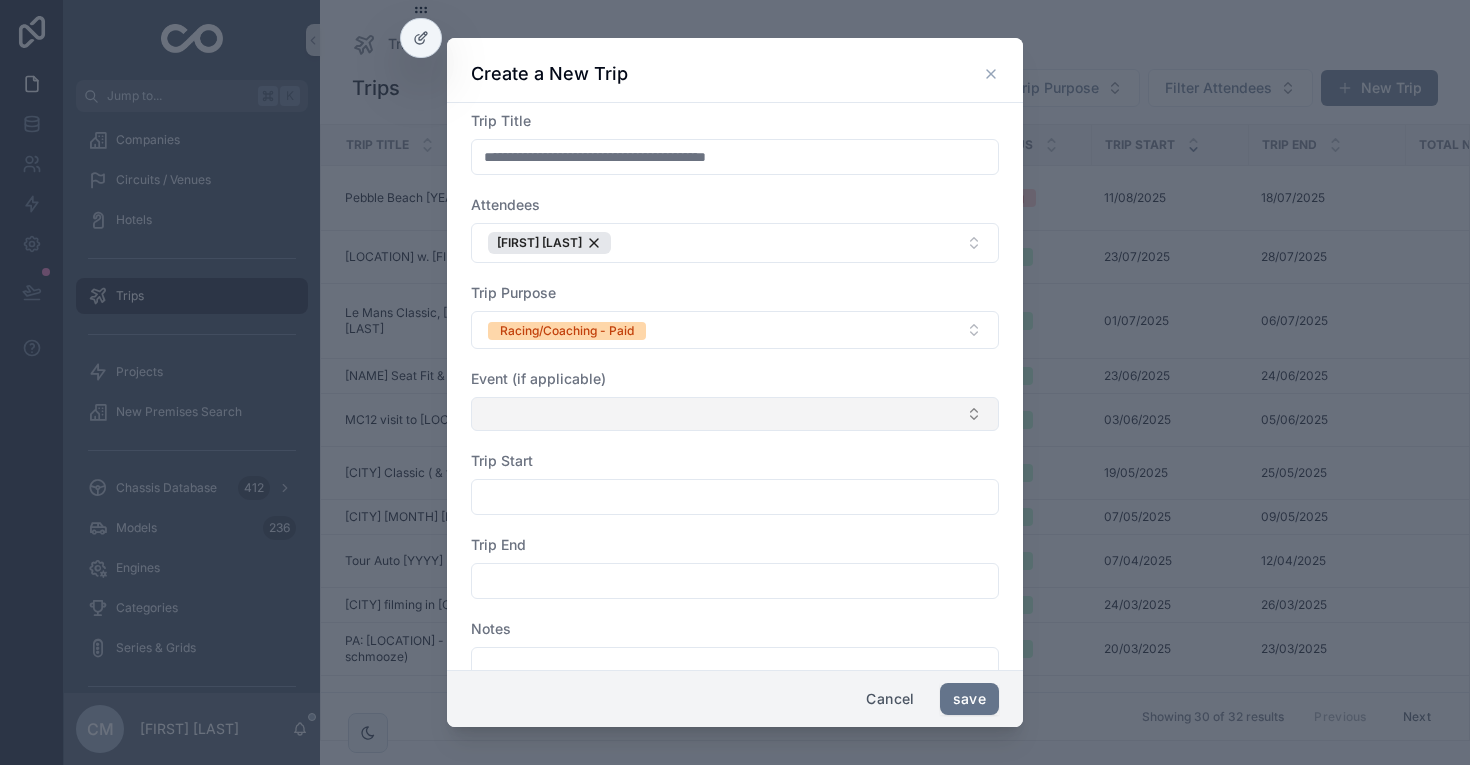 click at bounding box center (735, 414) 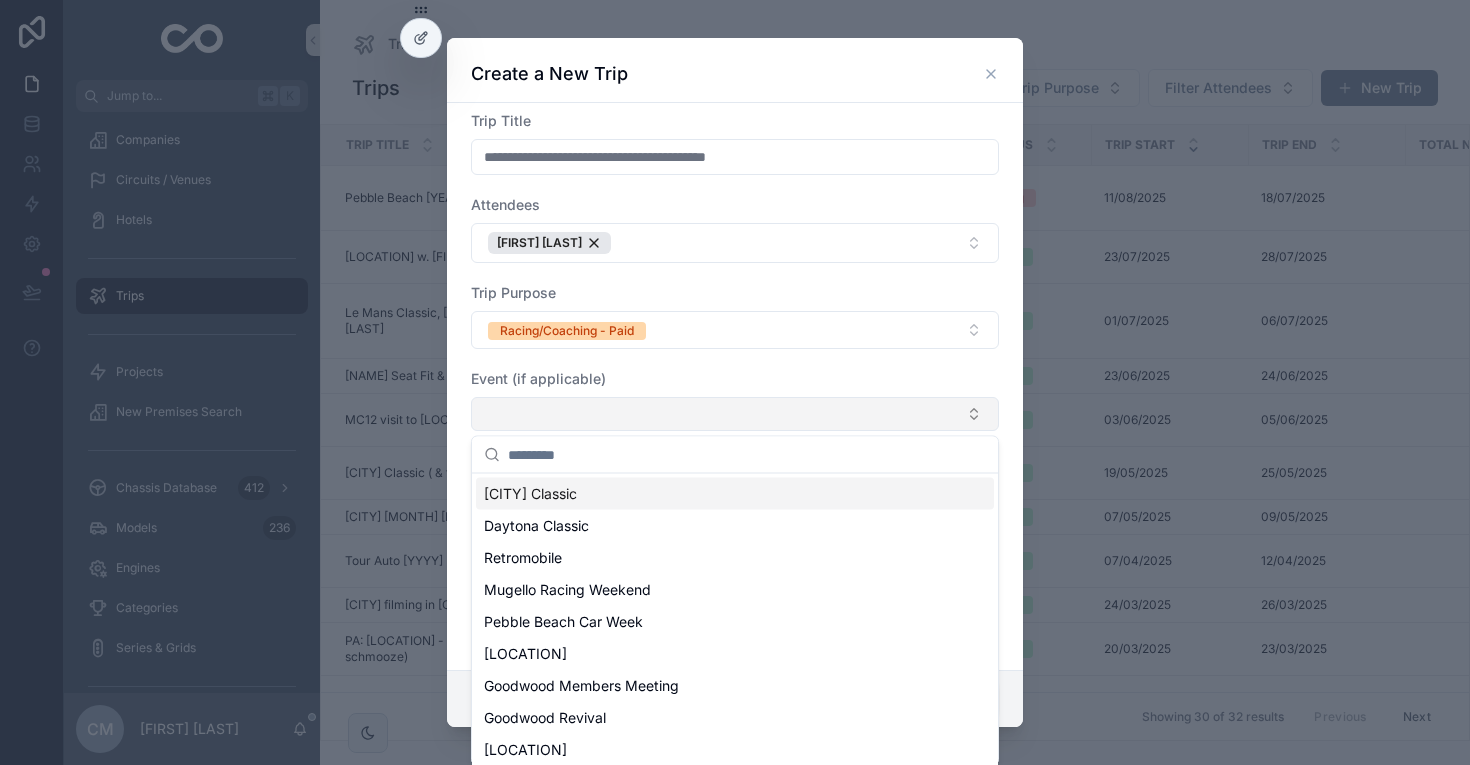 click at bounding box center (735, 414) 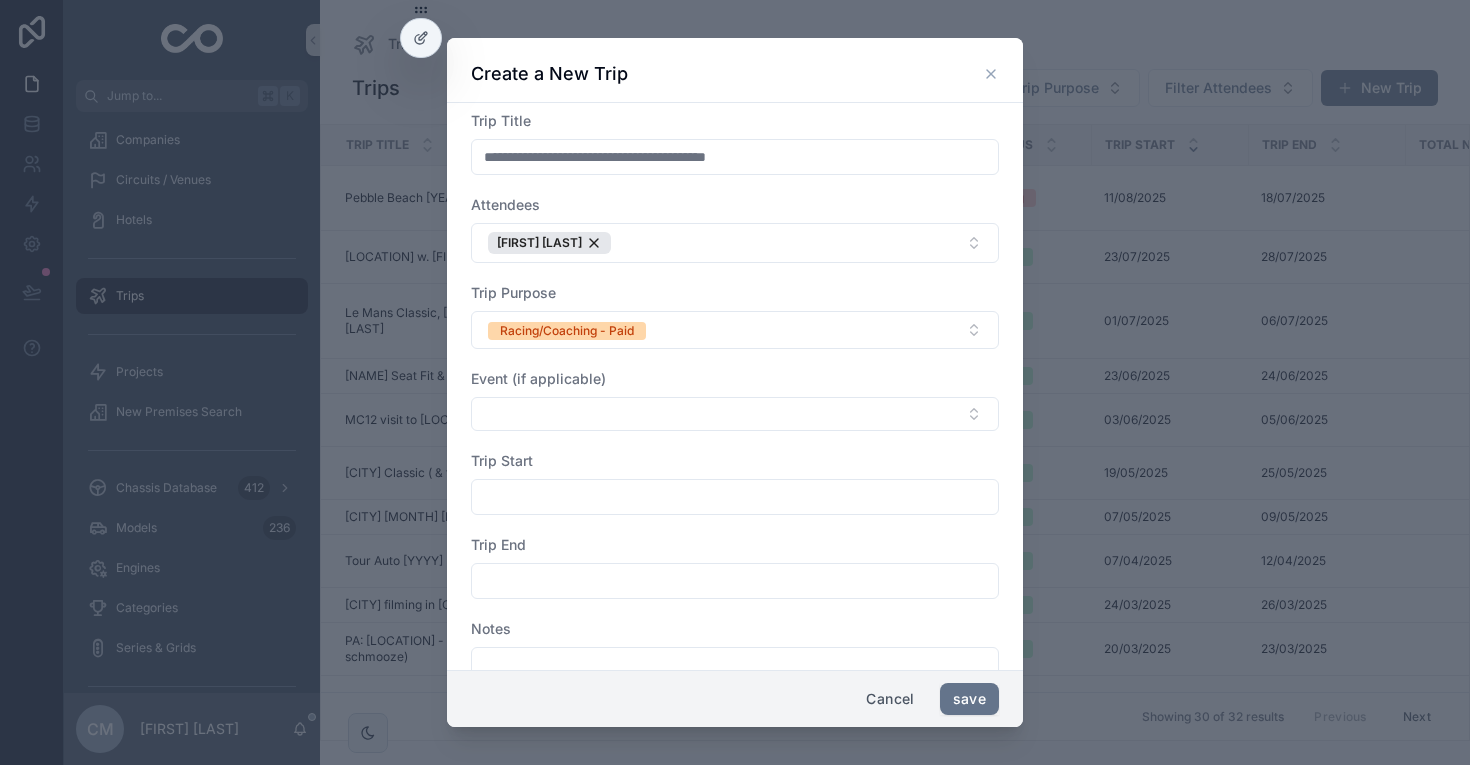 click at bounding box center (735, 497) 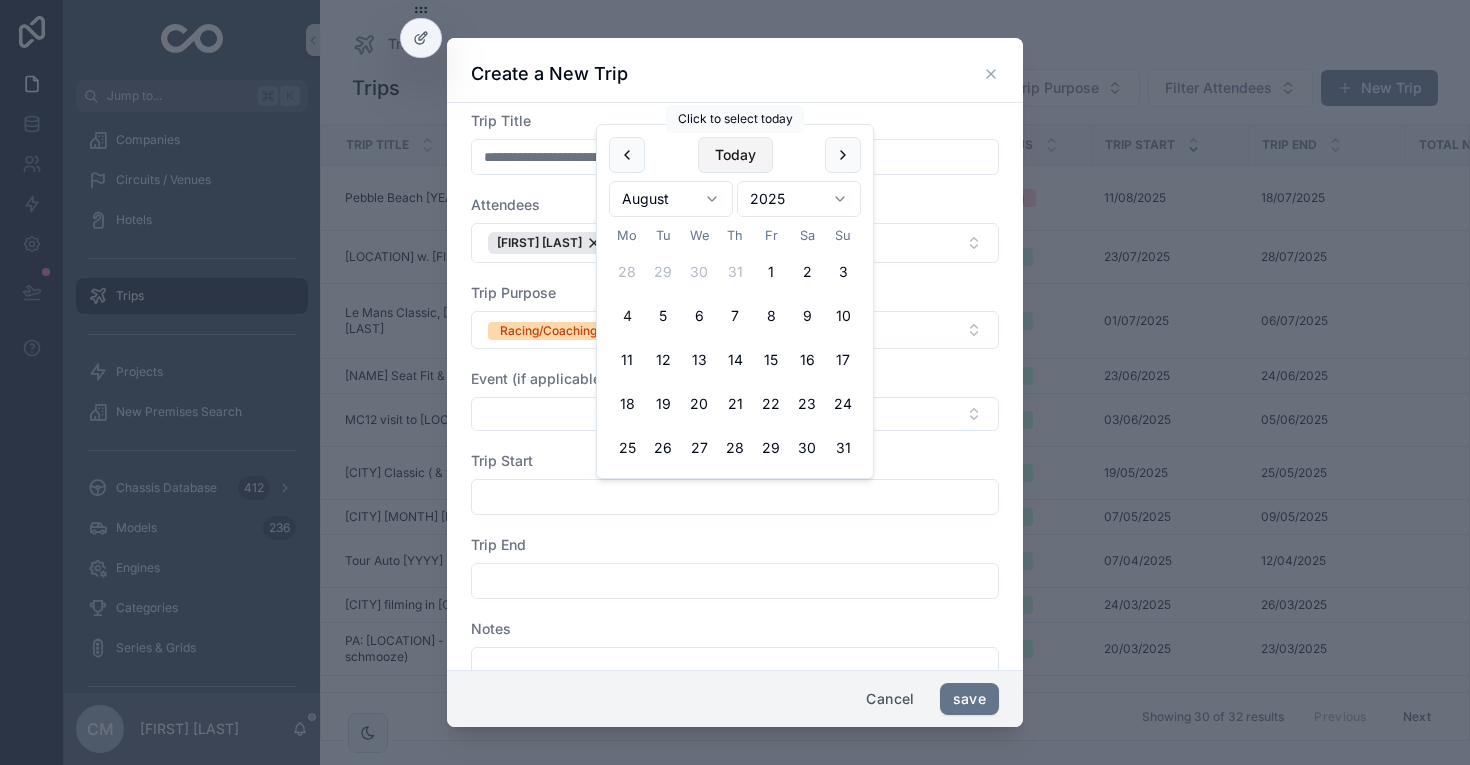 click on "Today" at bounding box center (735, 155) 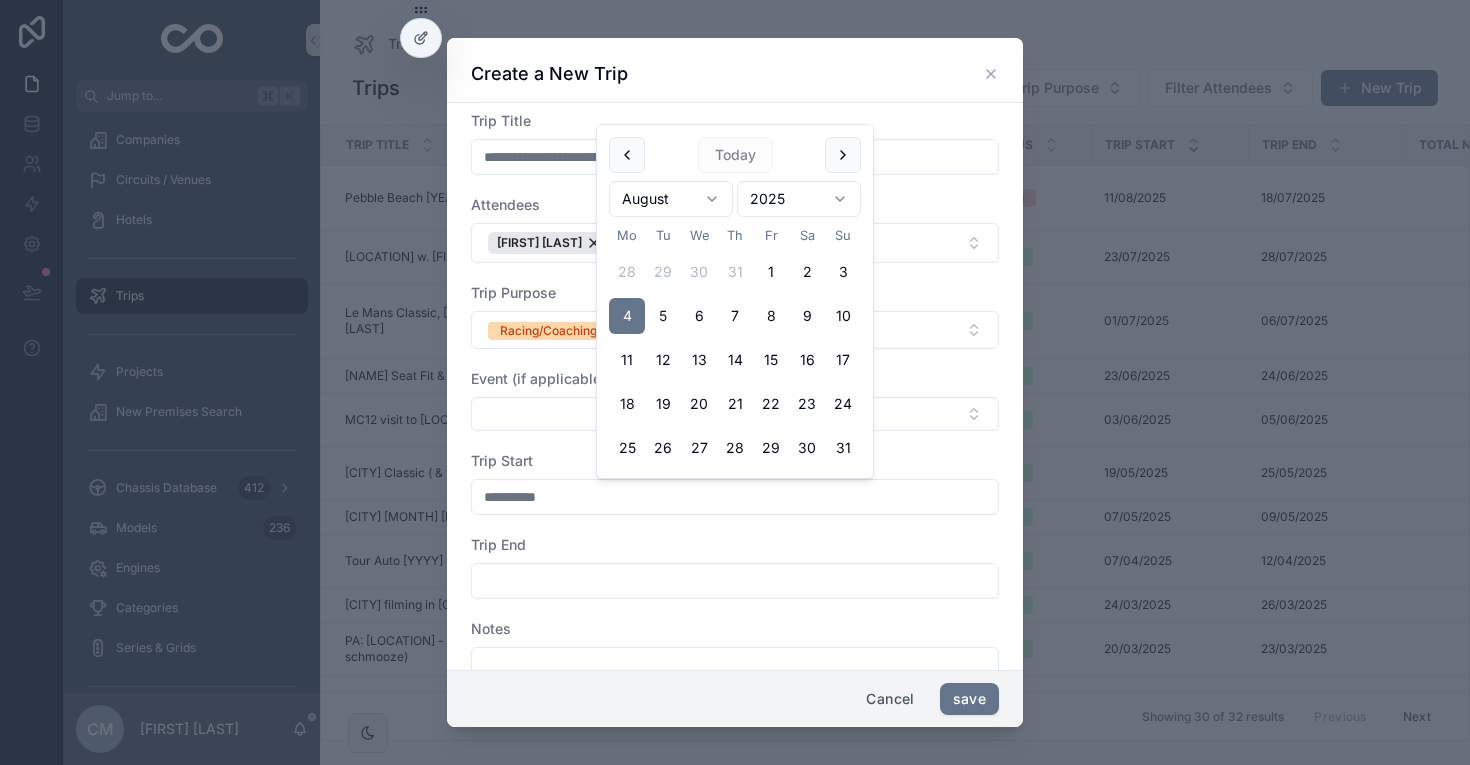 click on "5" at bounding box center (663, 316) 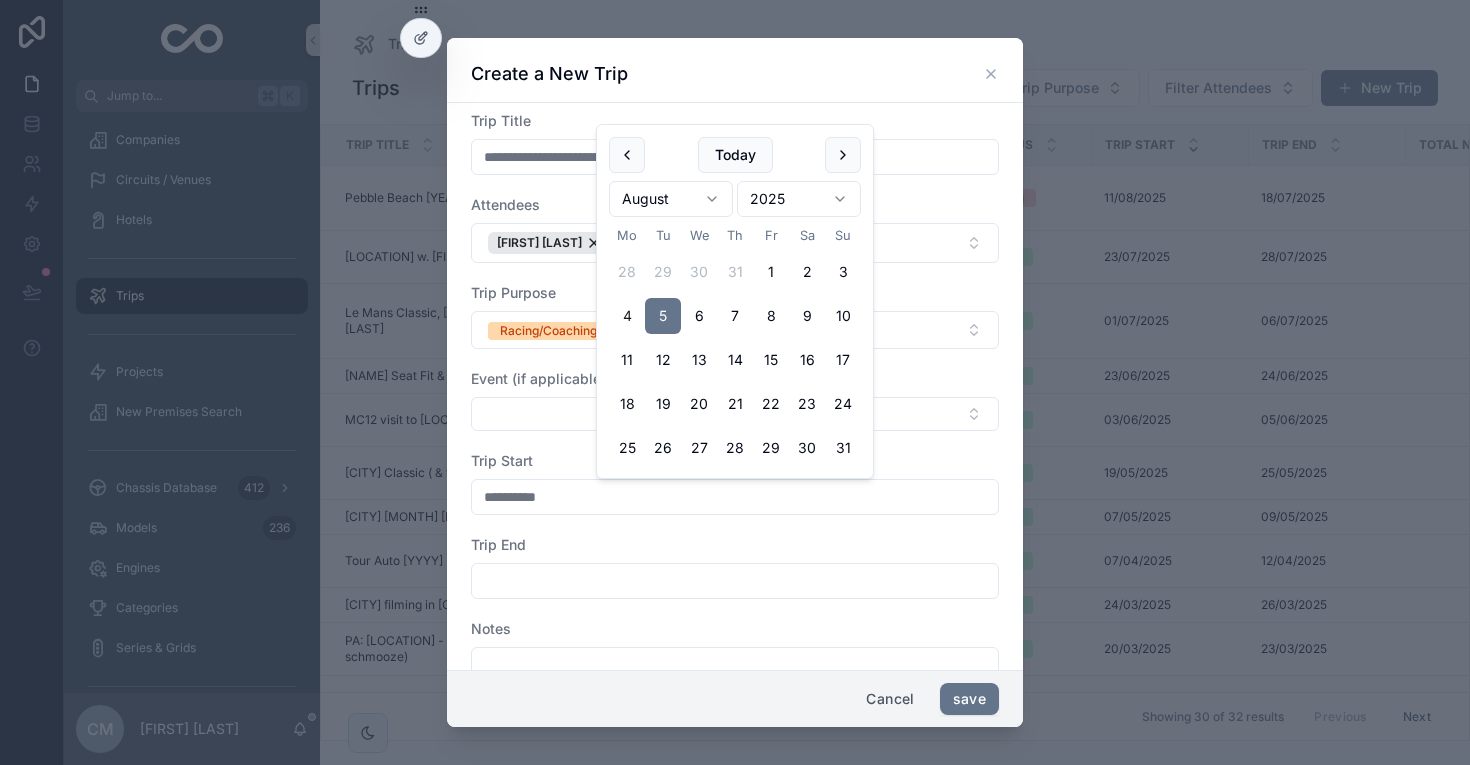 click on "4" at bounding box center (627, 316) 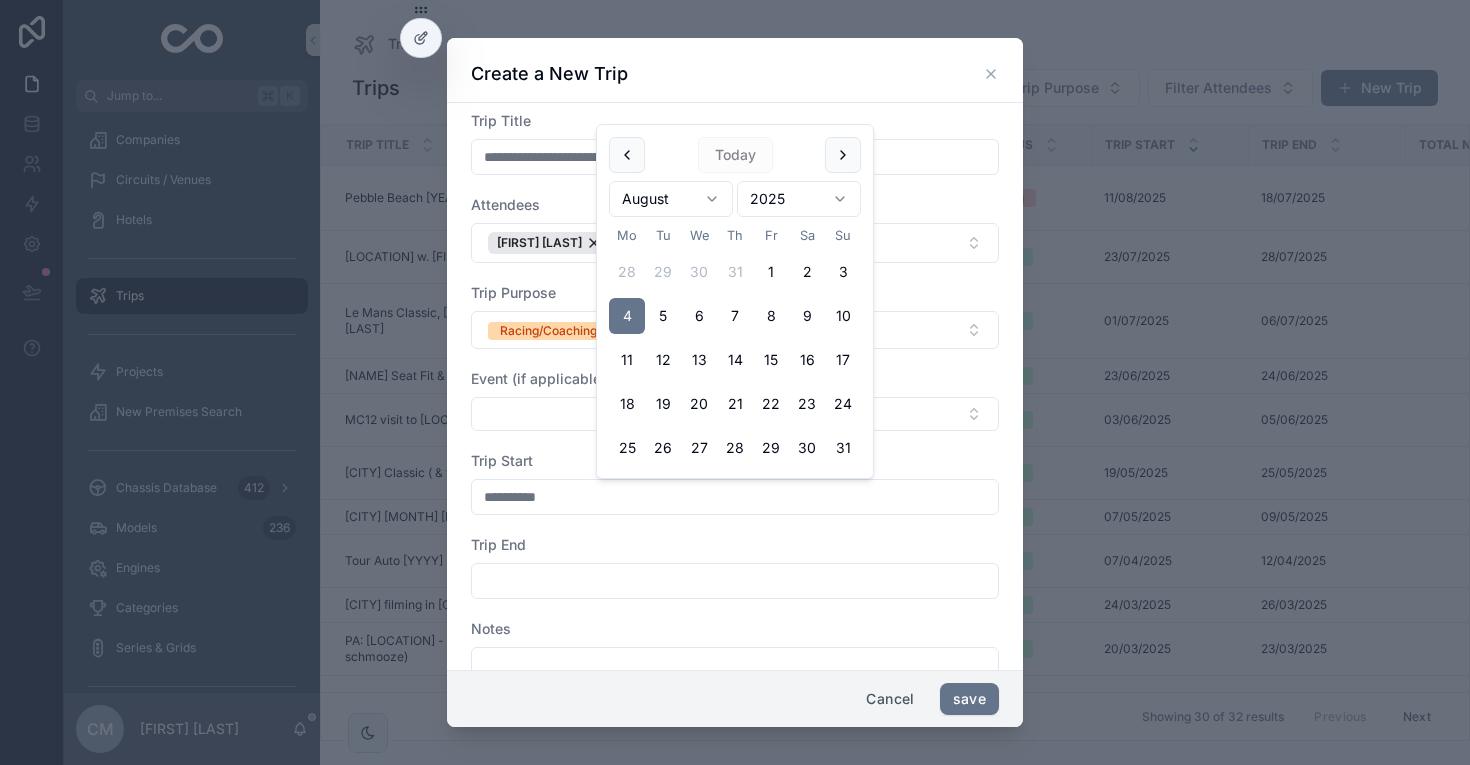 click at bounding box center (735, 581) 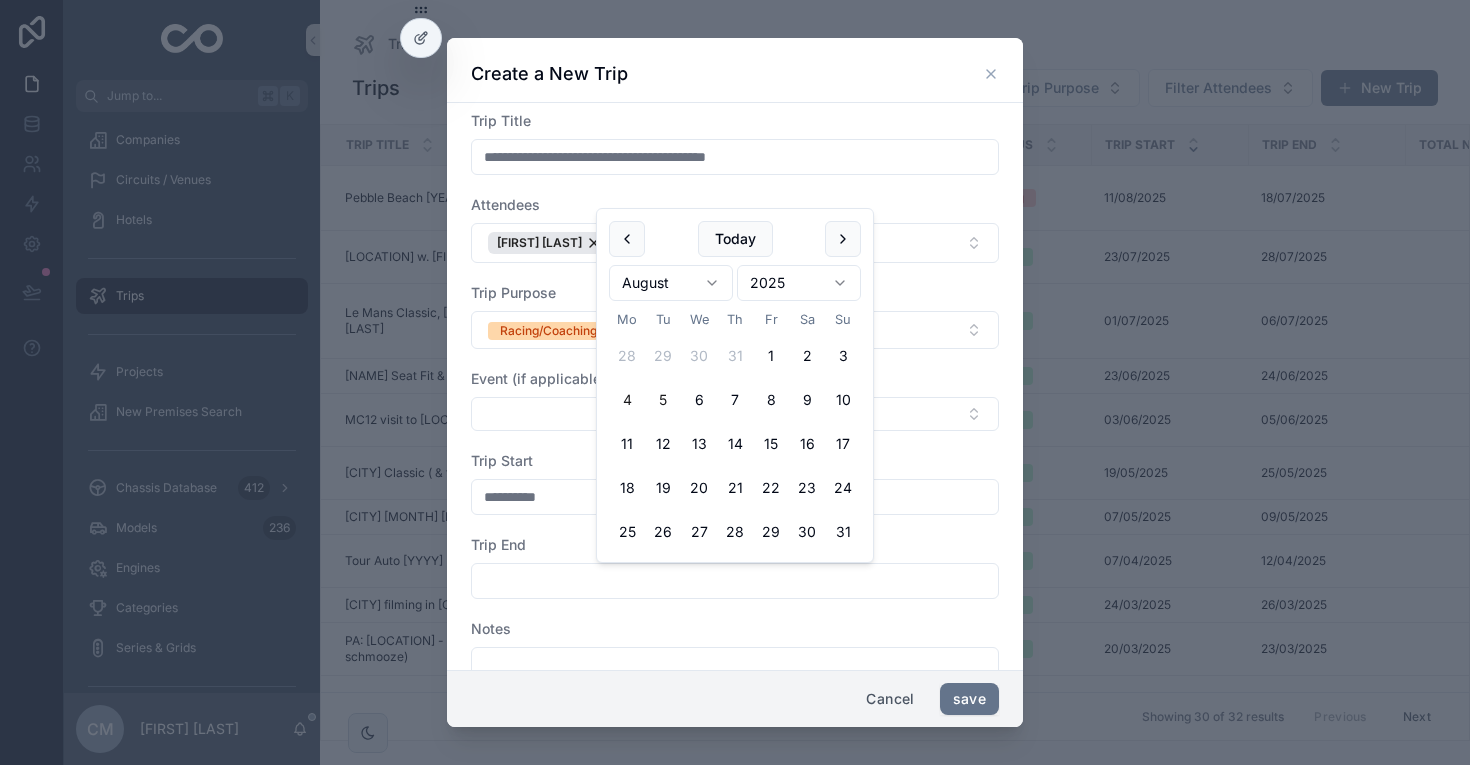 click on "5" at bounding box center (663, 400) 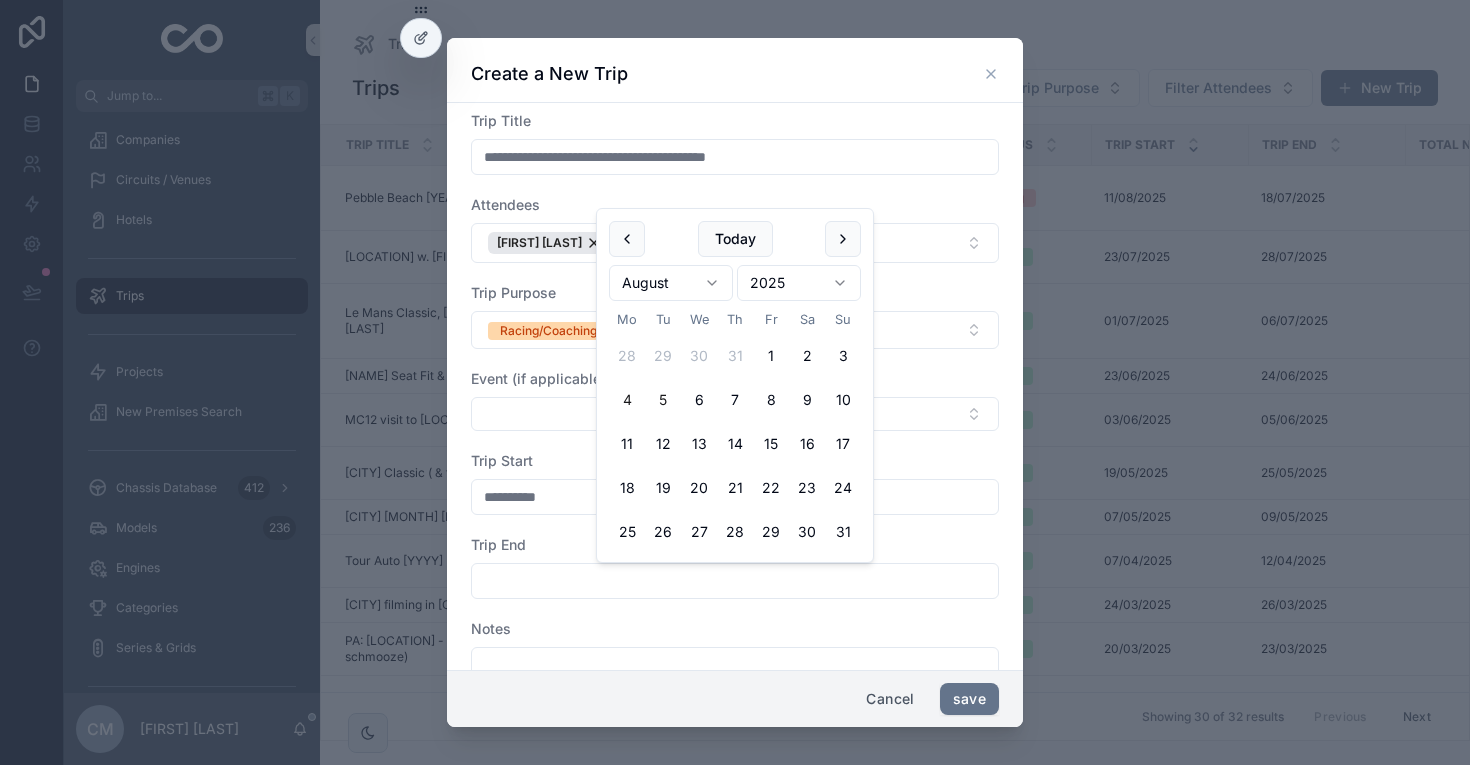 type on "**********" 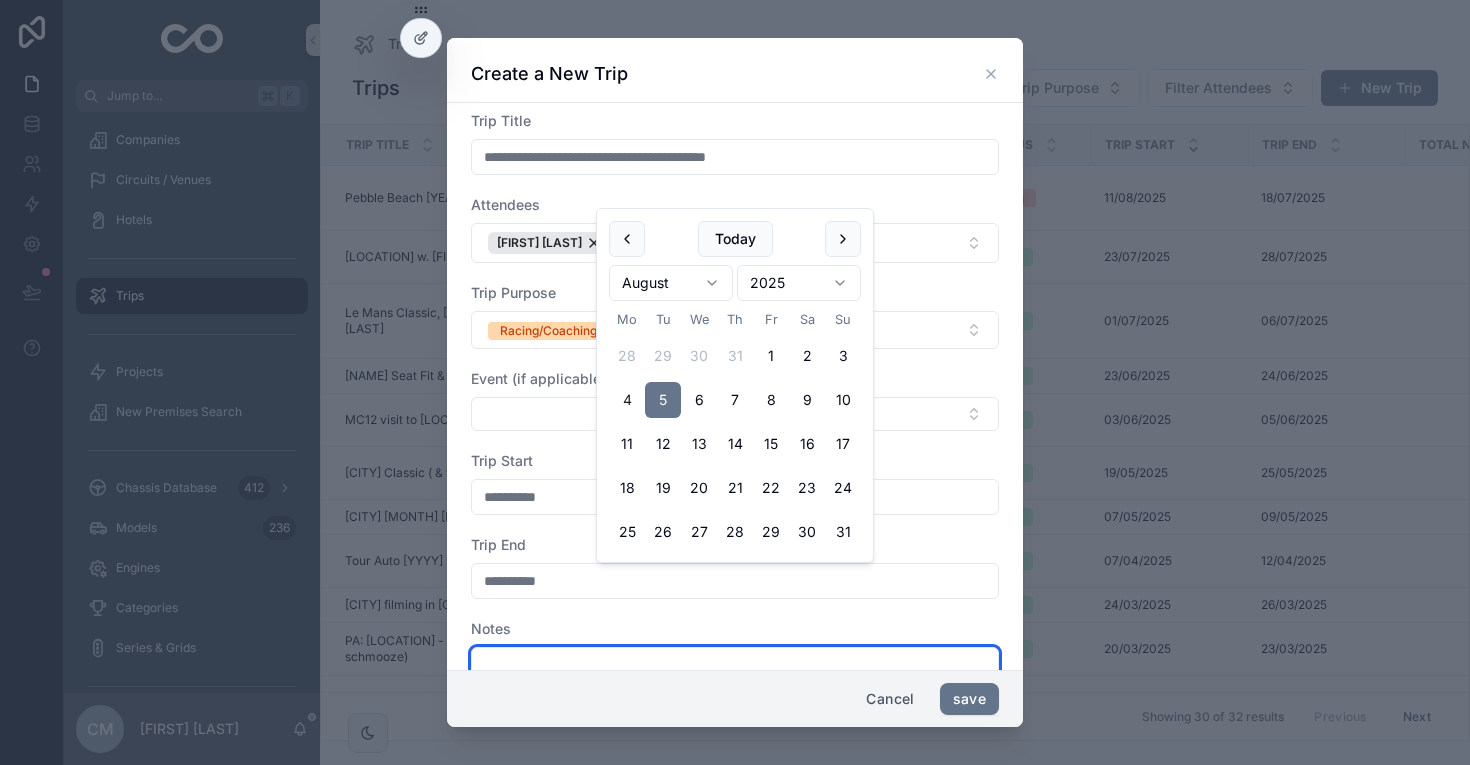 click at bounding box center (735, 677) 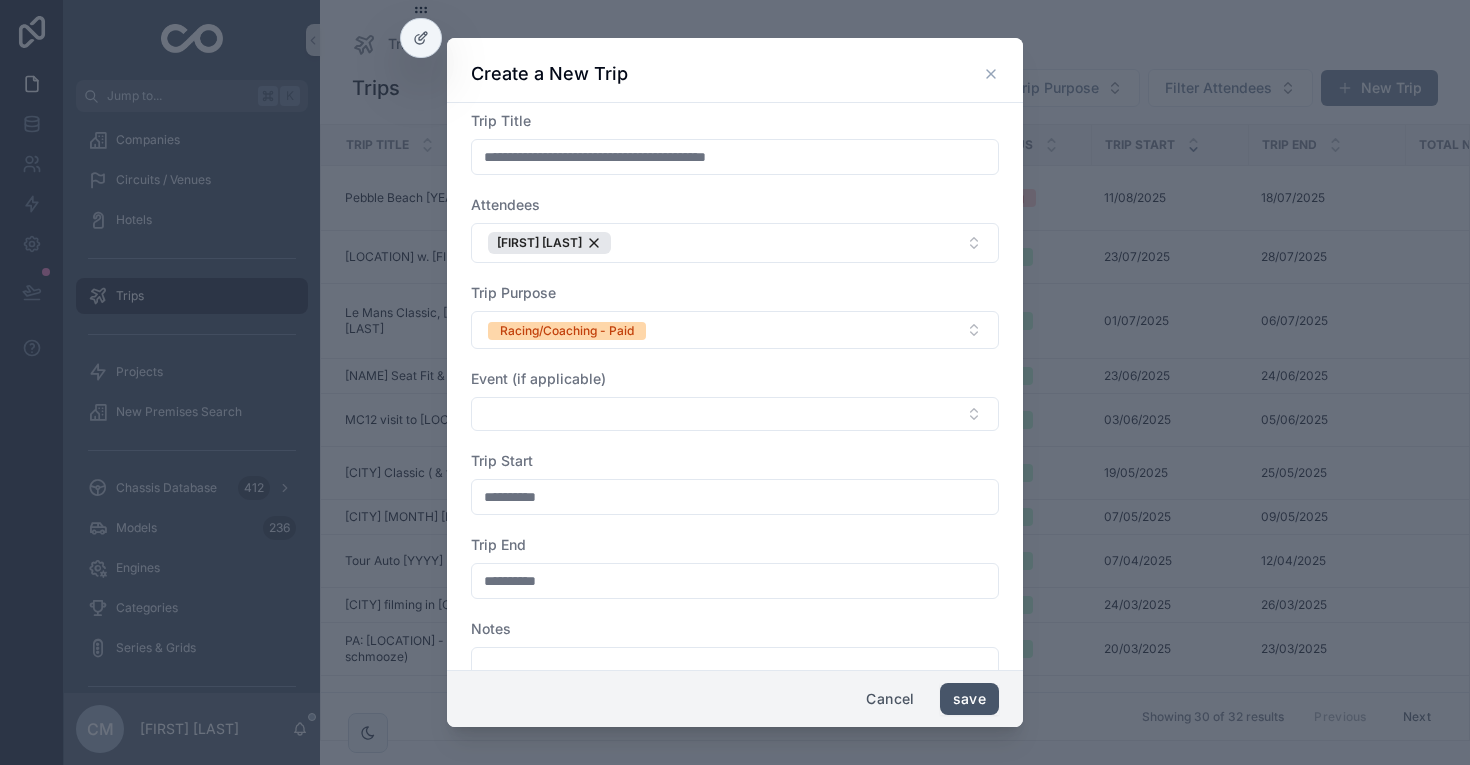 click on "save" at bounding box center [969, 699] 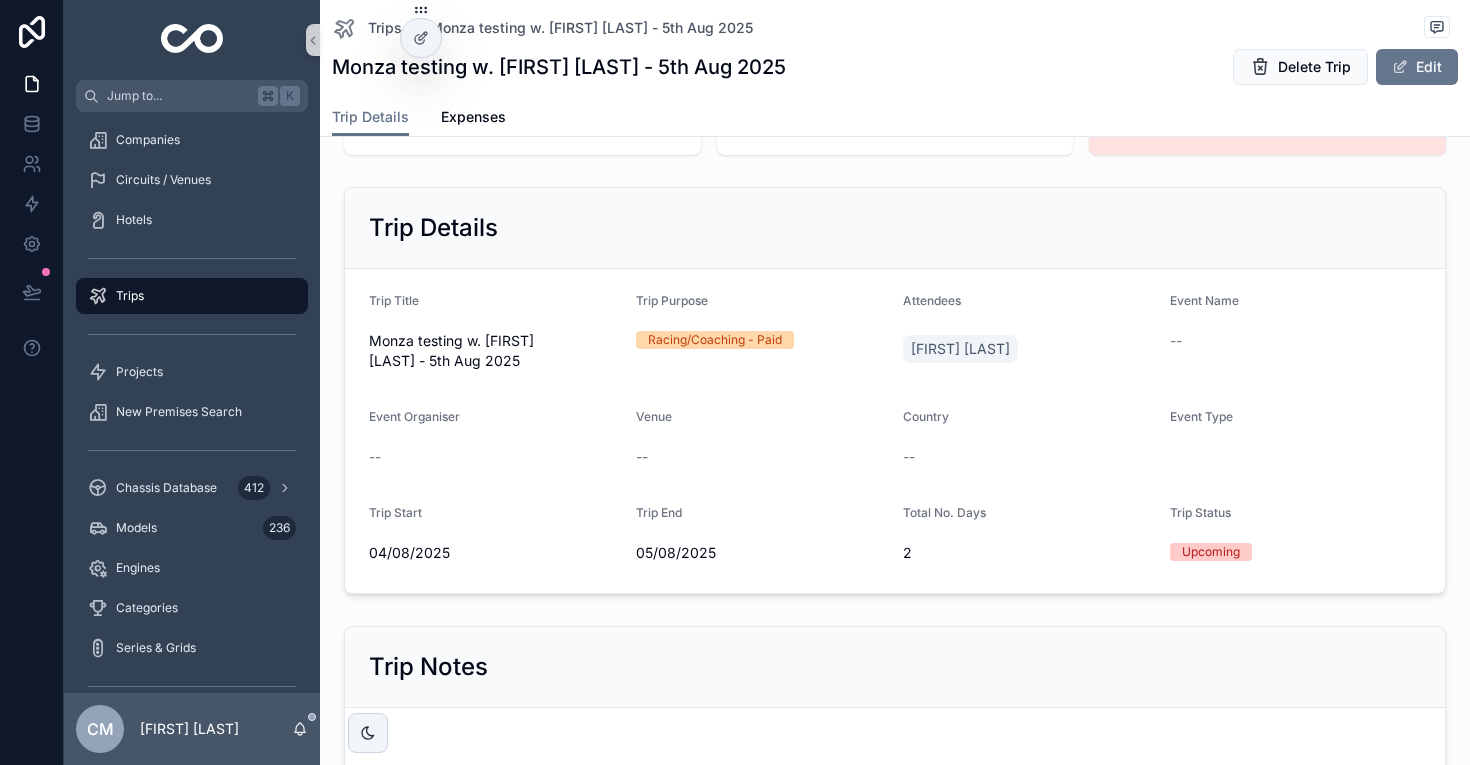 scroll, scrollTop: 0, scrollLeft: 0, axis: both 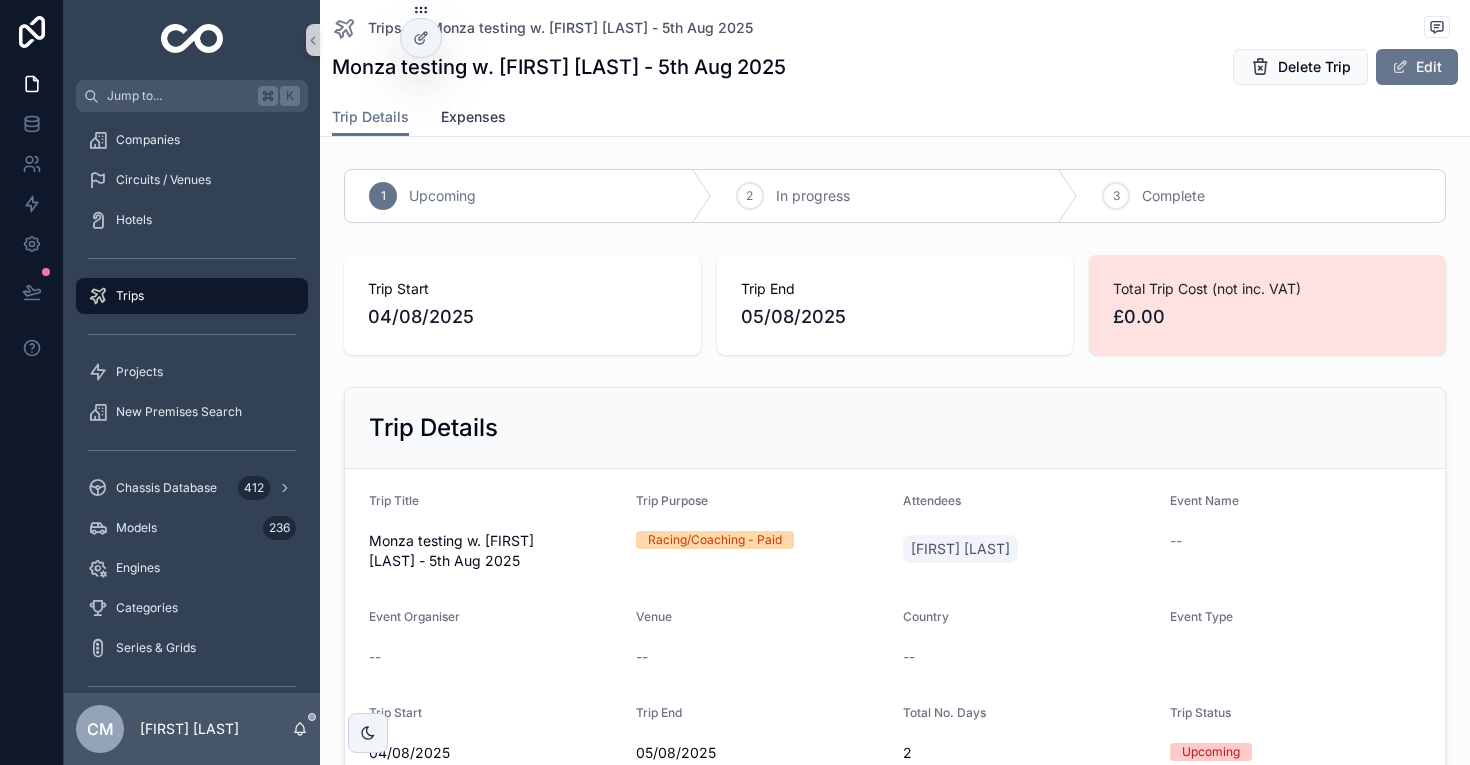click on "Expenses" at bounding box center (473, 117) 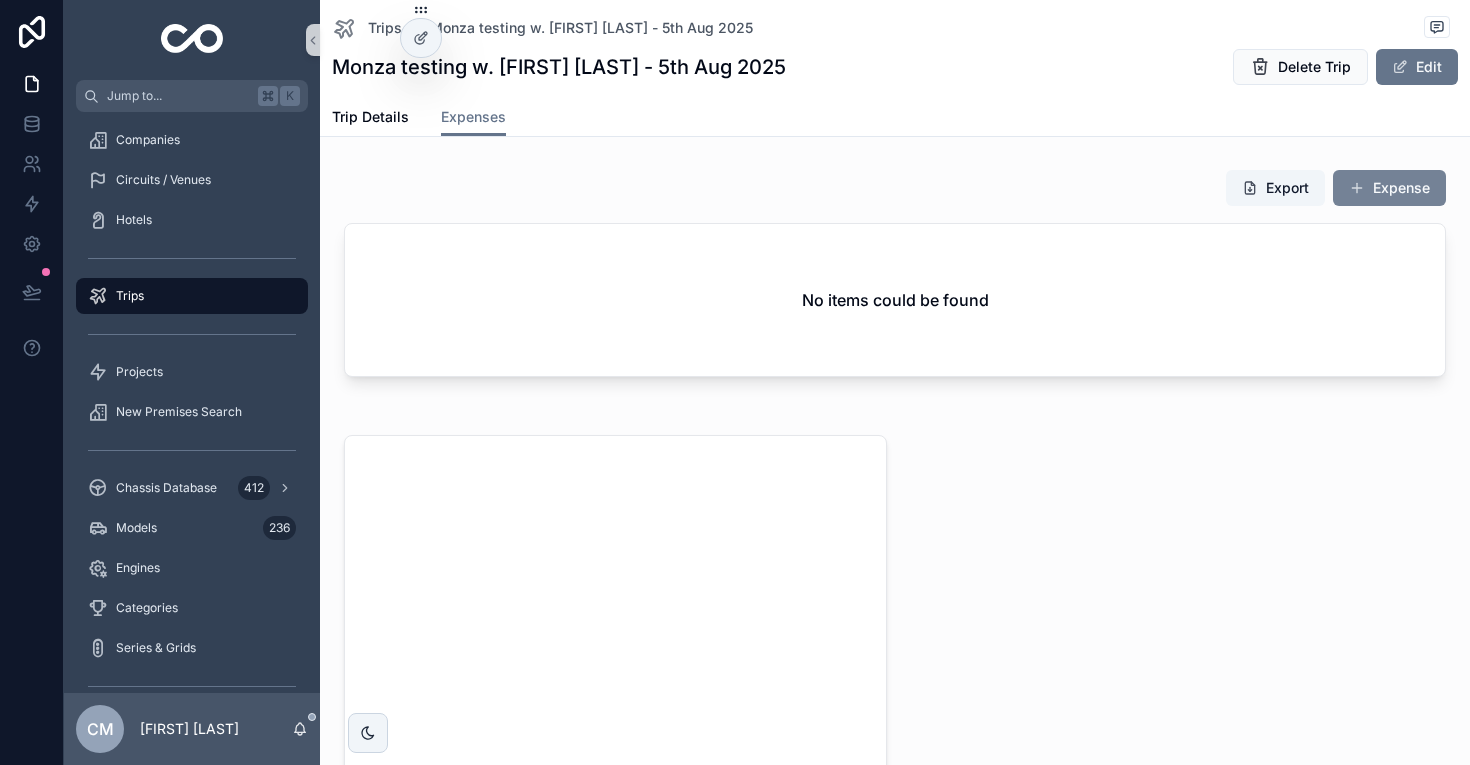 click on "Expense" at bounding box center [1389, 188] 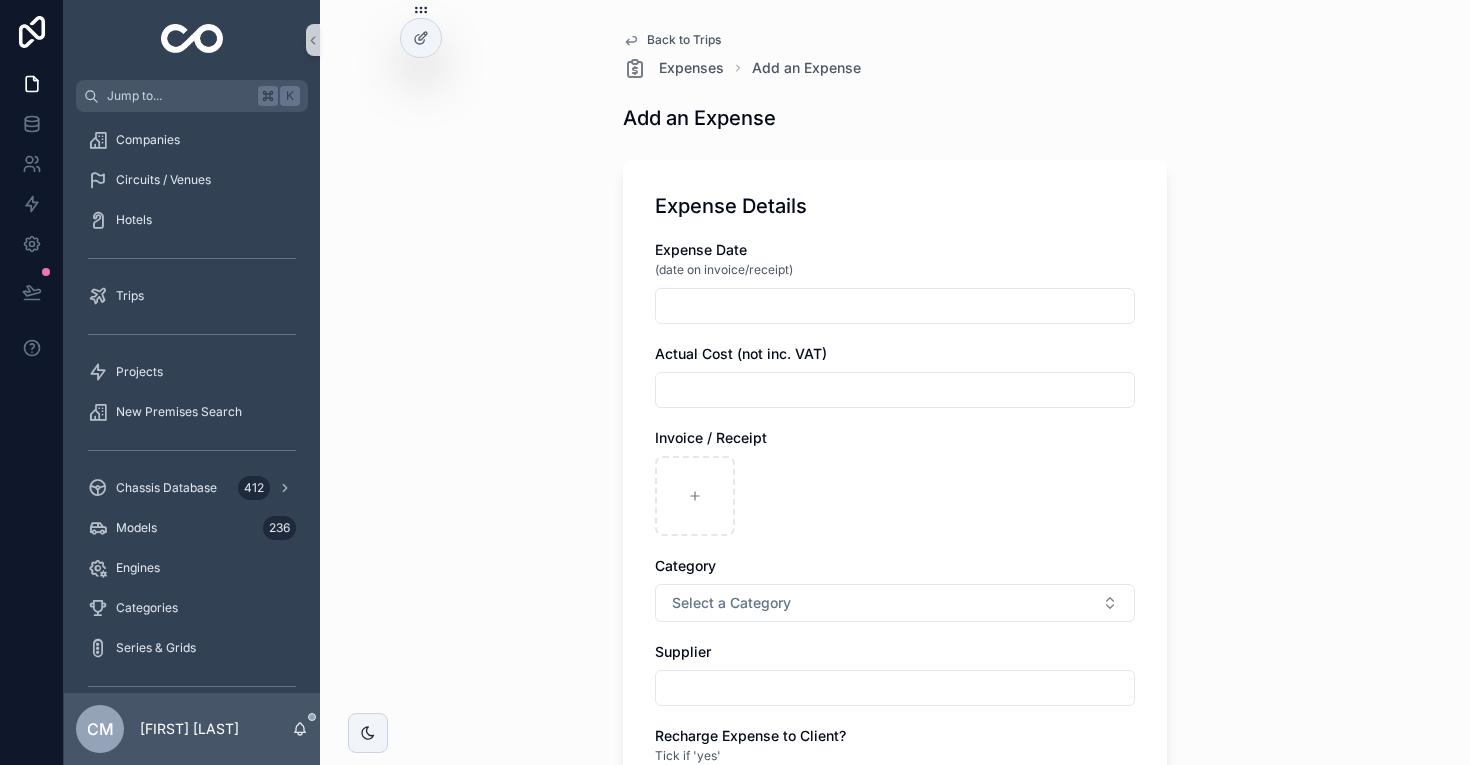 click at bounding box center [895, 306] 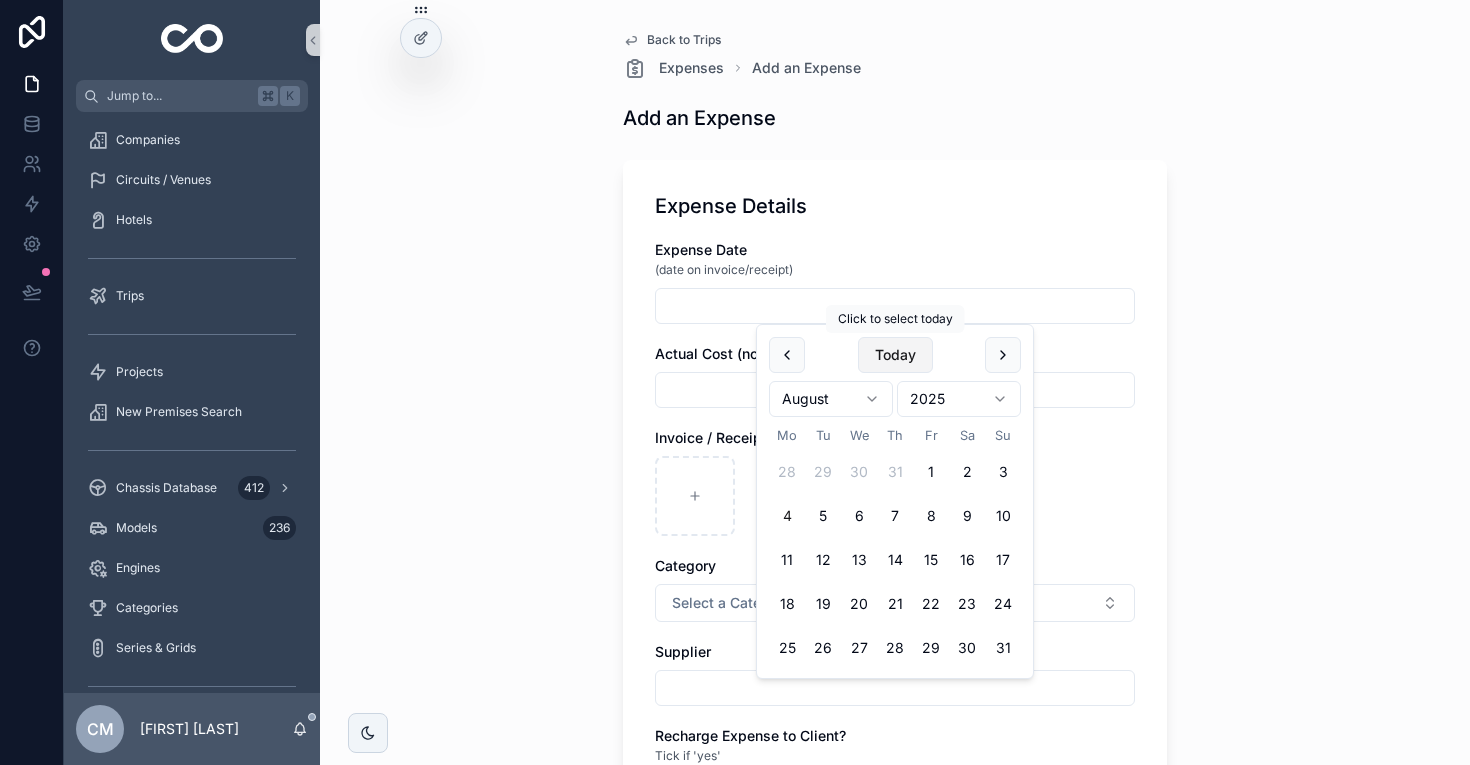 click on "Today" at bounding box center (895, 355) 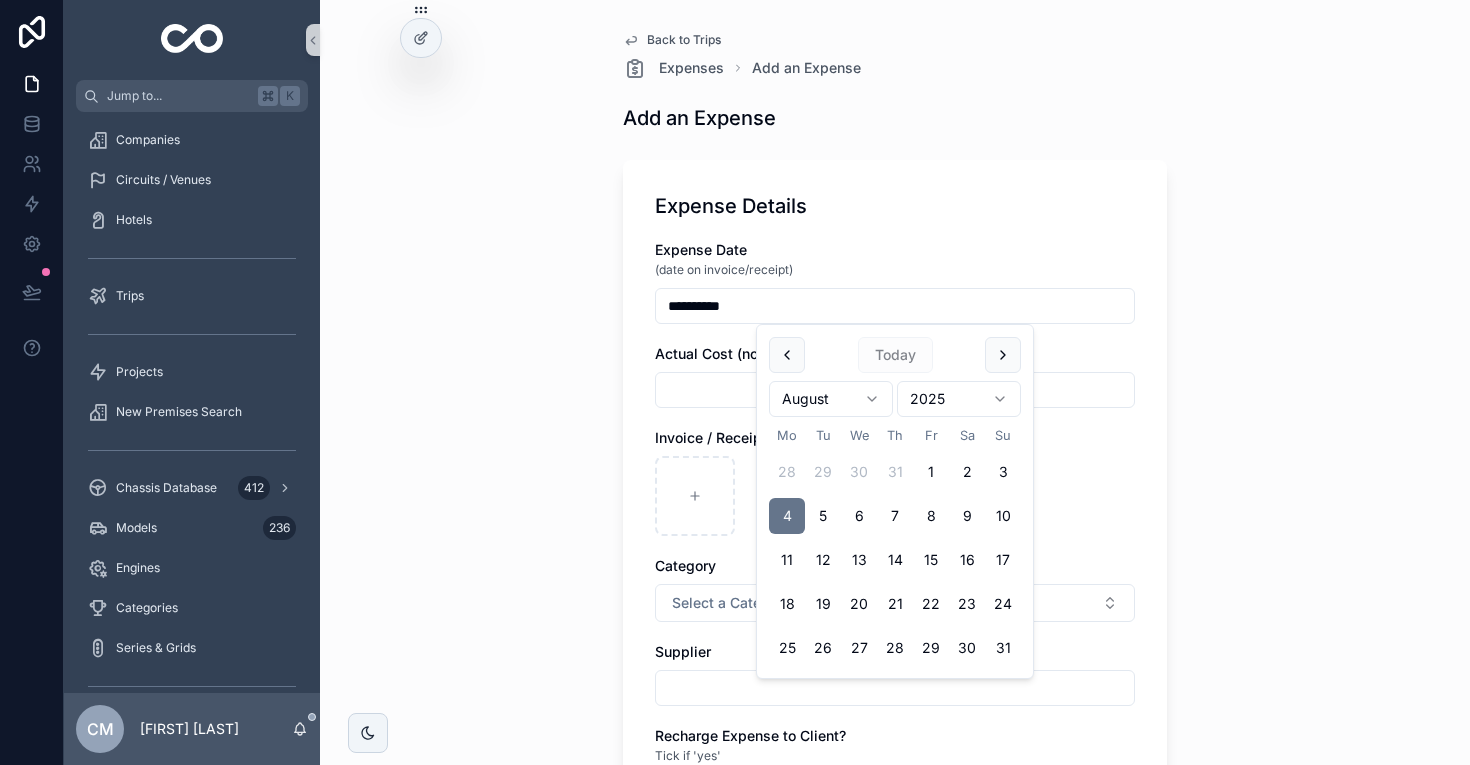 click at bounding box center (895, 390) 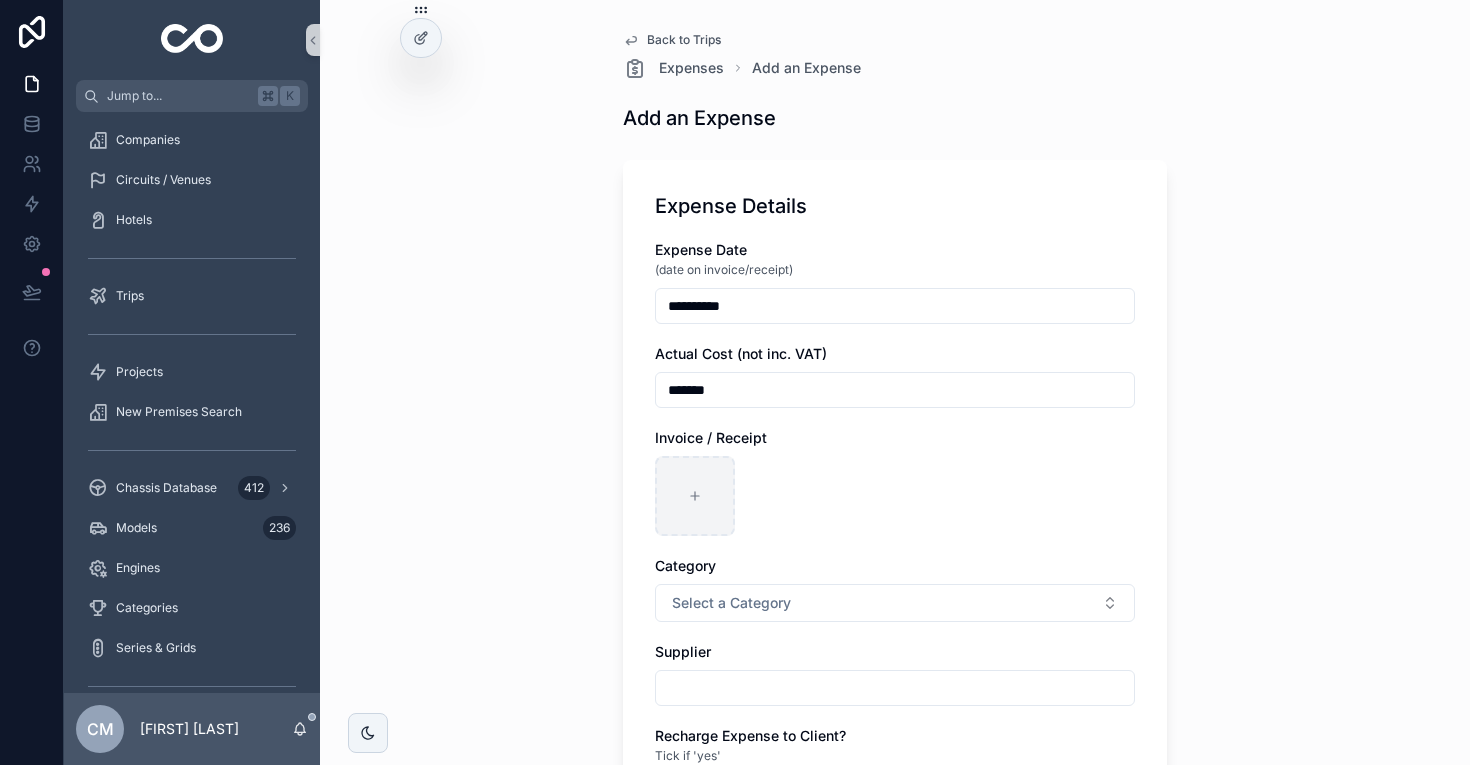 type on "*******" 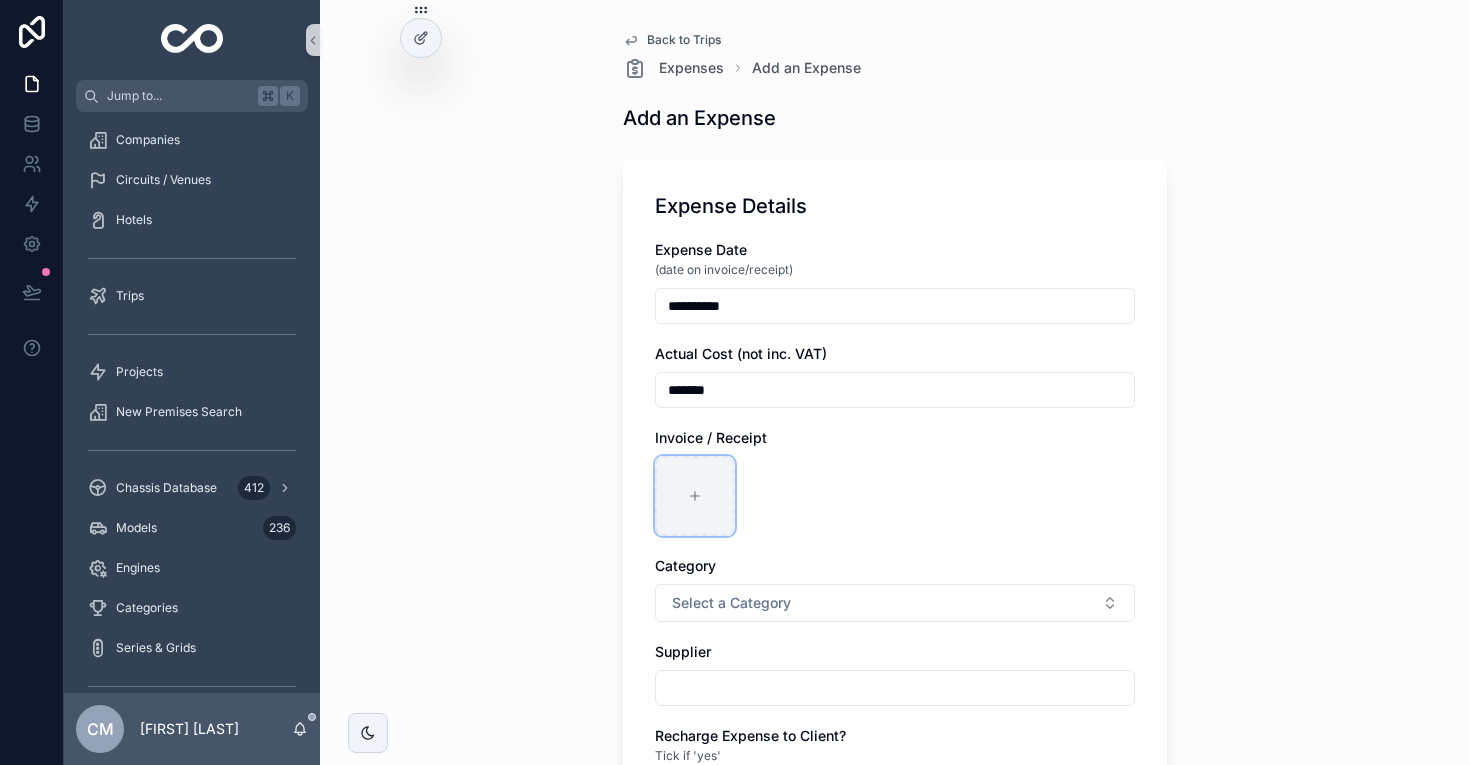 click 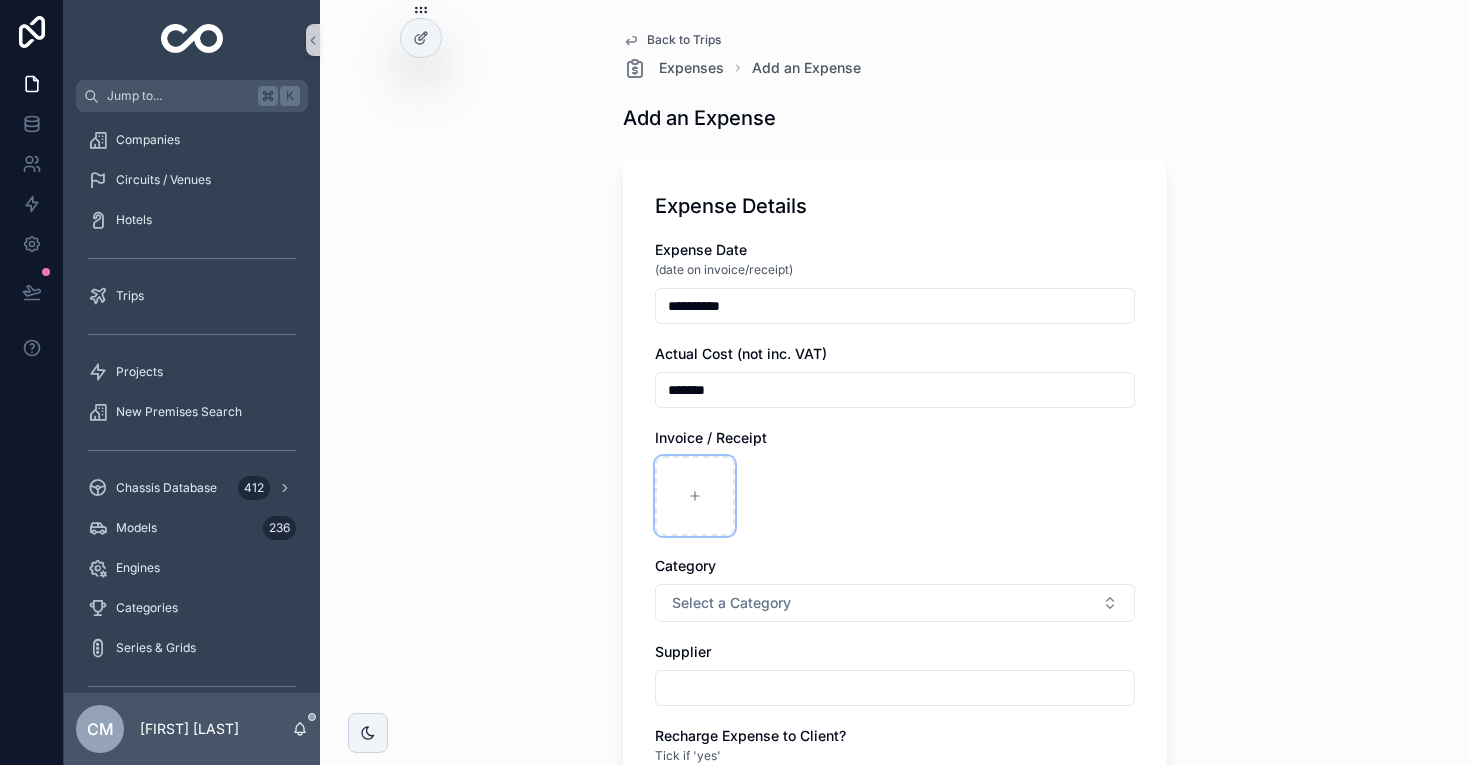 type on "**********" 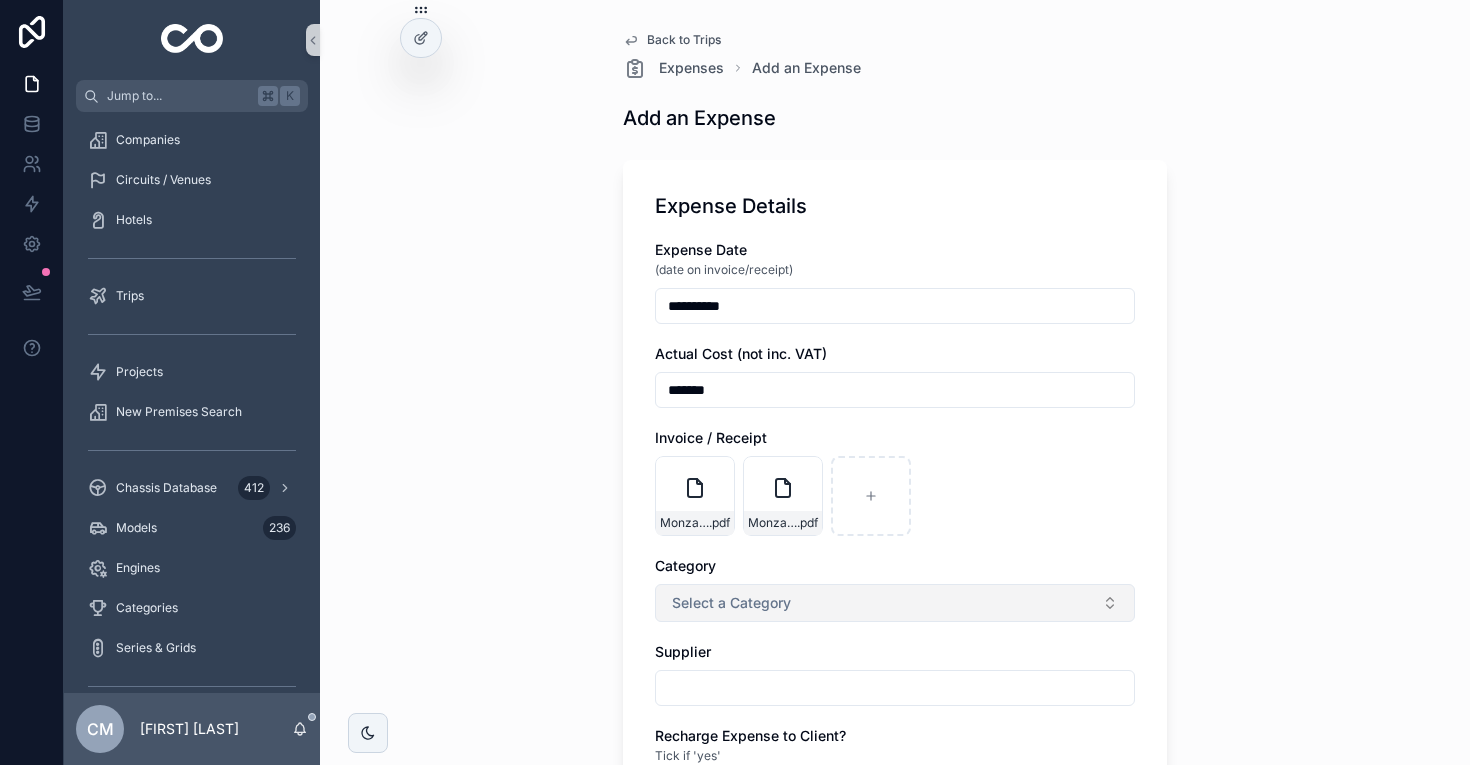 click on "Select a Category" at bounding box center (895, 603) 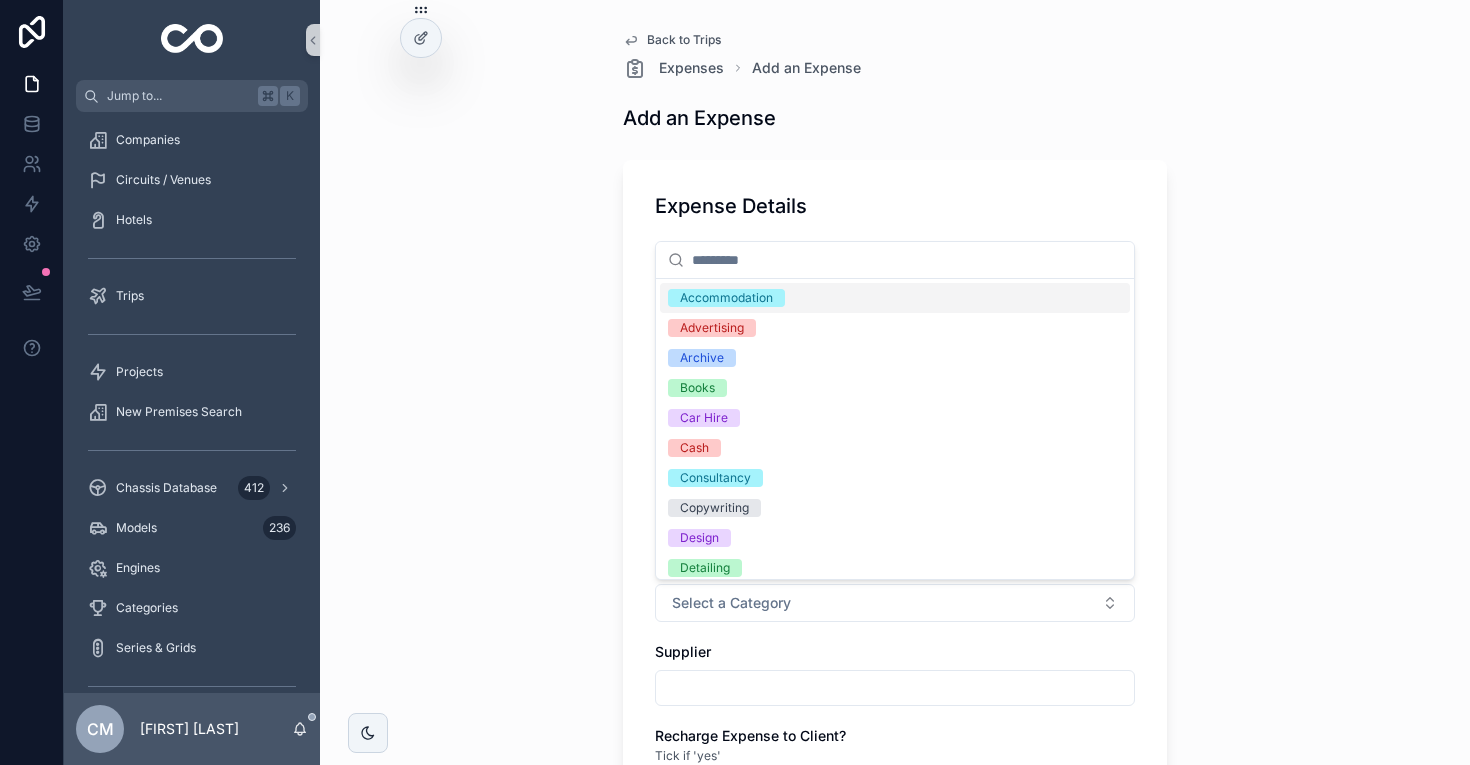 click on "Accommodation" at bounding box center (726, 298) 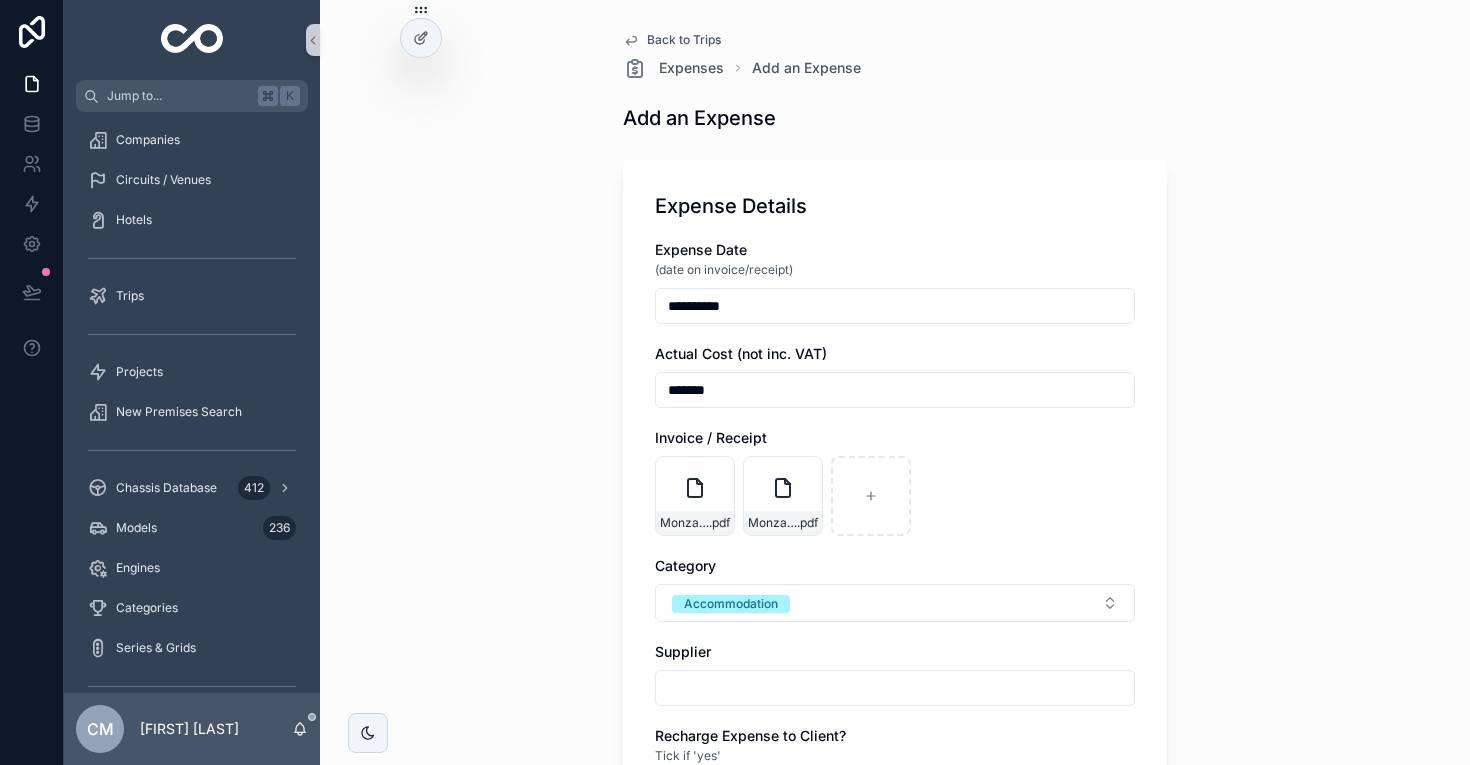 click on "**********" at bounding box center [895, 382] 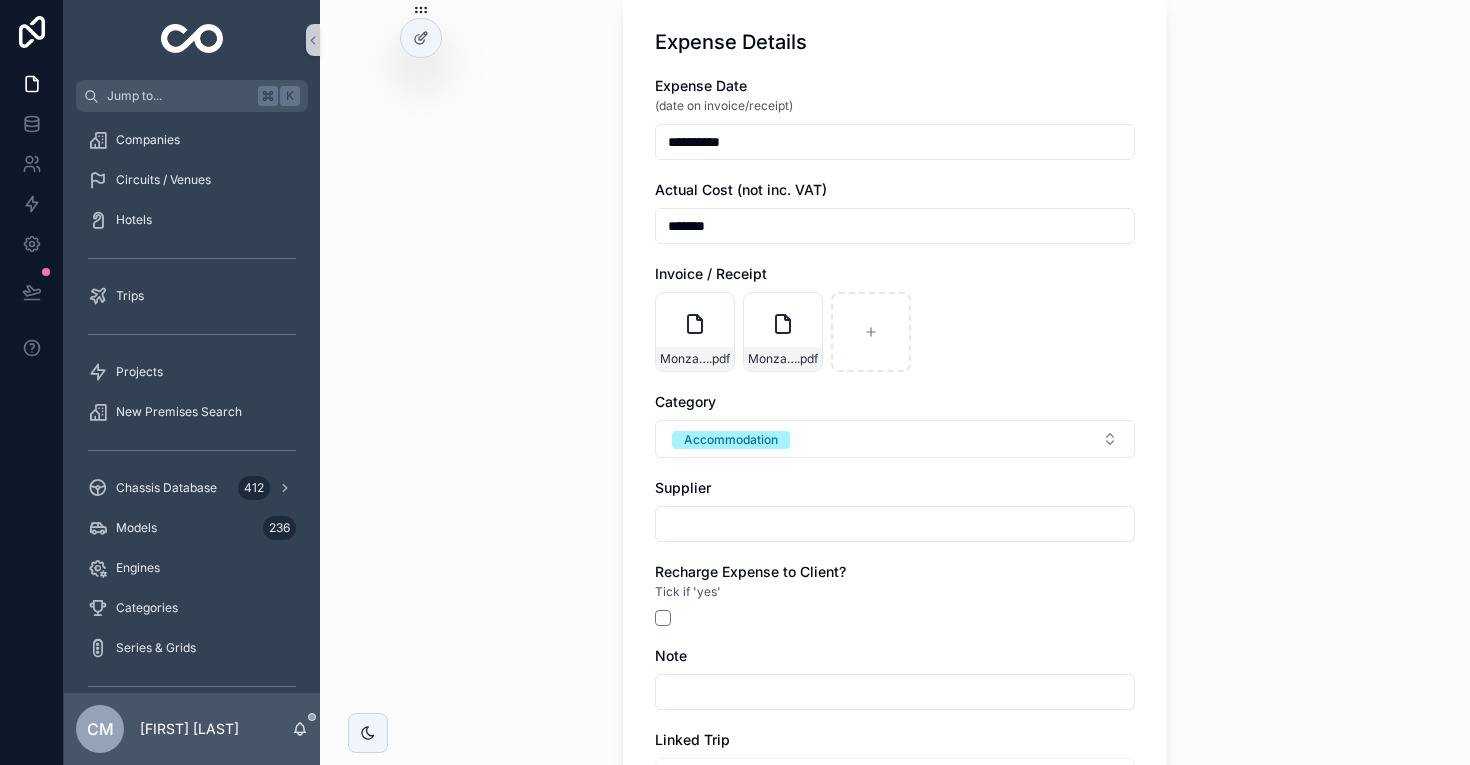 scroll, scrollTop: 248, scrollLeft: 0, axis: vertical 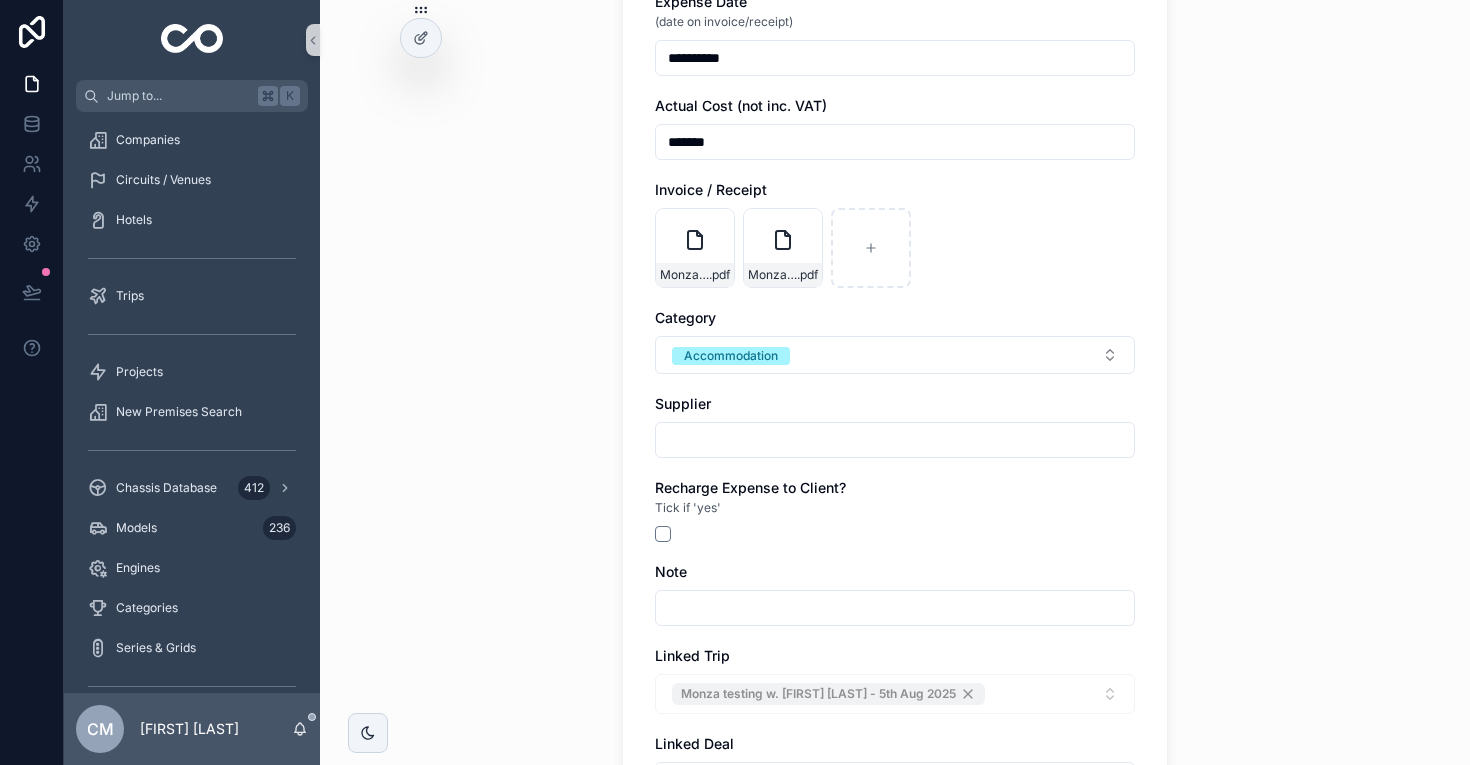 click at bounding box center (895, 440) 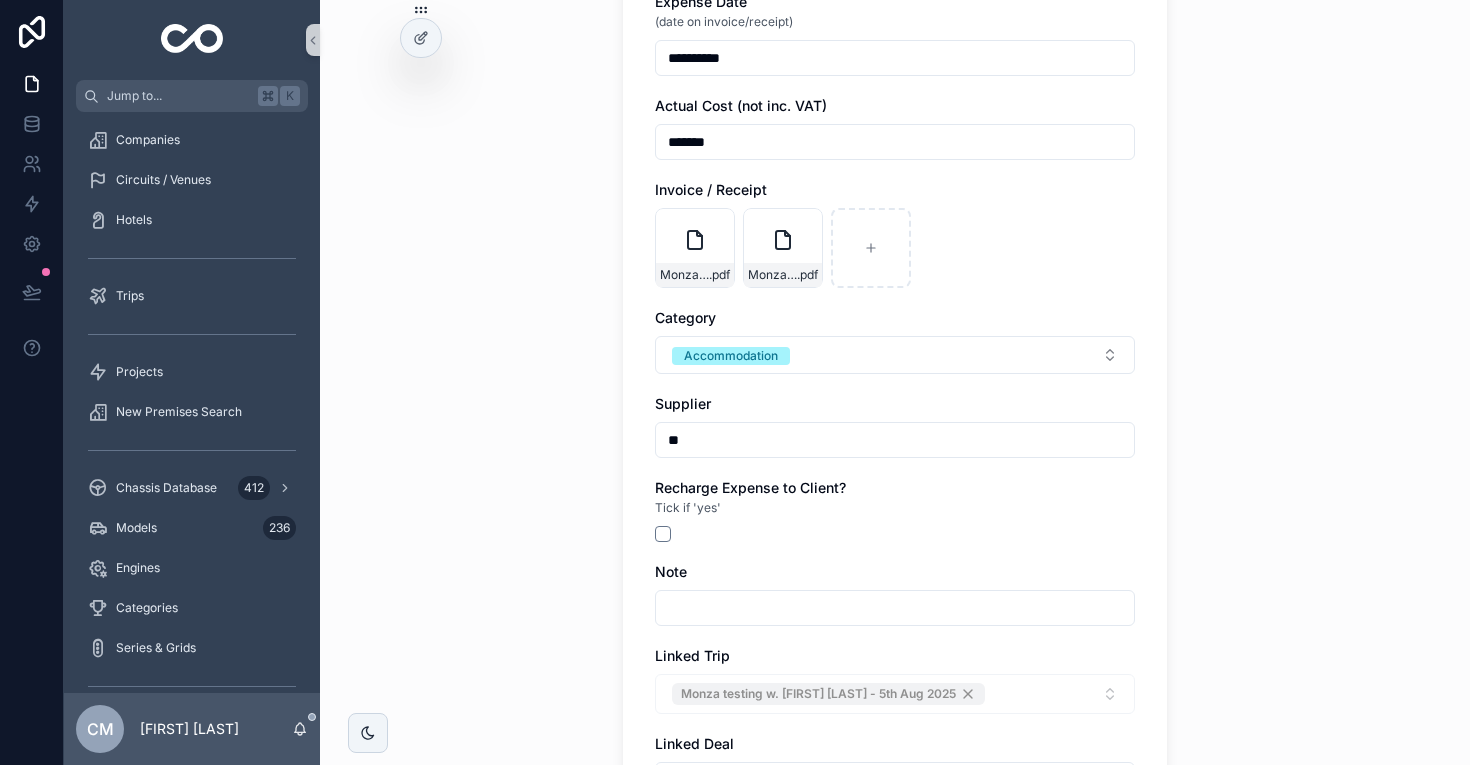 type on "**********" 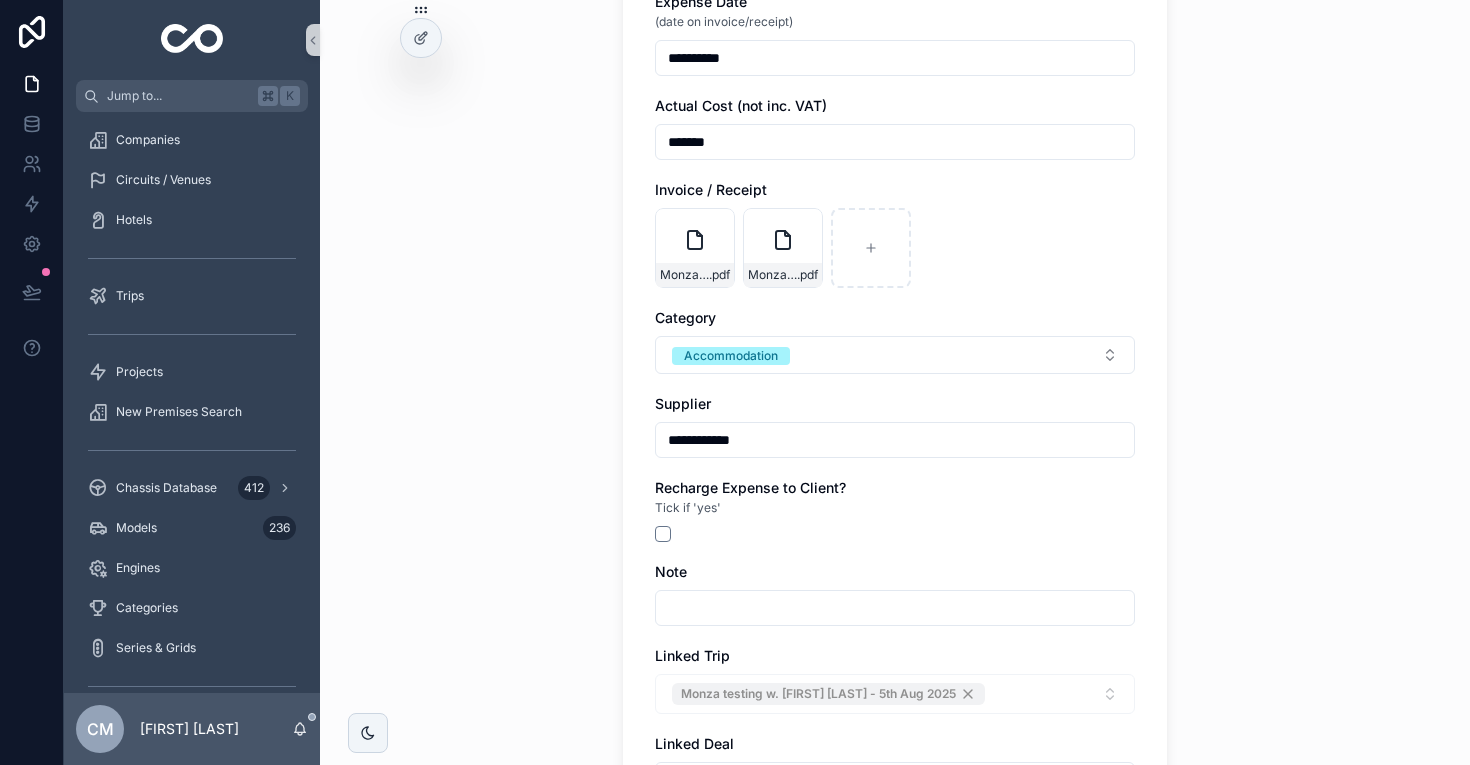 click at bounding box center [895, 608] 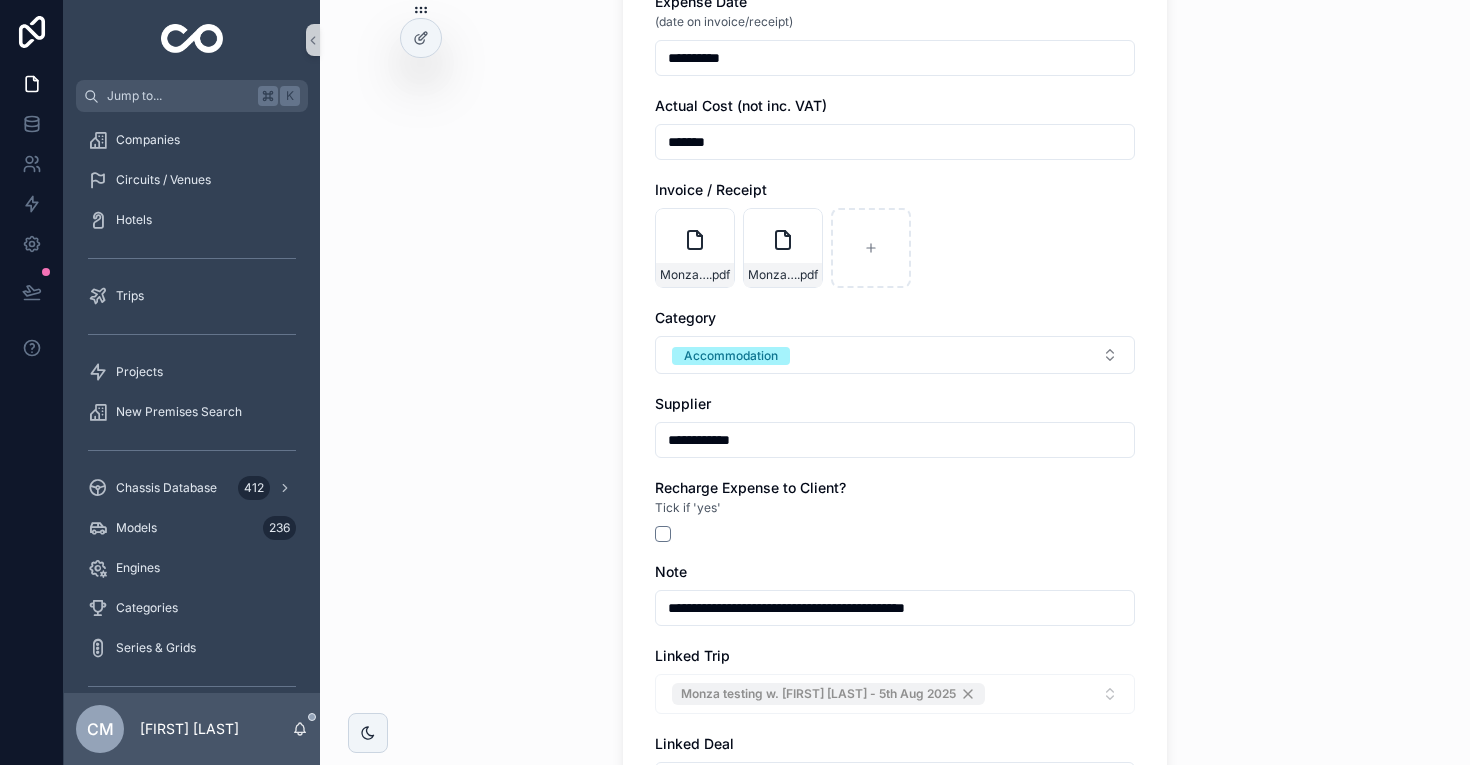 type on "**********" 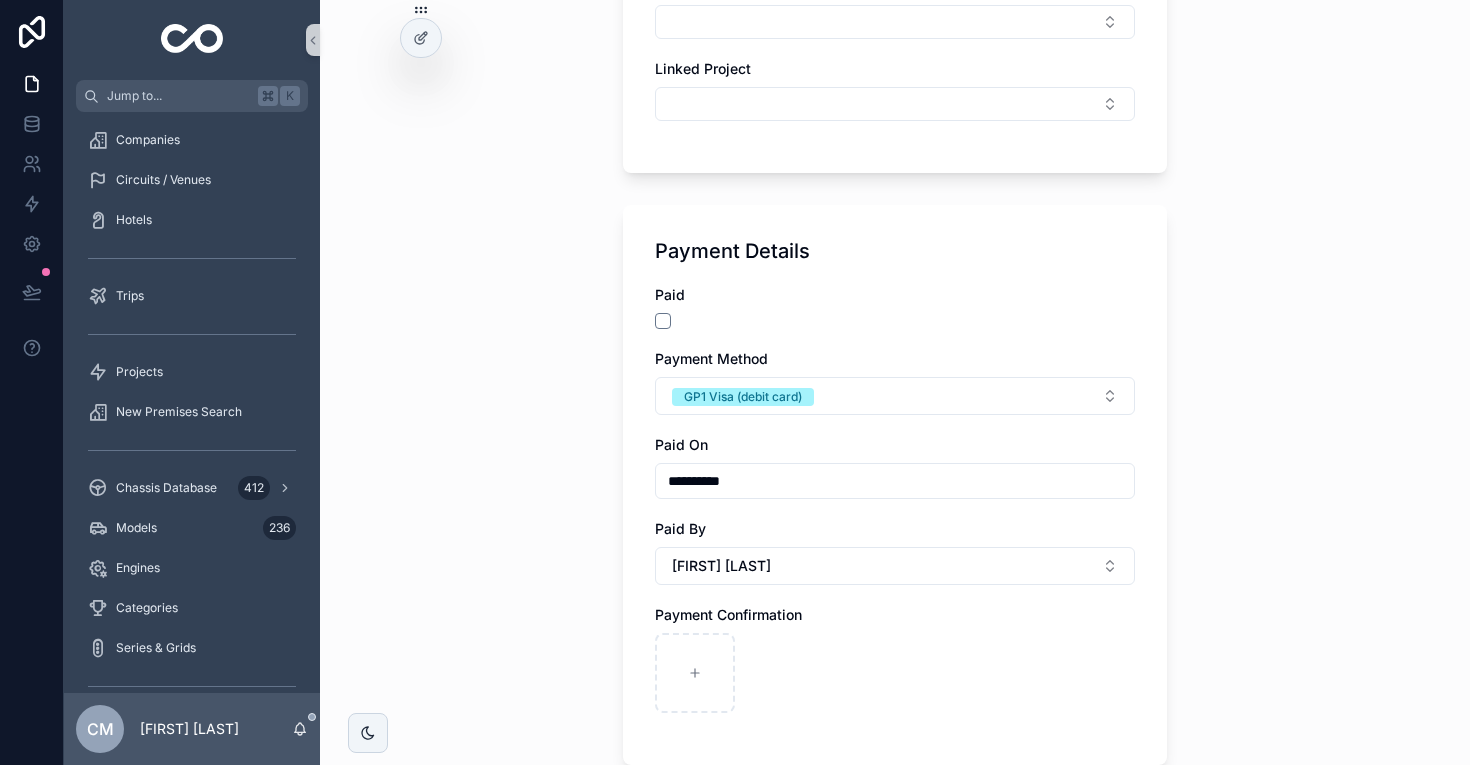 scroll, scrollTop: 1168, scrollLeft: 0, axis: vertical 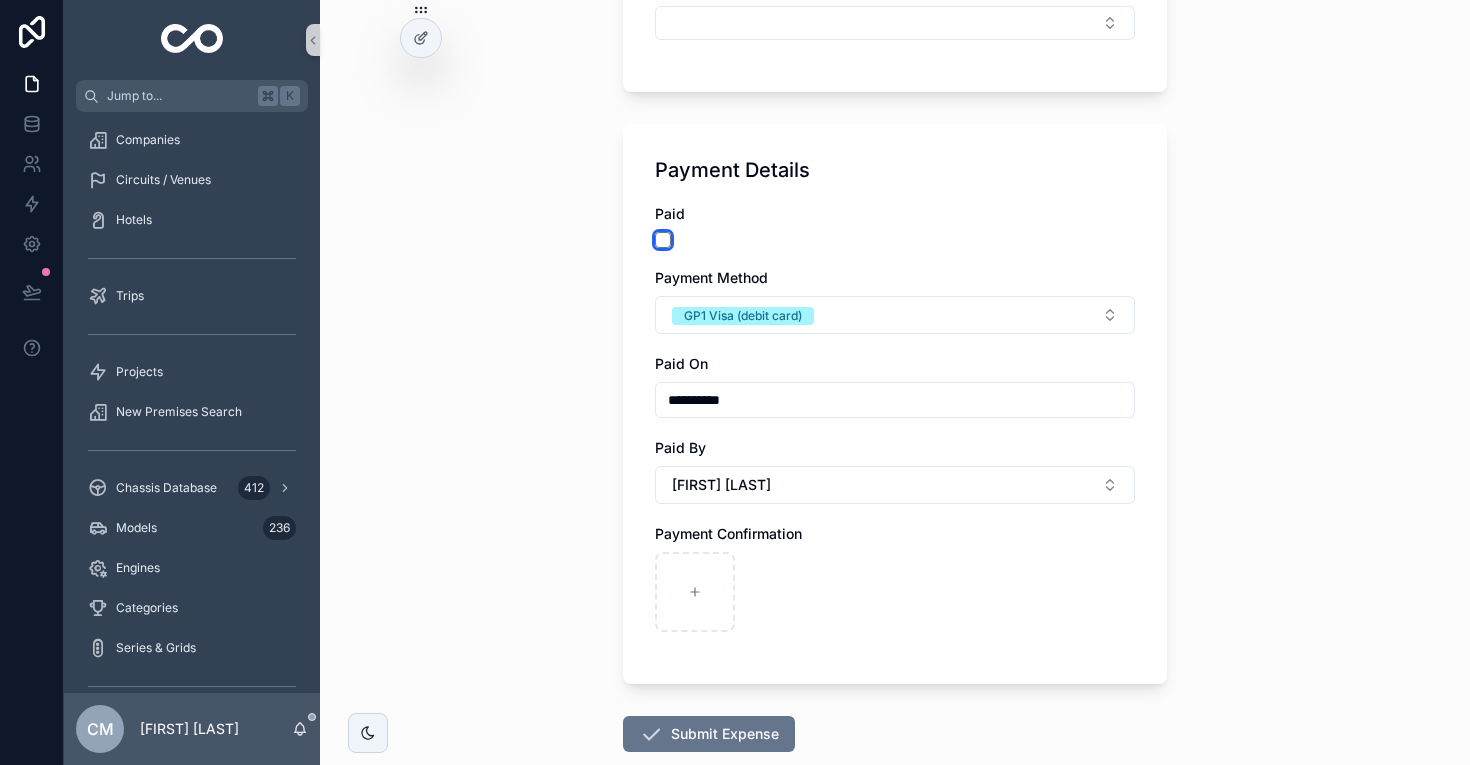 click at bounding box center (663, 240) 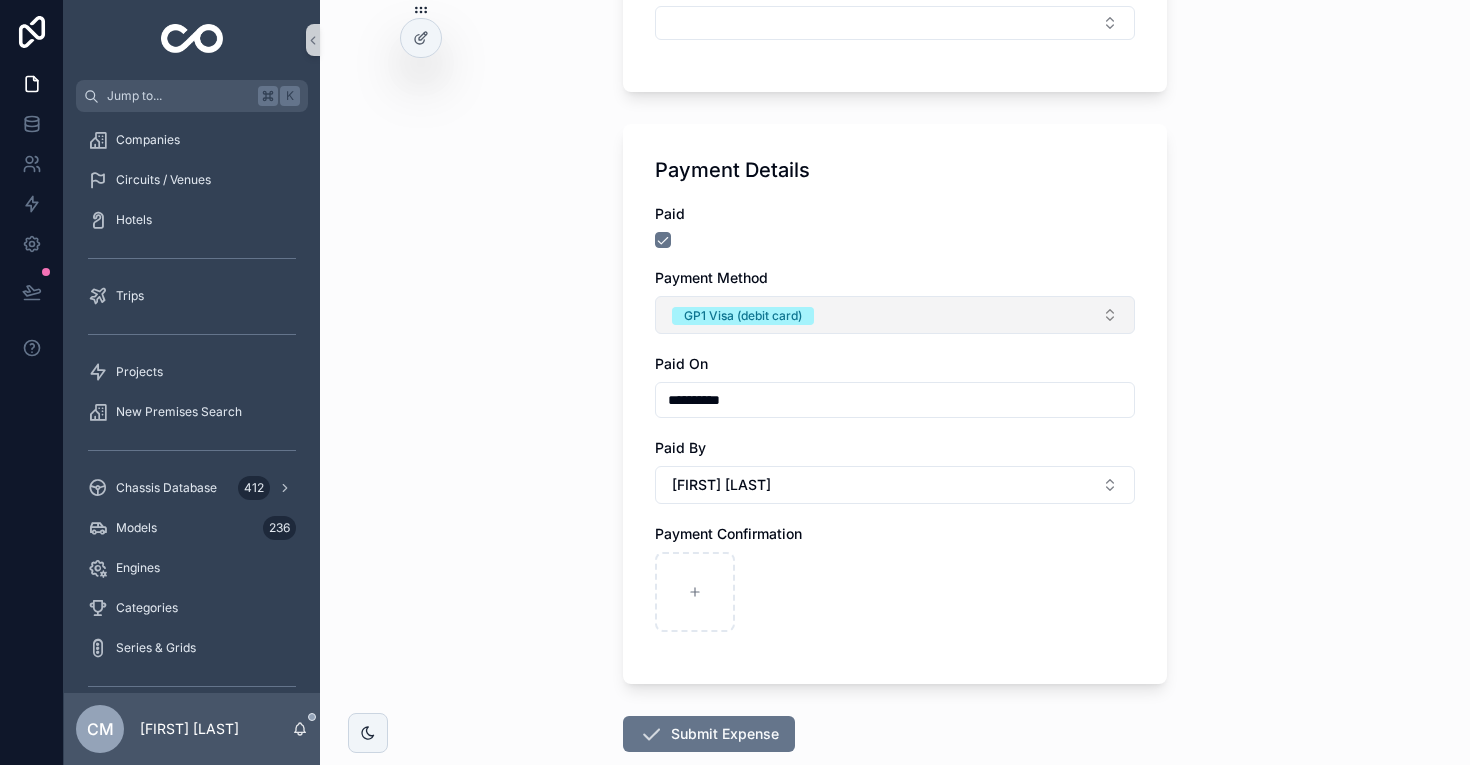 click on "GP1 Visa (debit card)" at bounding box center (743, 316) 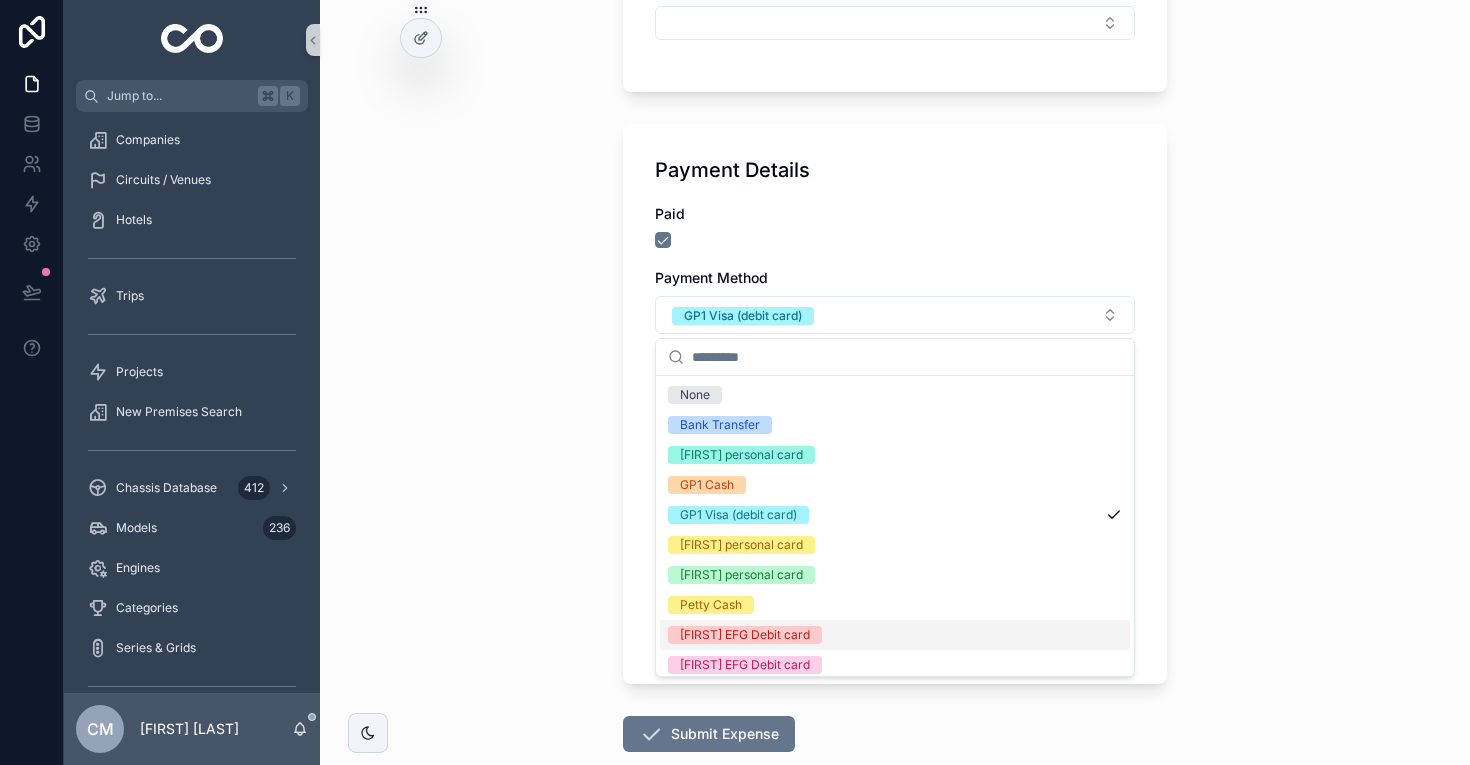 click on "[FIRST] EFG Debit card" at bounding box center [745, 635] 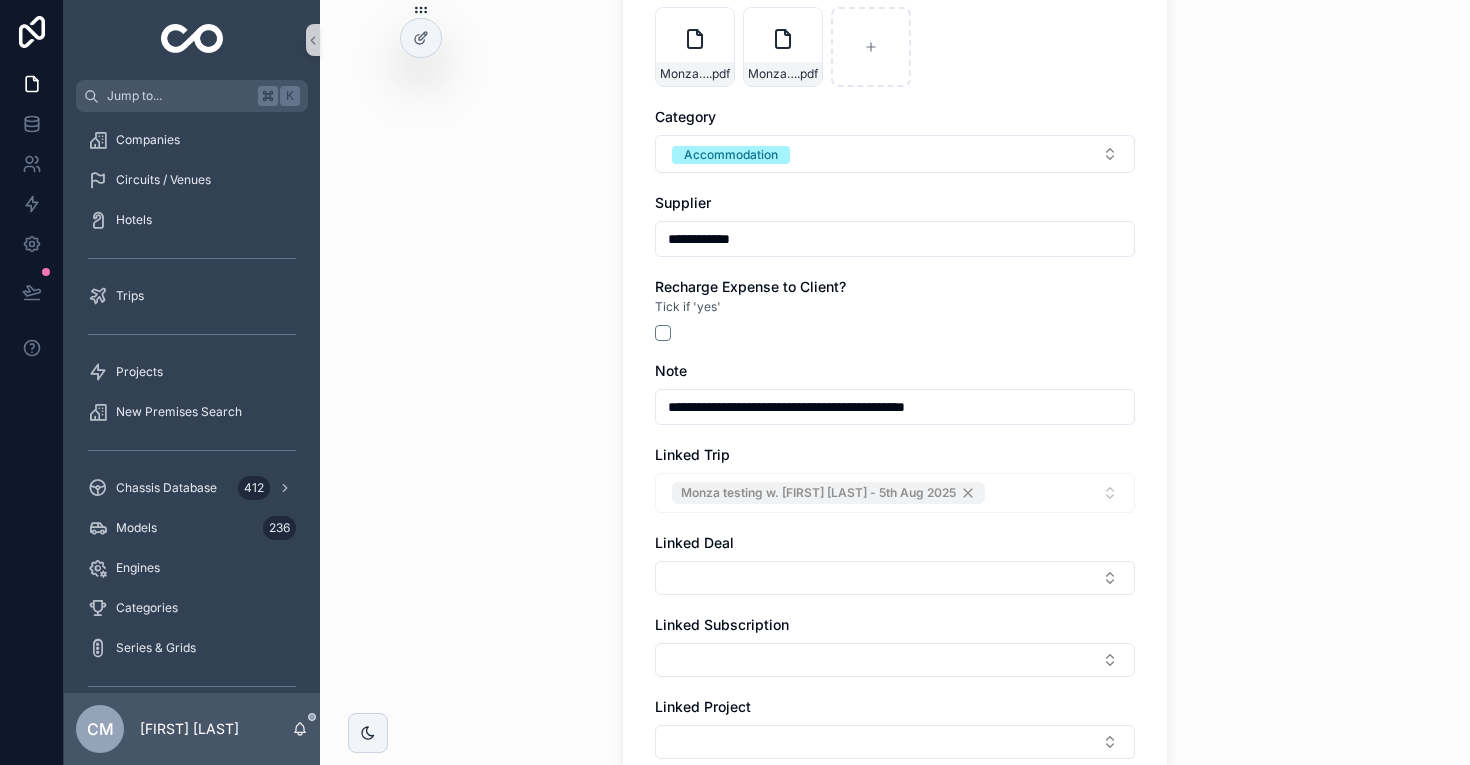 scroll, scrollTop: 438, scrollLeft: 0, axis: vertical 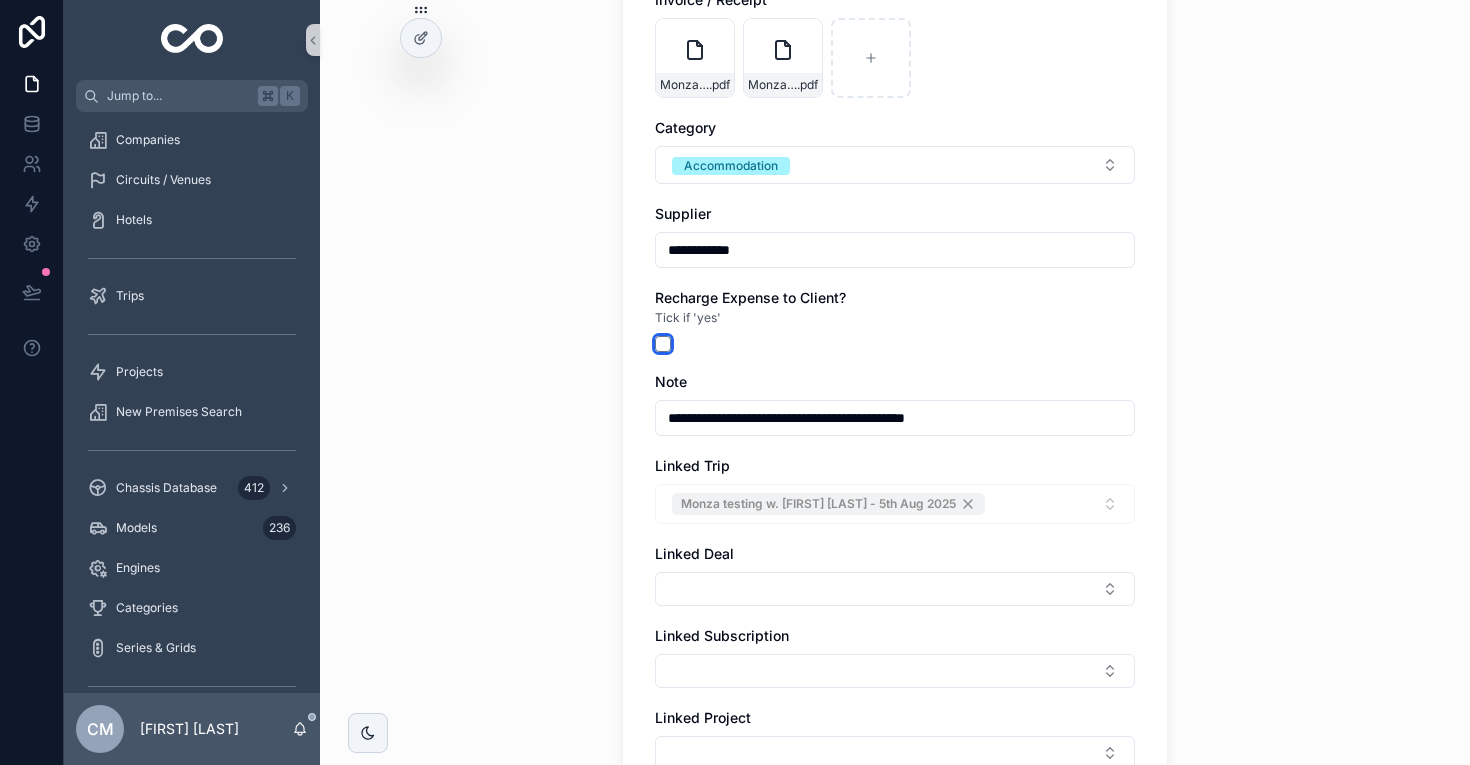 click at bounding box center (663, 344) 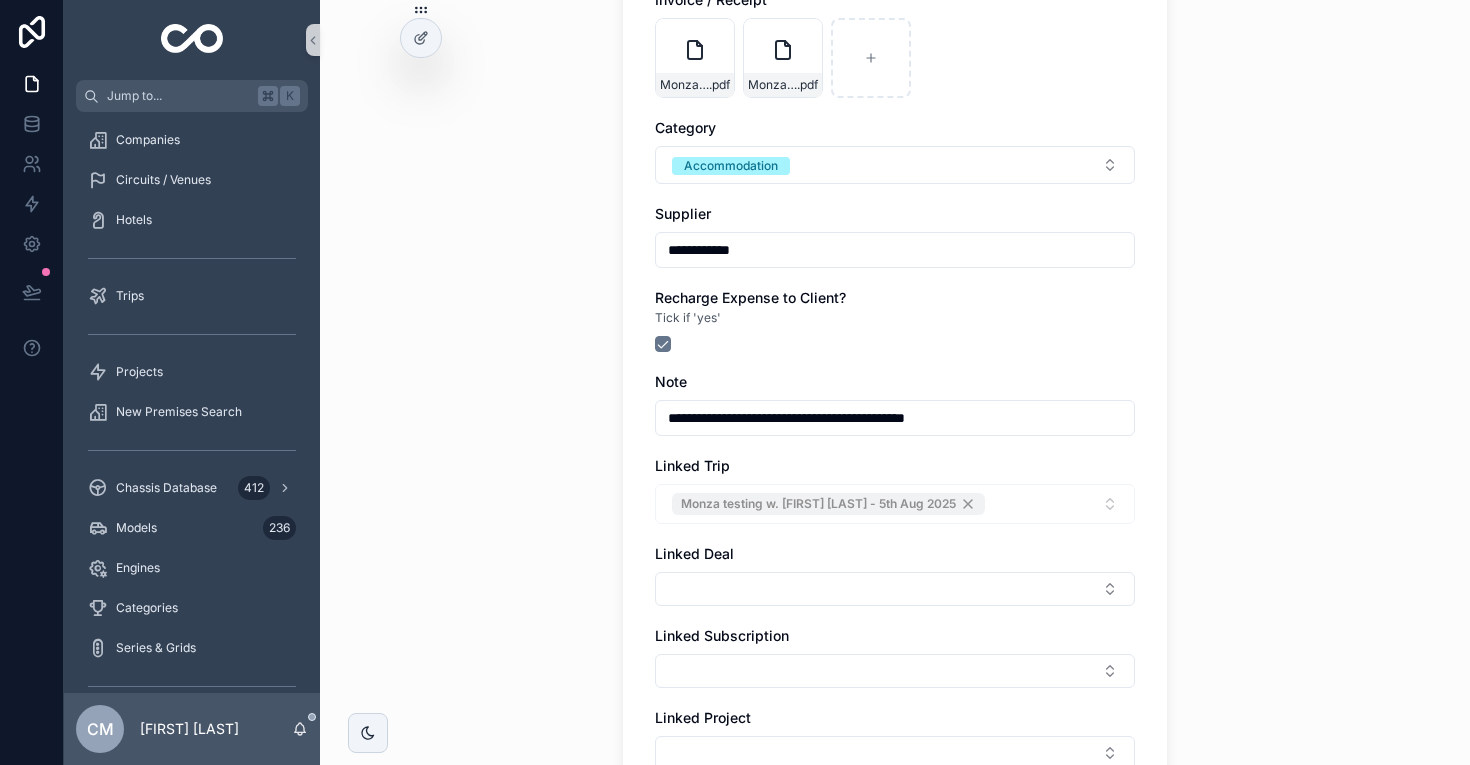 click at bounding box center (895, 344) 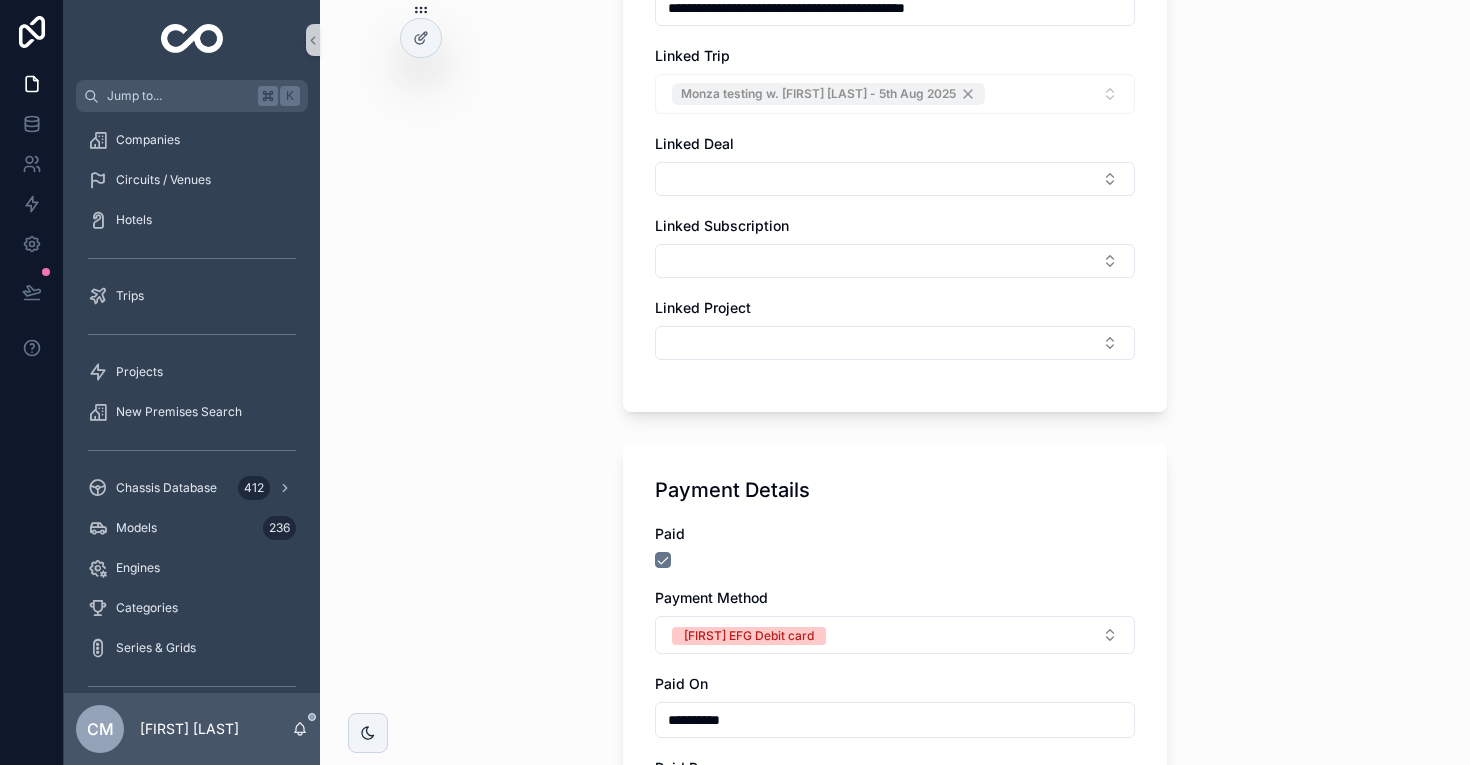 scroll, scrollTop: 1283, scrollLeft: 0, axis: vertical 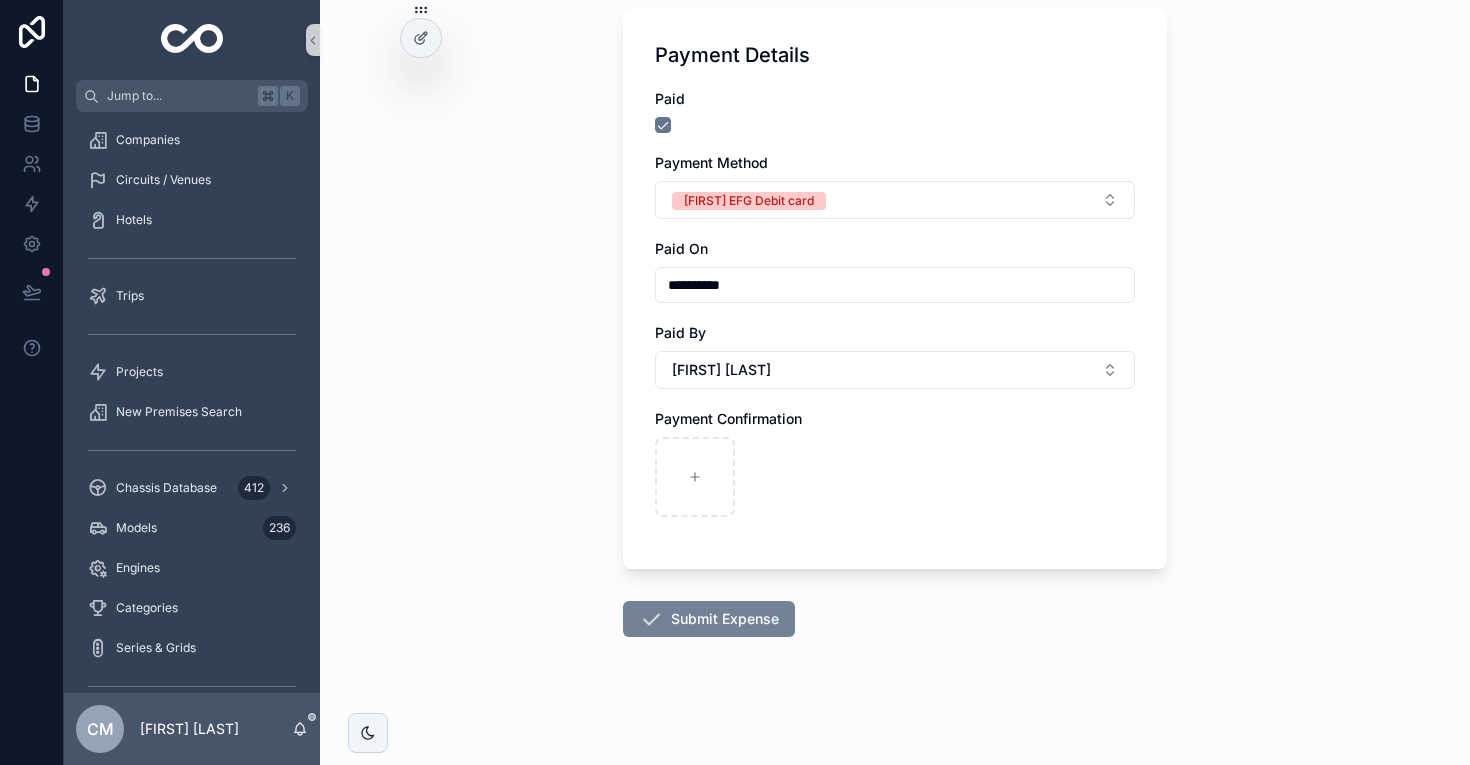 click on "Submit Expense" at bounding box center (709, 619) 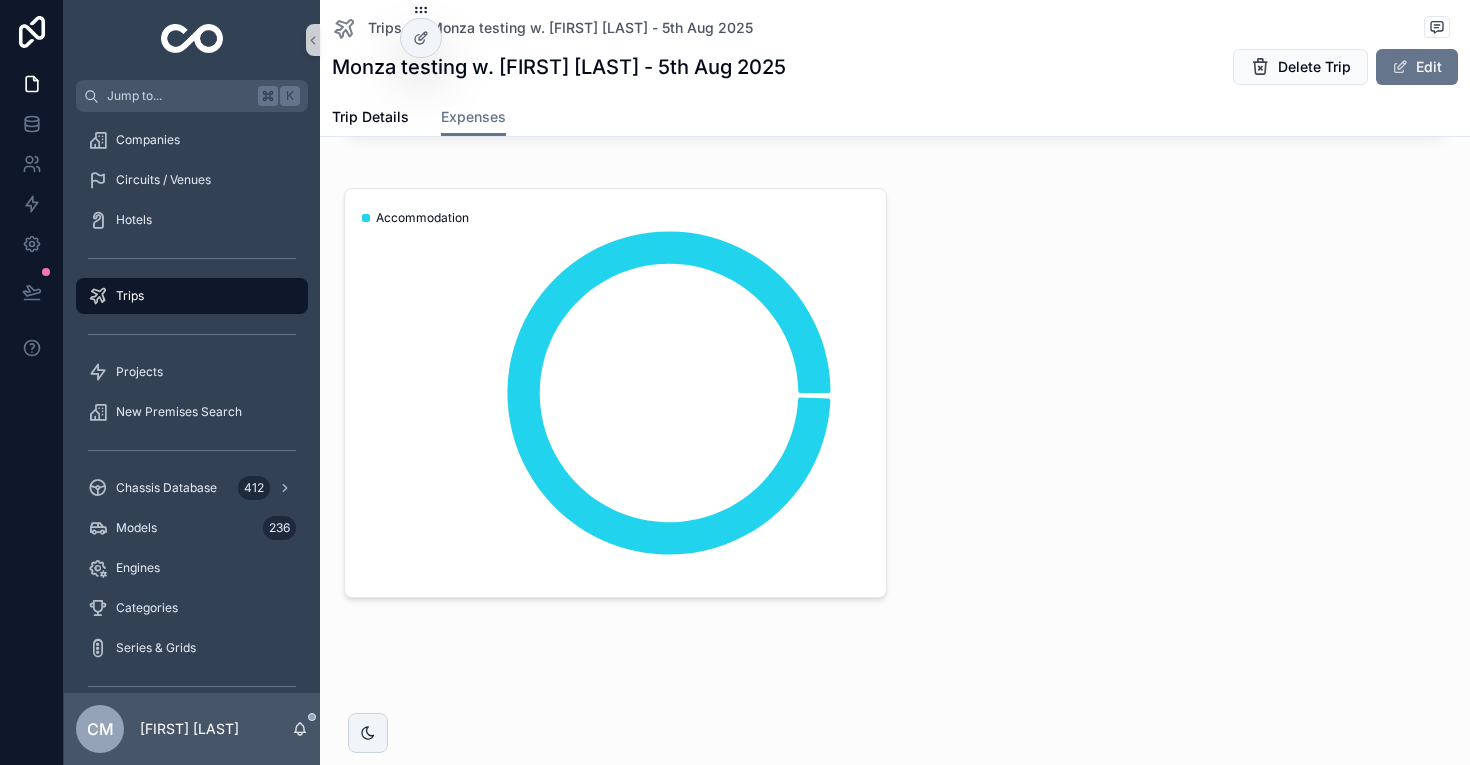 scroll, scrollTop: 0, scrollLeft: 0, axis: both 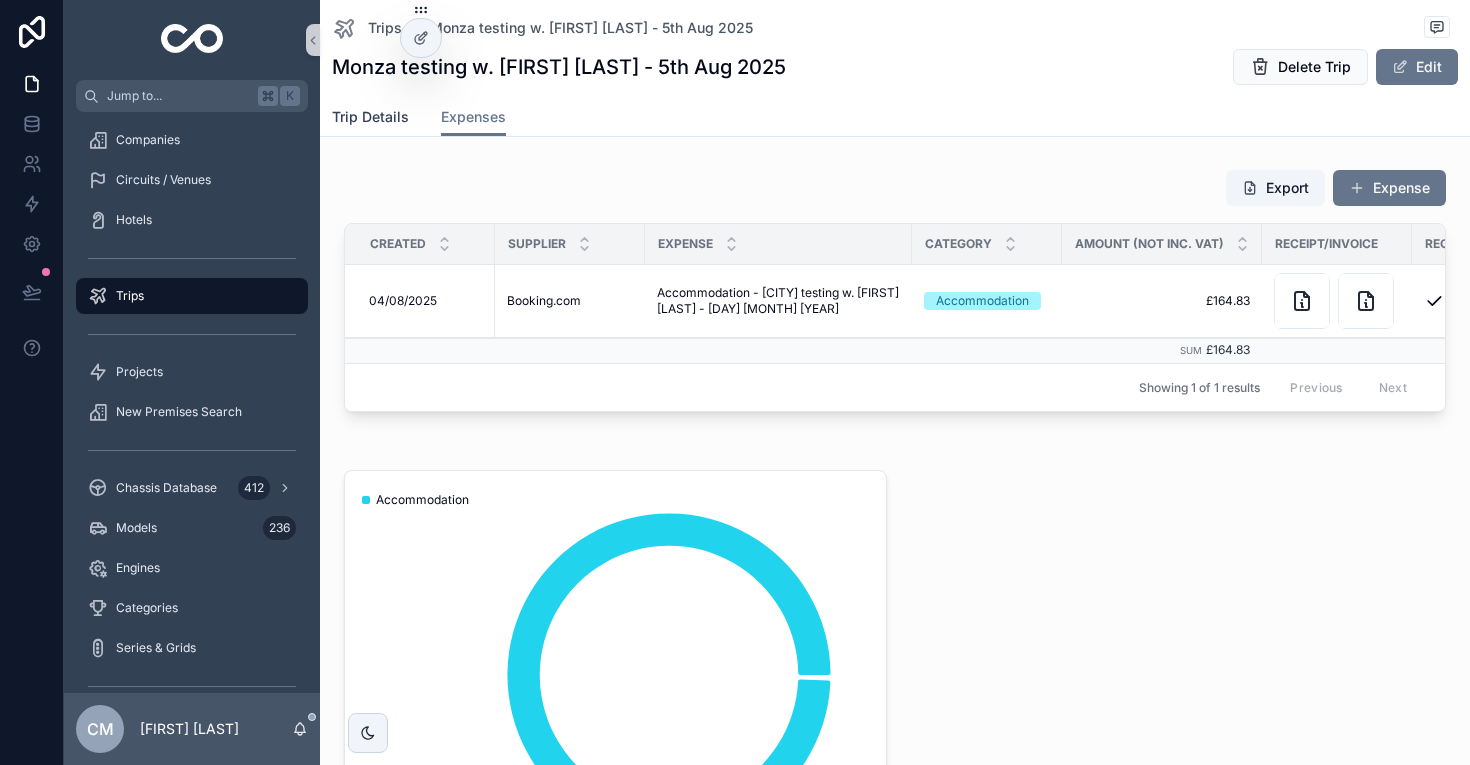 click on "Trip Details" at bounding box center [370, 117] 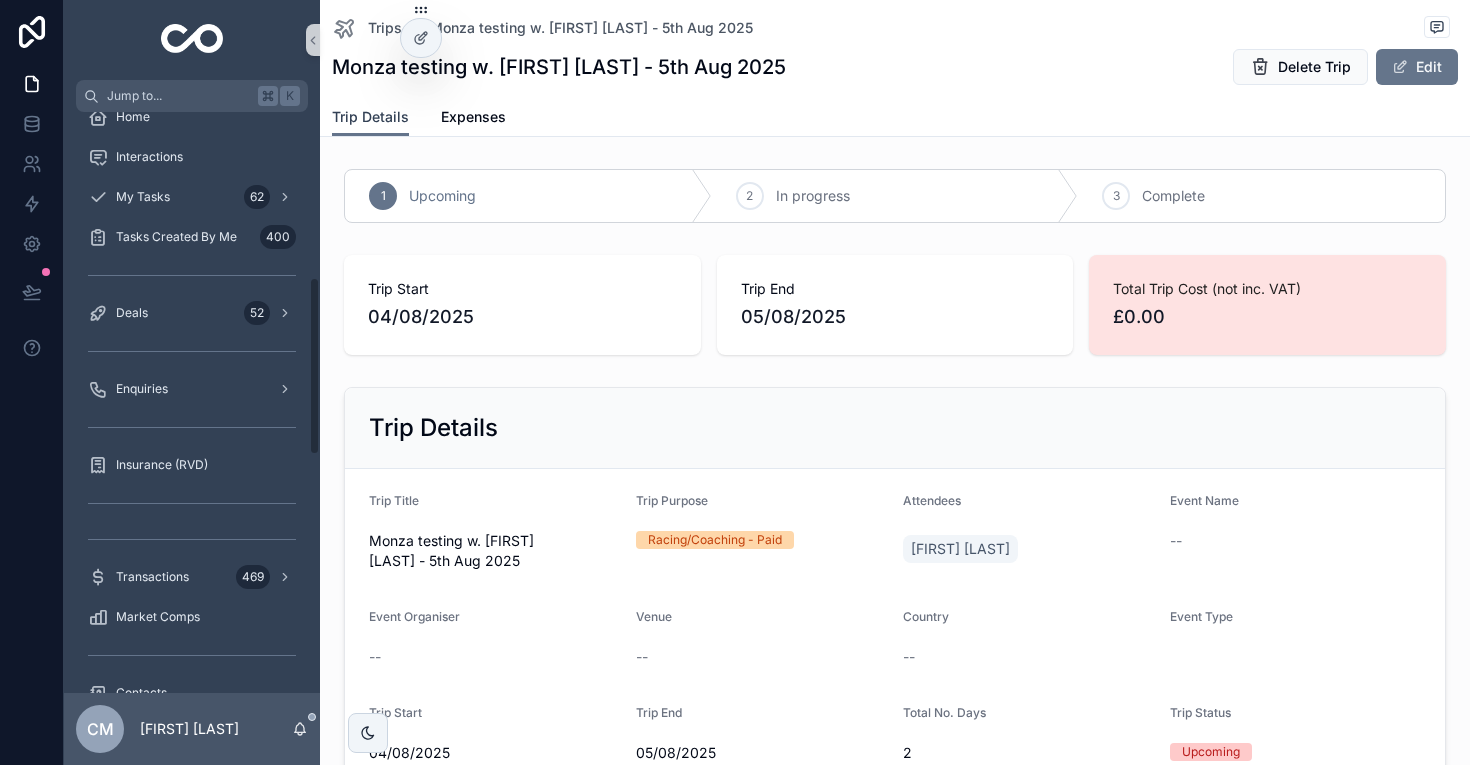 scroll, scrollTop: 0, scrollLeft: 0, axis: both 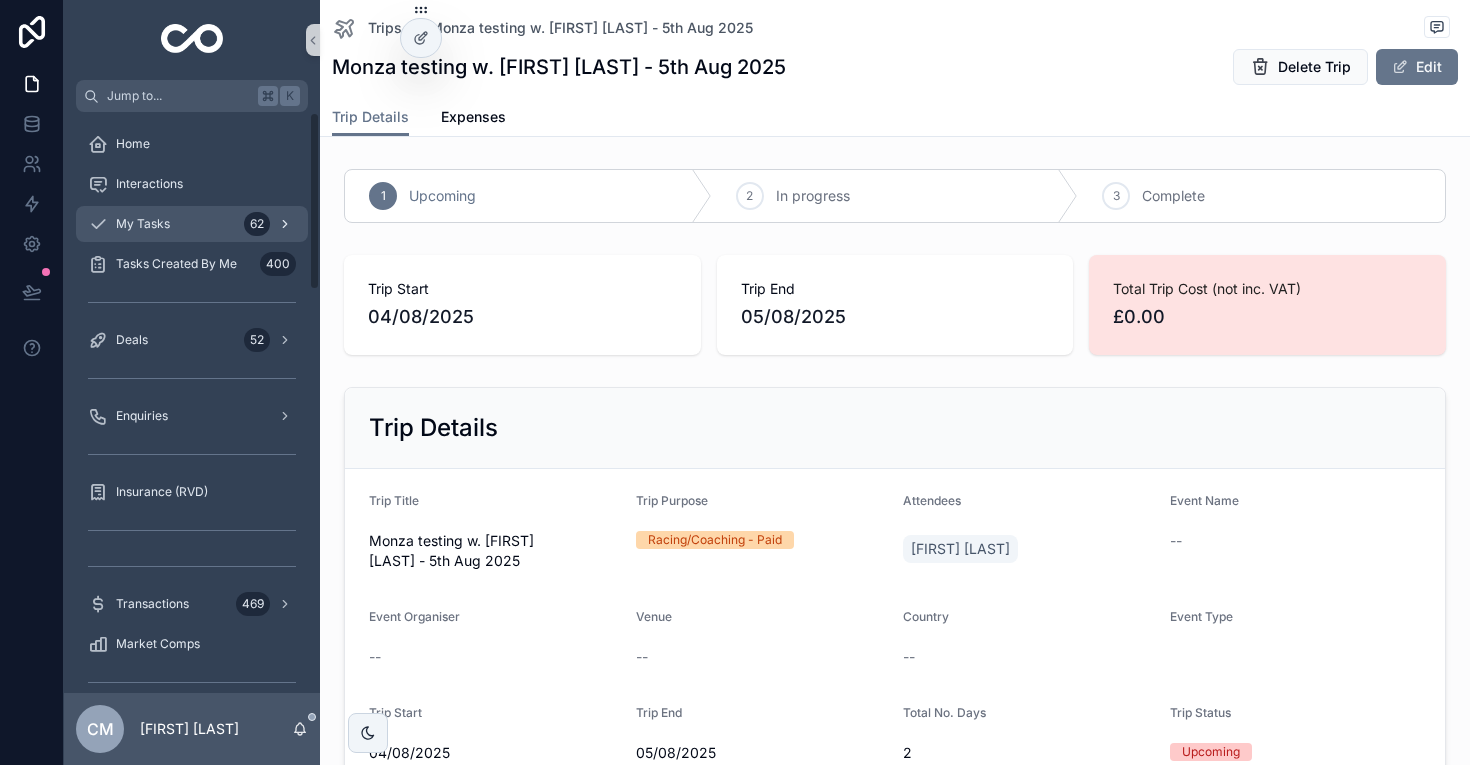 click on "My Tasks" at bounding box center (143, 224) 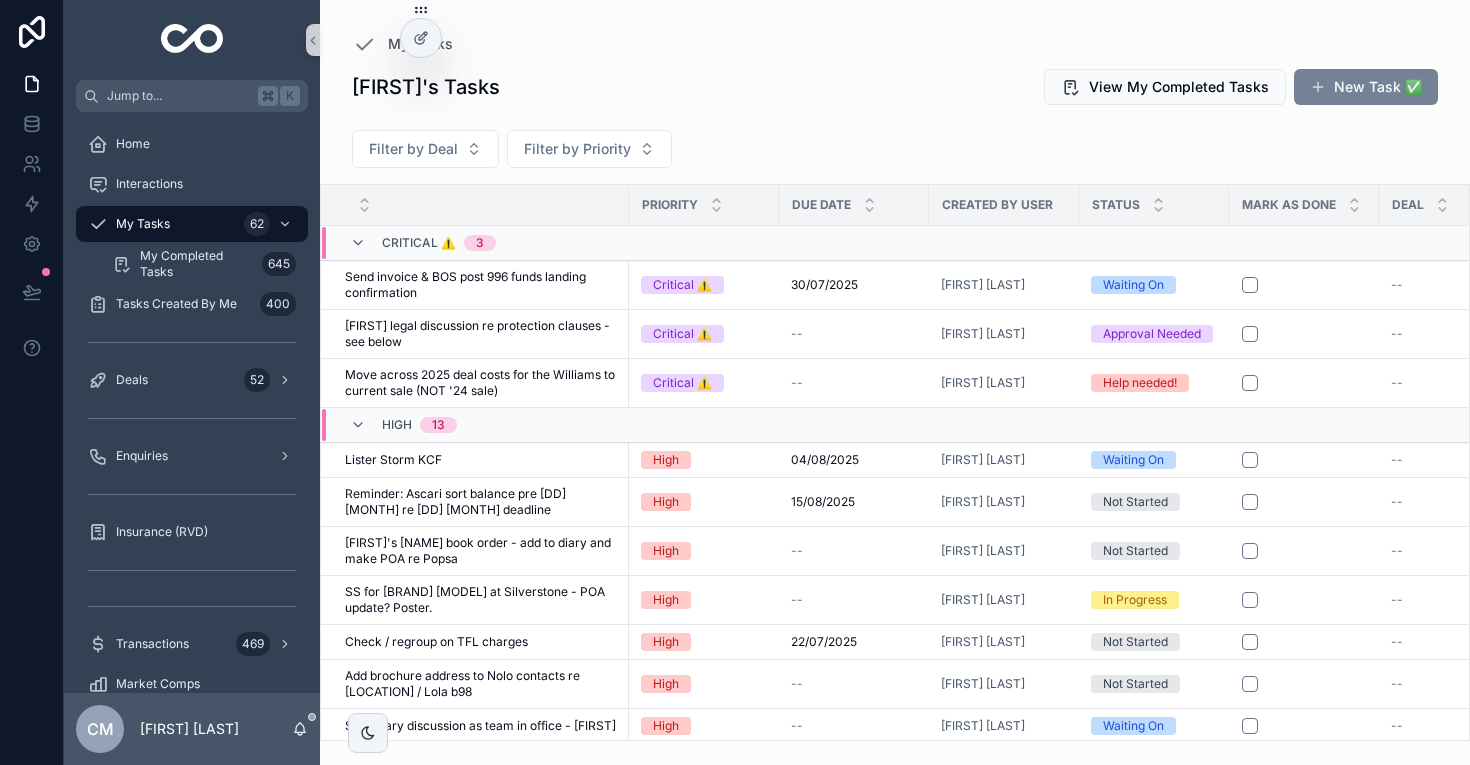 click on "New Task ✅" at bounding box center [1366, 87] 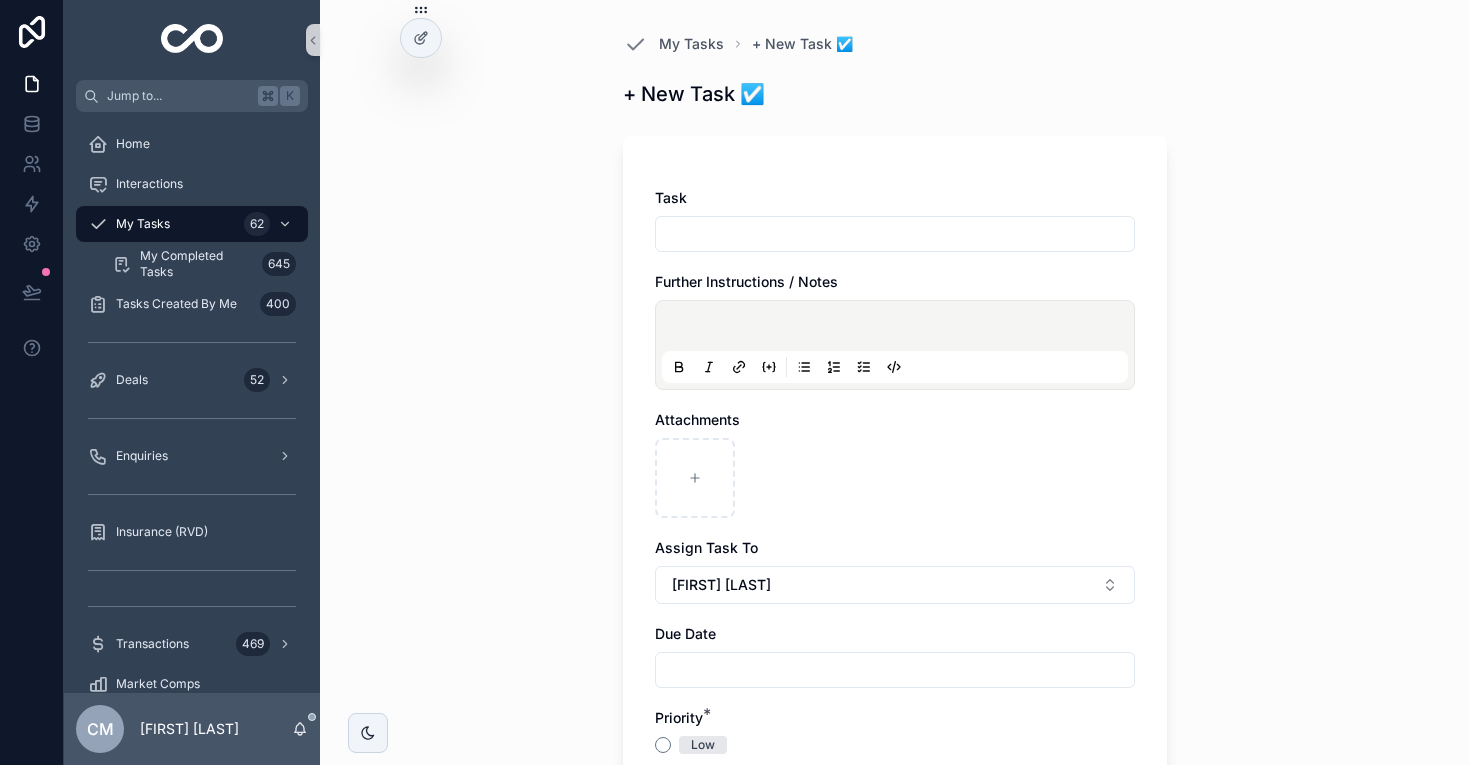 click at bounding box center (895, 234) 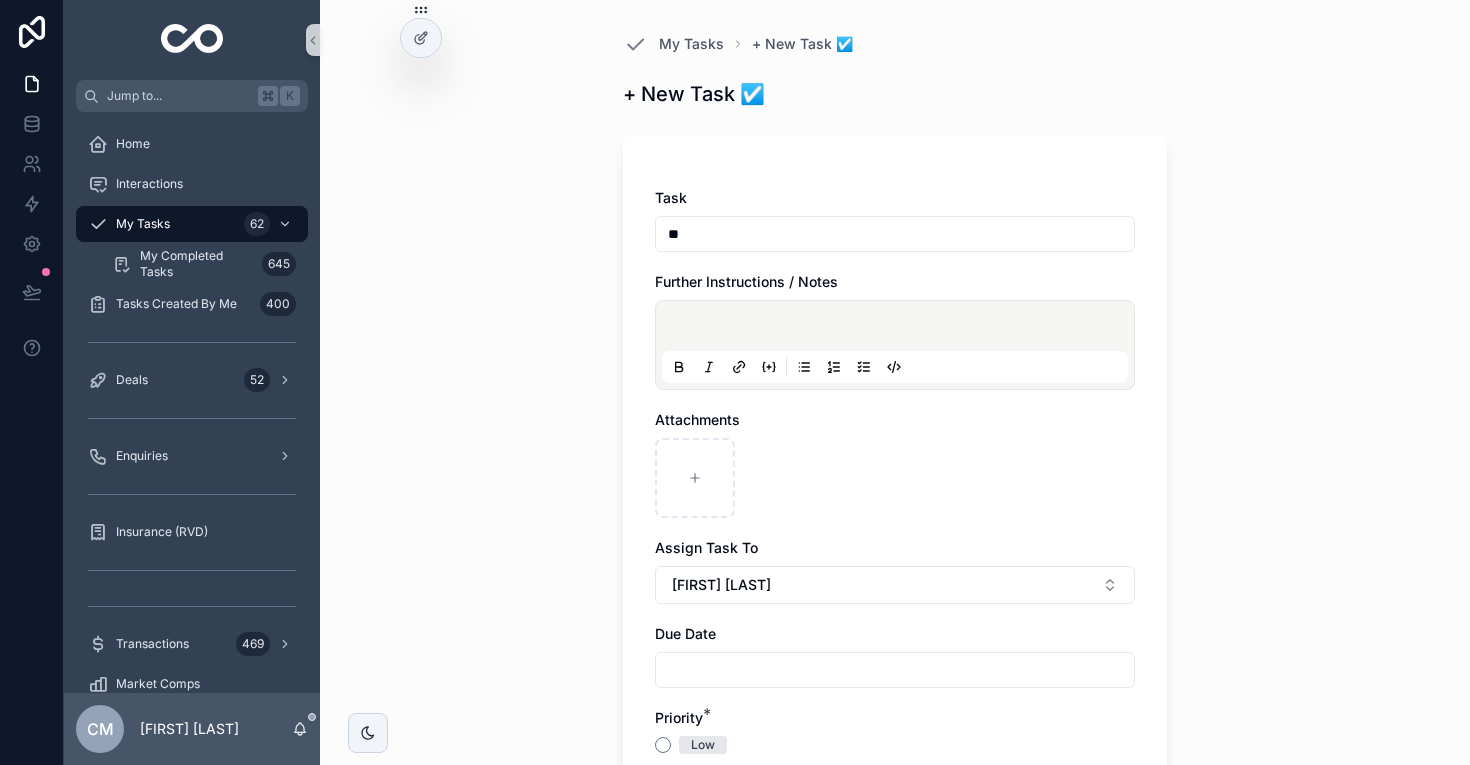 type on "*" 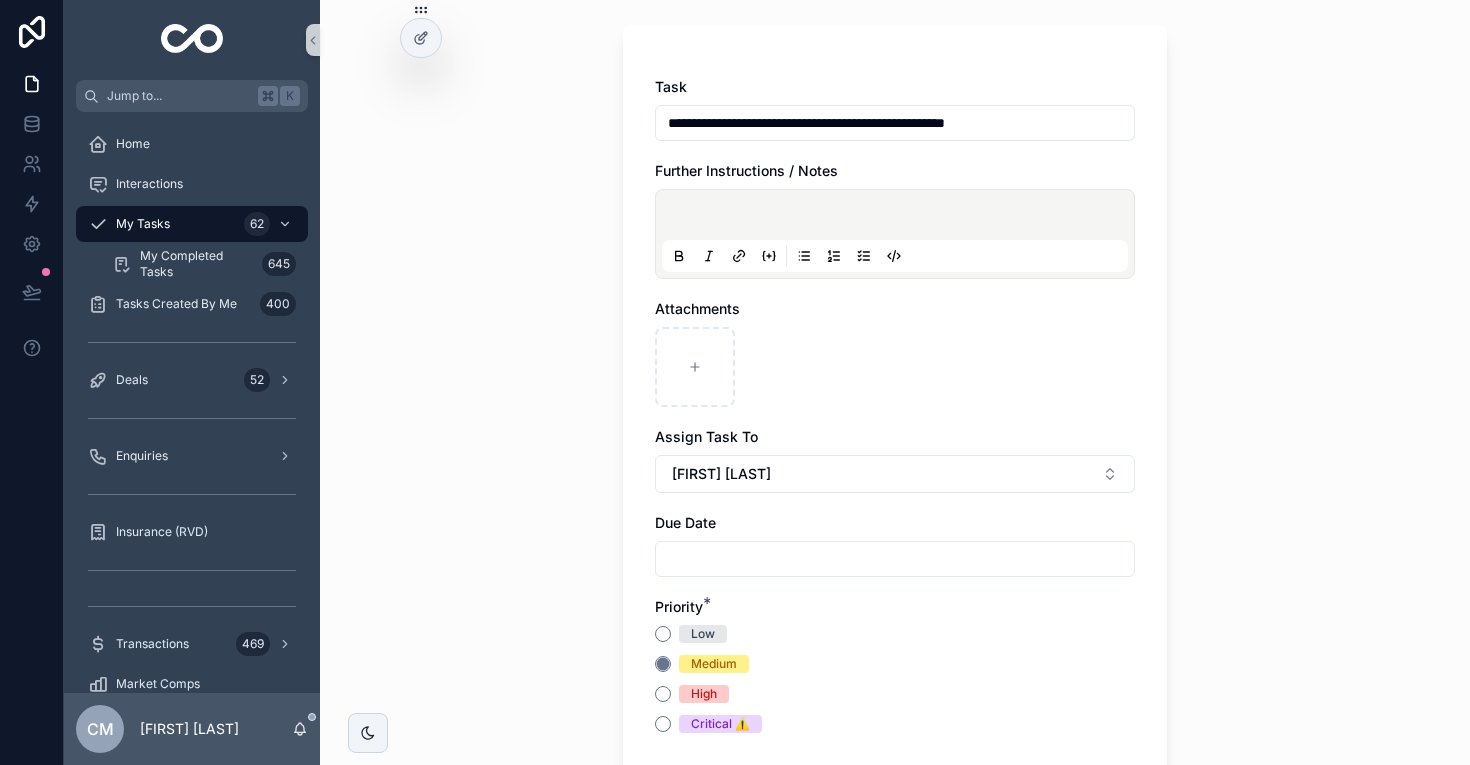 scroll, scrollTop: 125, scrollLeft: 0, axis: vertical 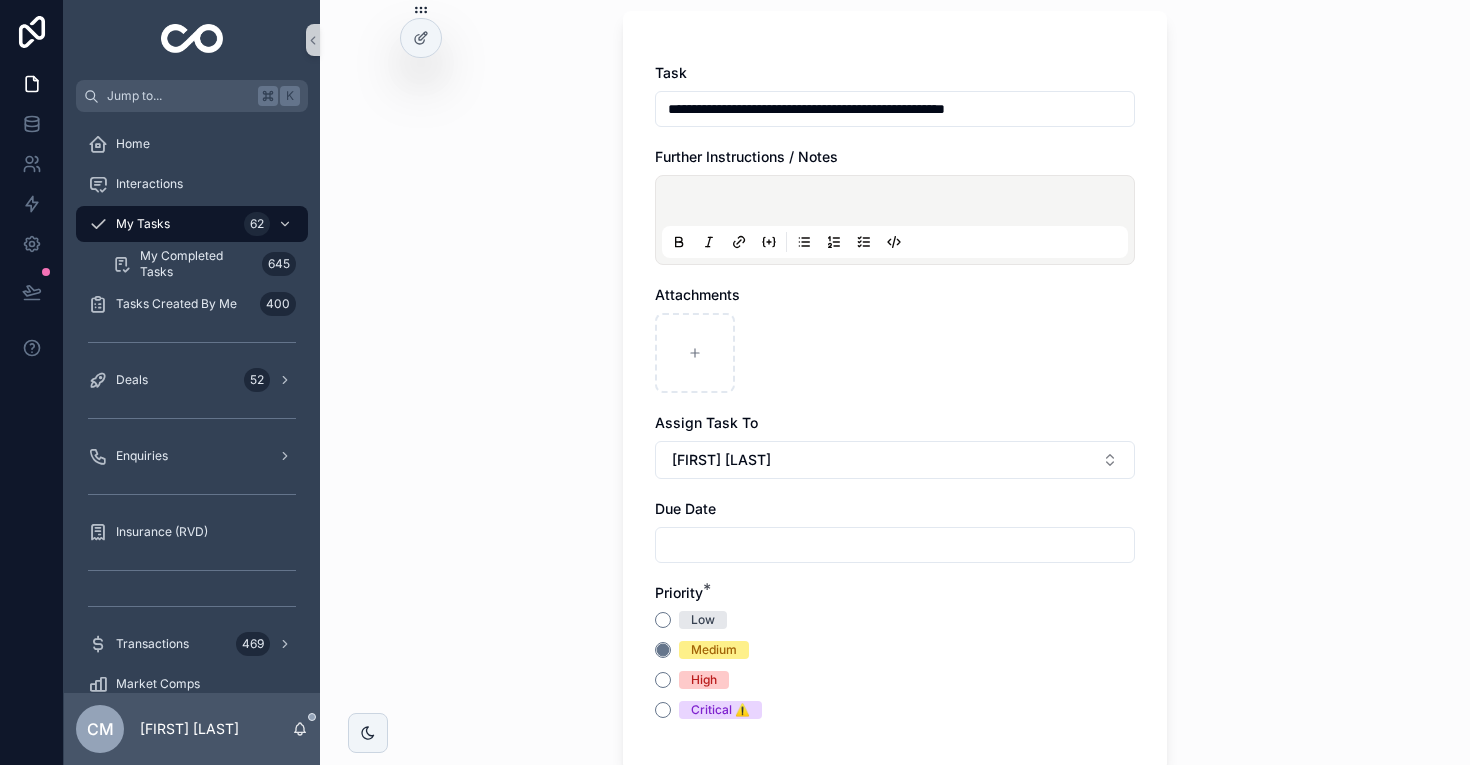 type on "**********" 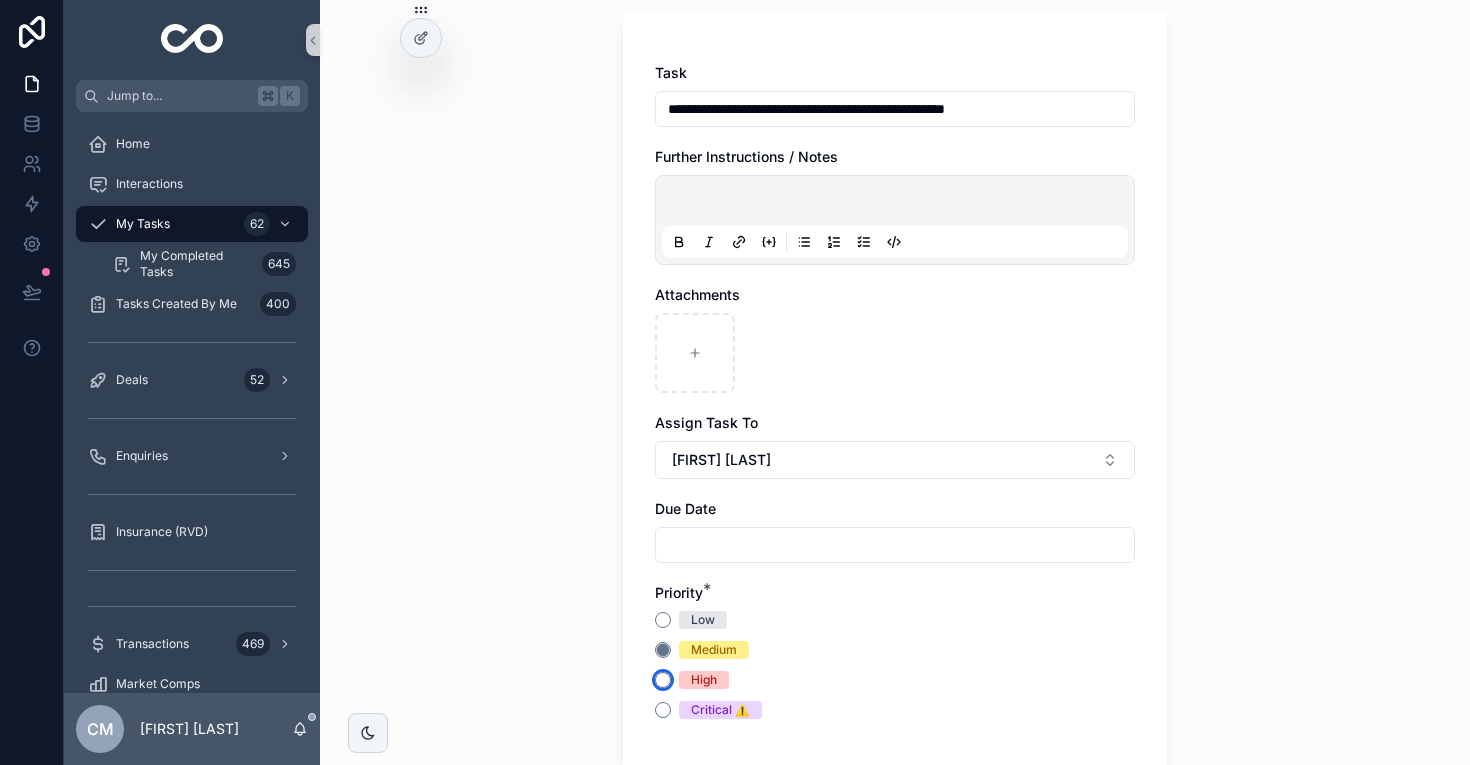click on "High" at bounding box center (663, 680) 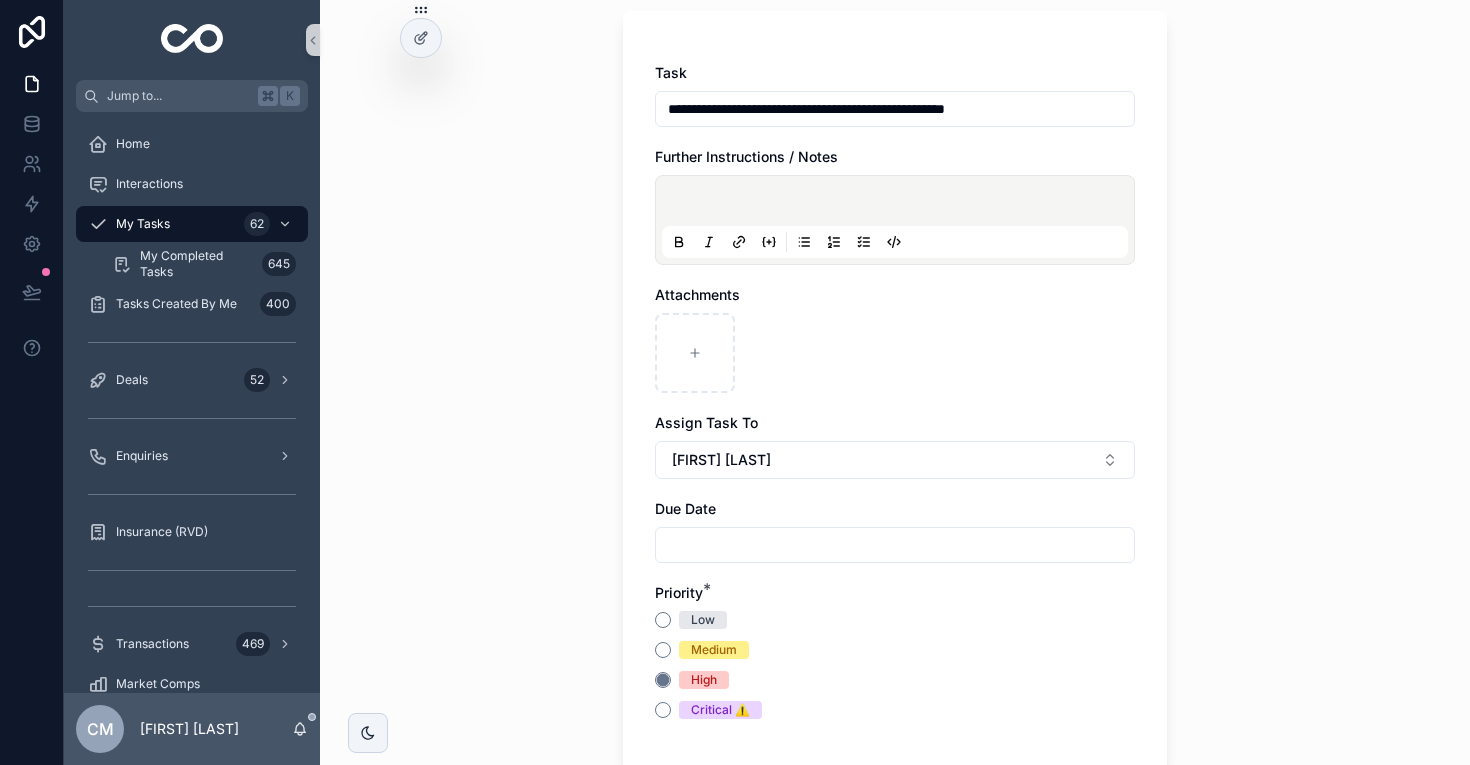 click at bounding box center (895, 545) 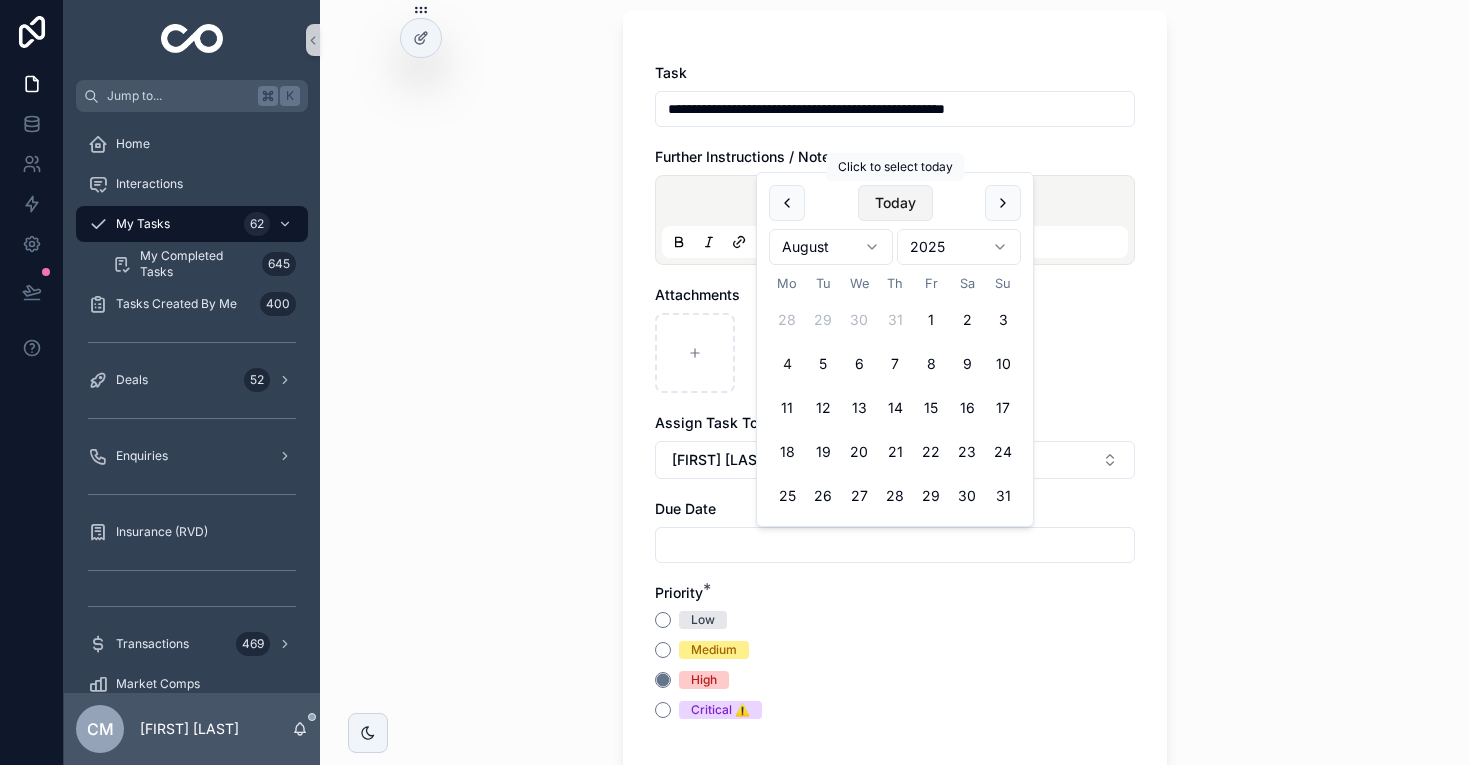 click on "Today" at bounding box center [895, 203] 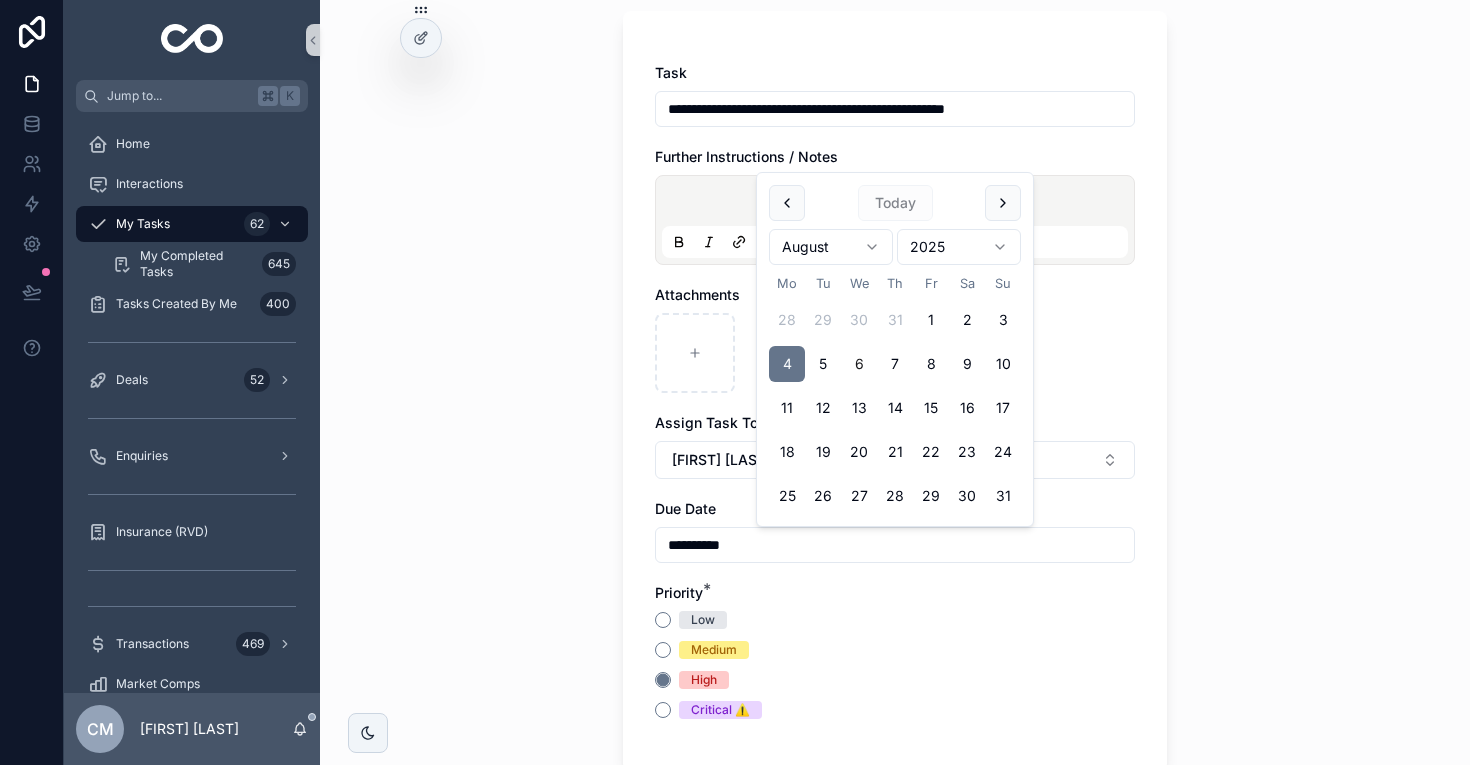 click on "6" at bounding box center (859, 364) 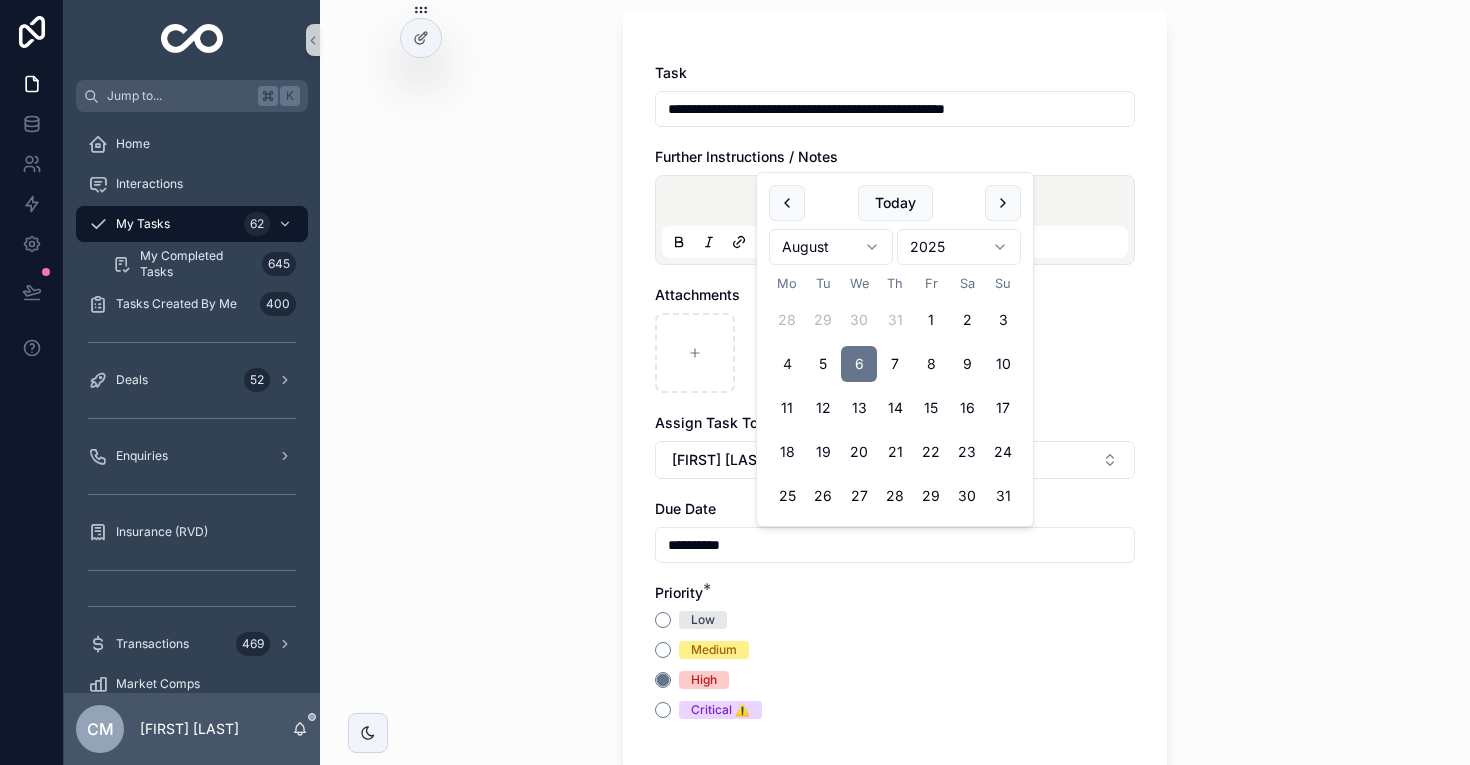 type on "**********" 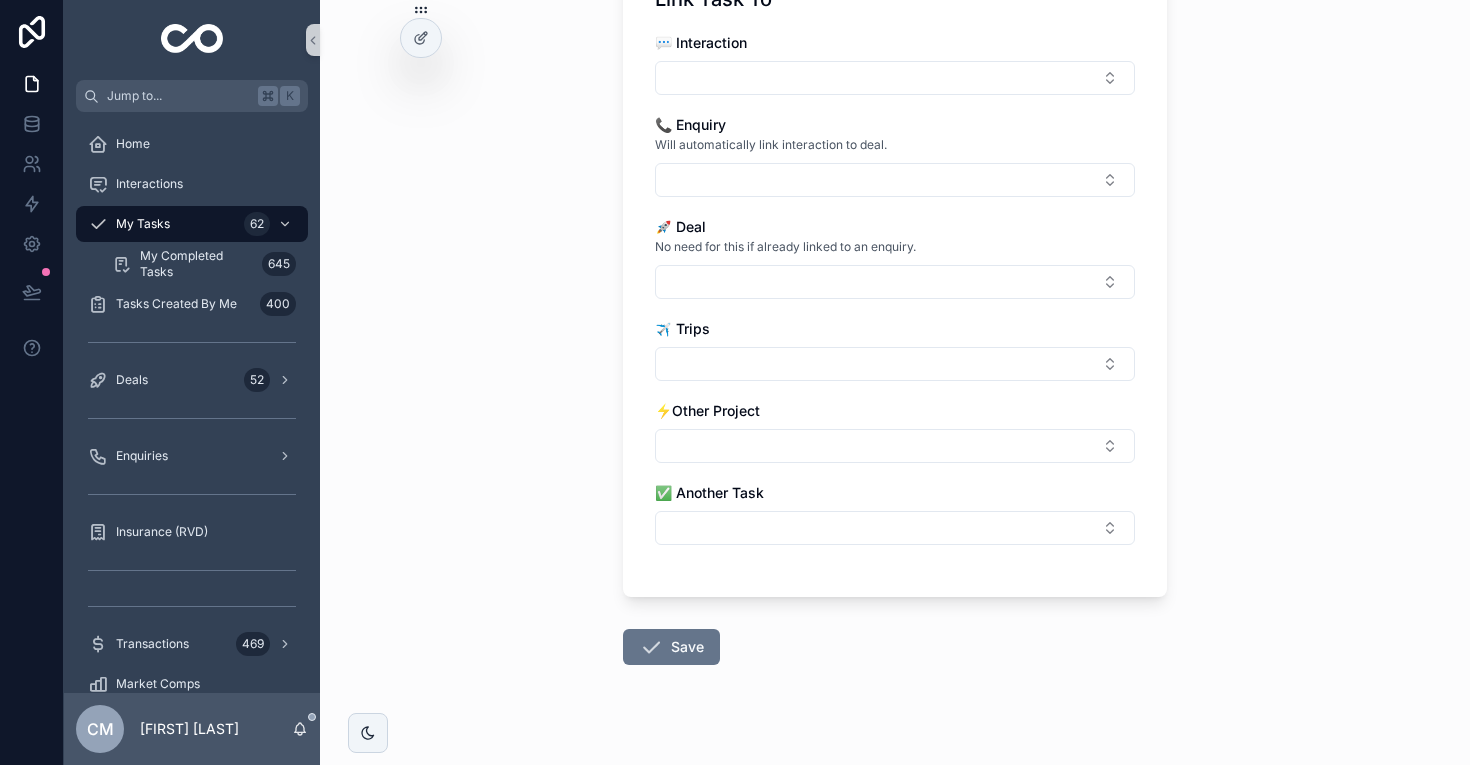scroll, scrollTop: 1003, scrollLeft: 0, axis: vertical 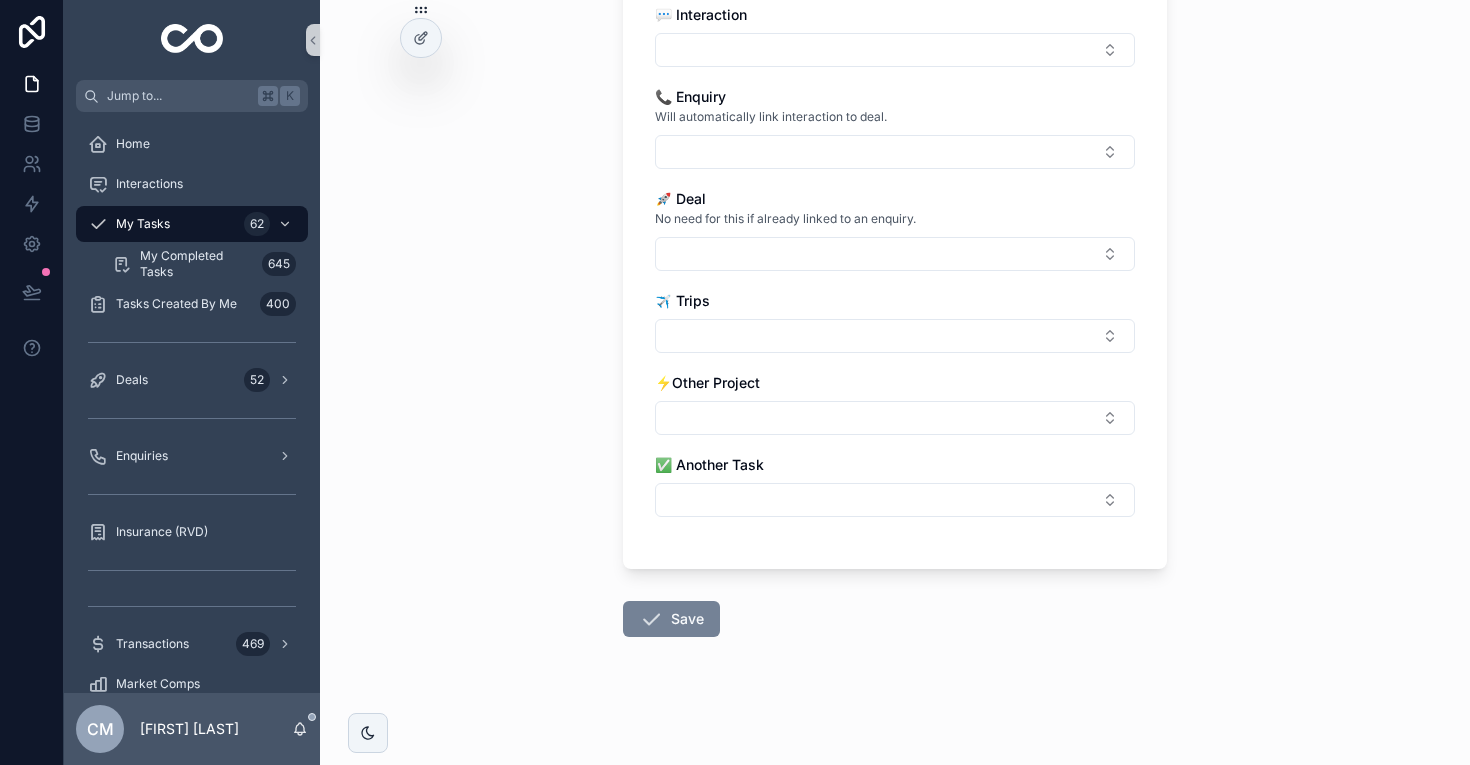 click on "Save" at bounding box center [671, 619] 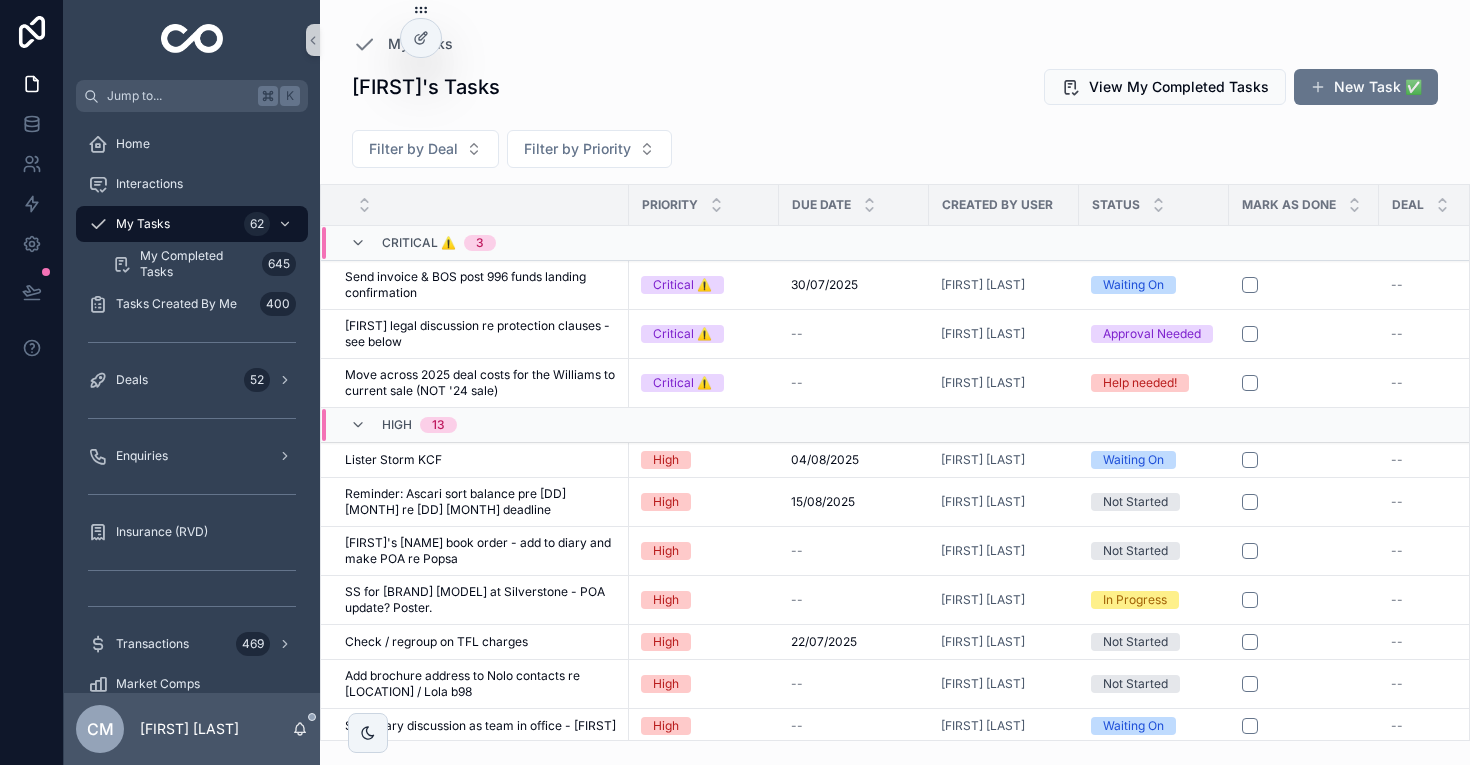 scroll, scrollTop: 0, scrollLeft: 0, axis: both 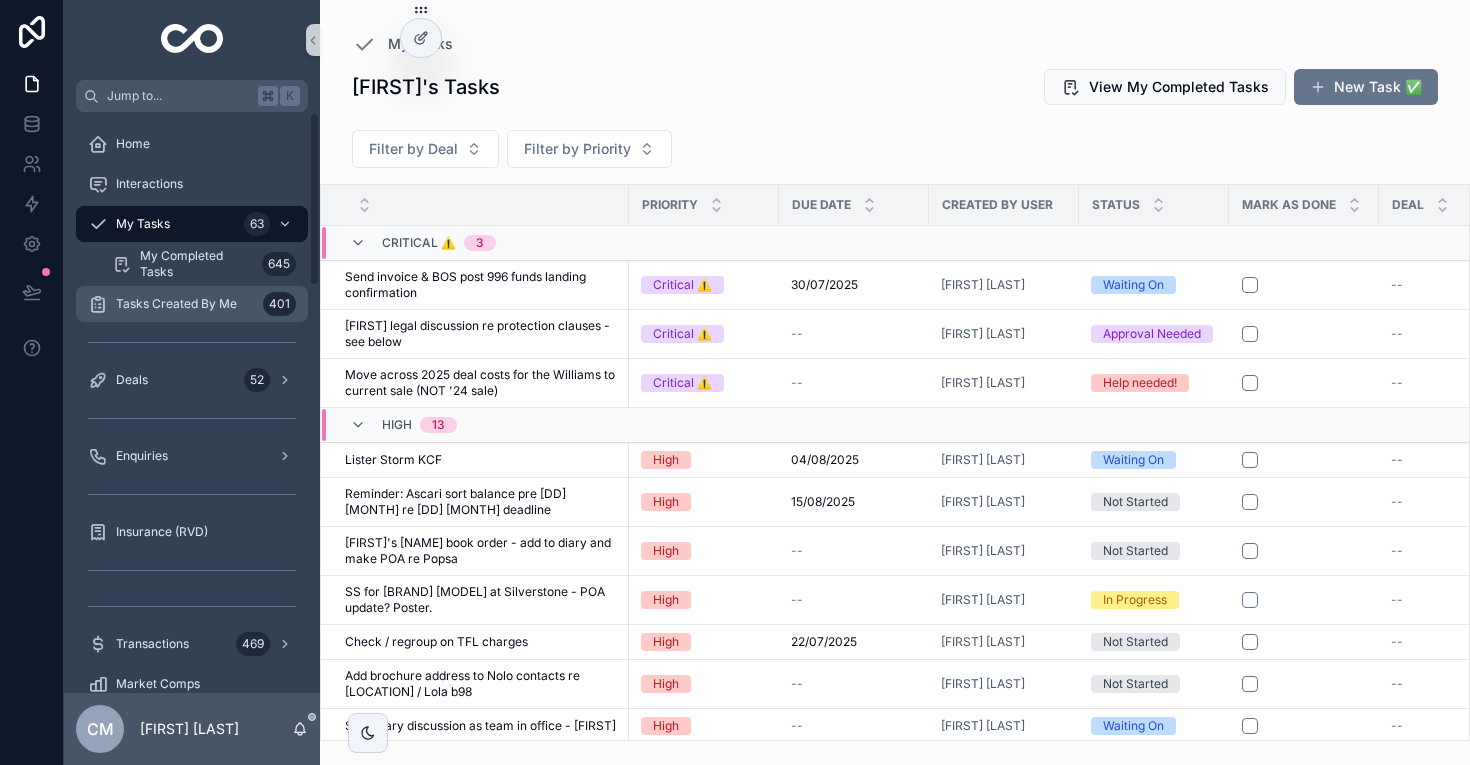 click on "Tasks Created By Me" at bounding box center [176, 304] 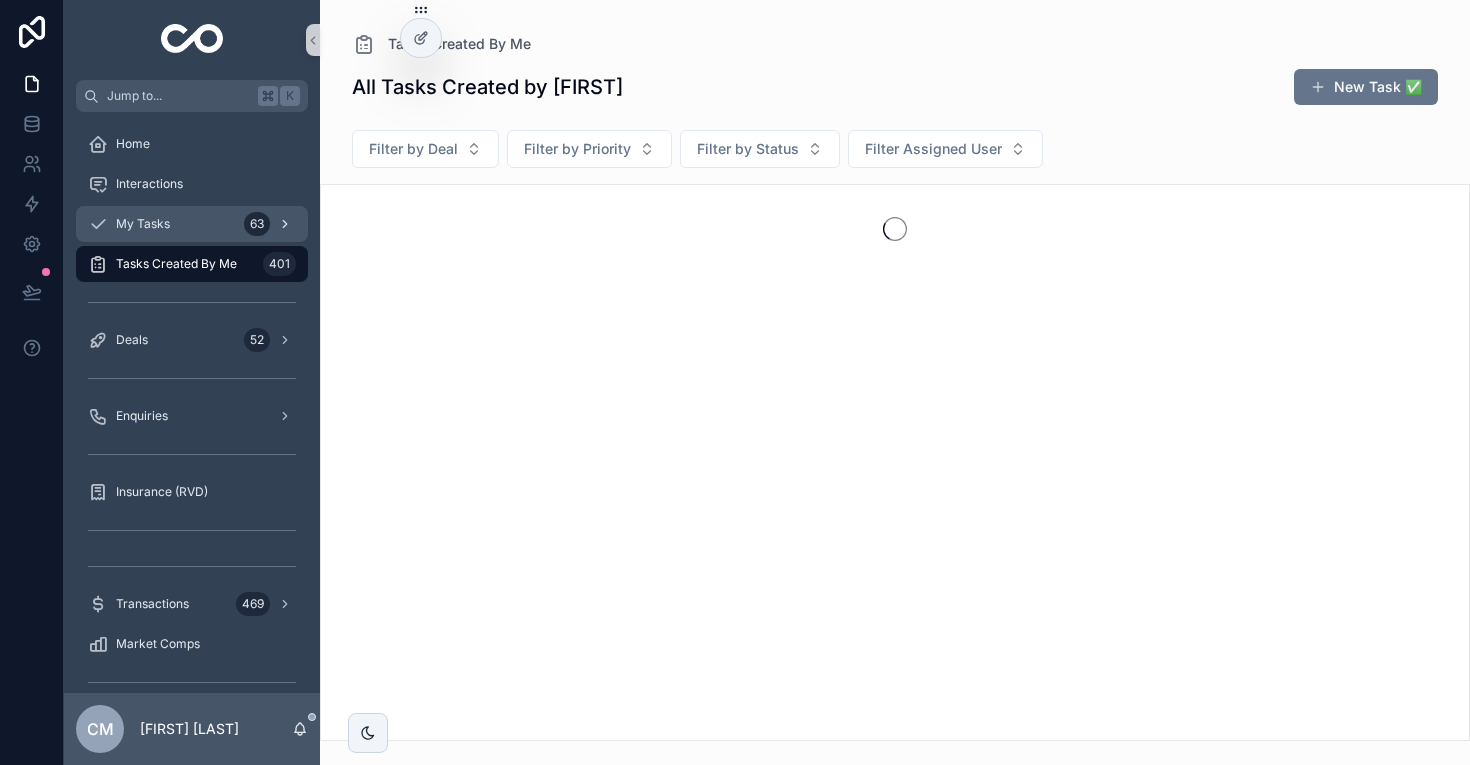 click on "My Tasks 63" at bounding box center [192, 224] 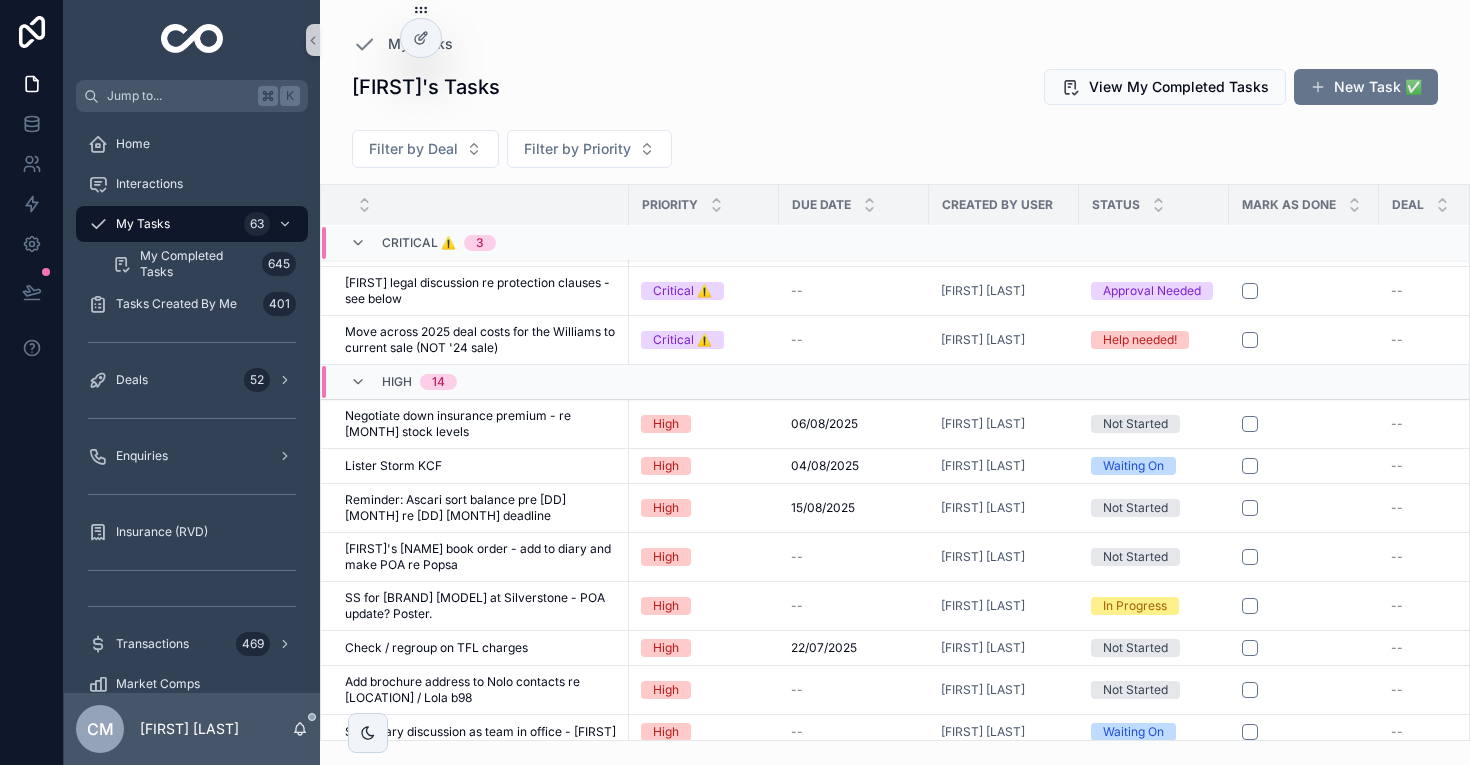 scroll, scrollTop: 0, scrollLeft: 0, axis: both 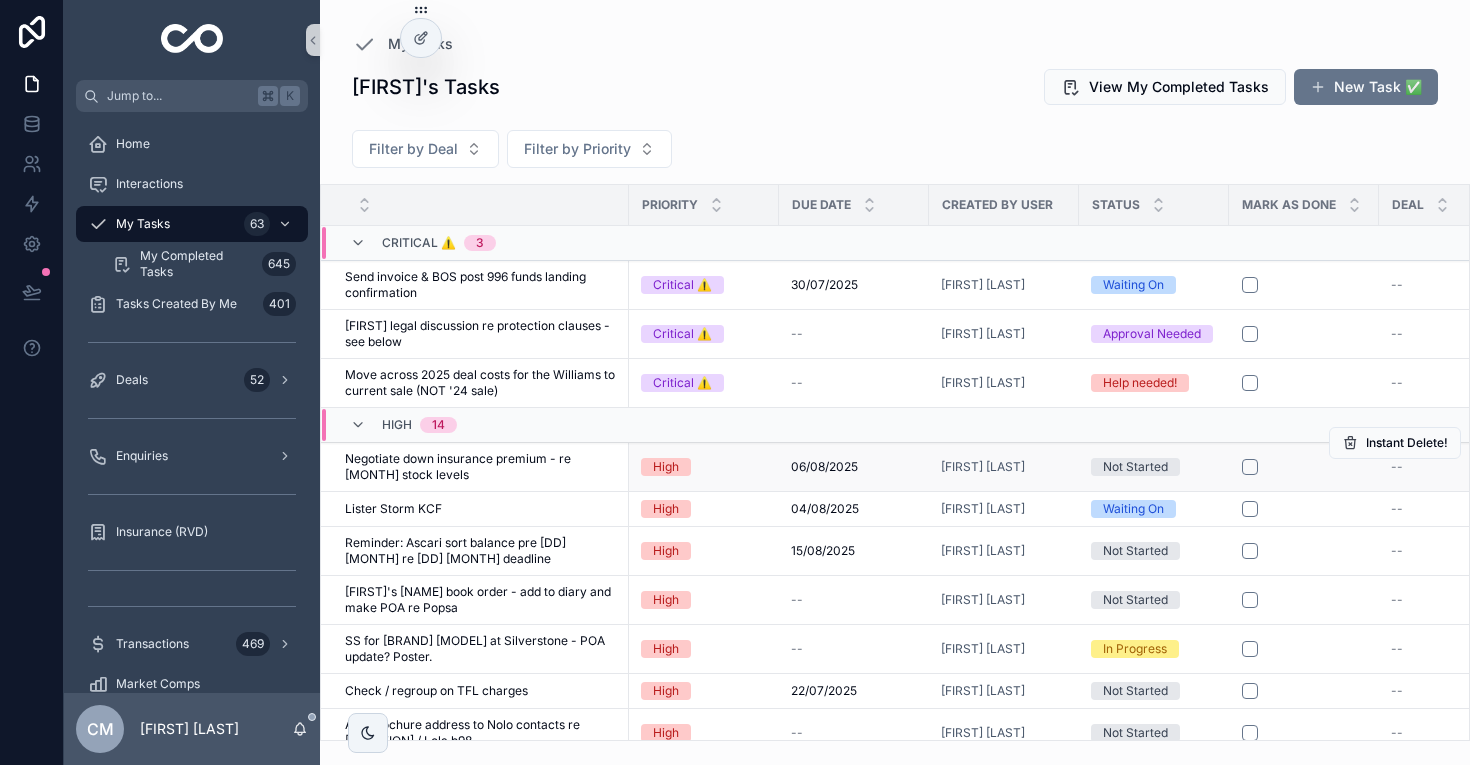 click on "Negotiate down insurance premium - re [MONTH] stock levels" at bounding box center [481, 467] 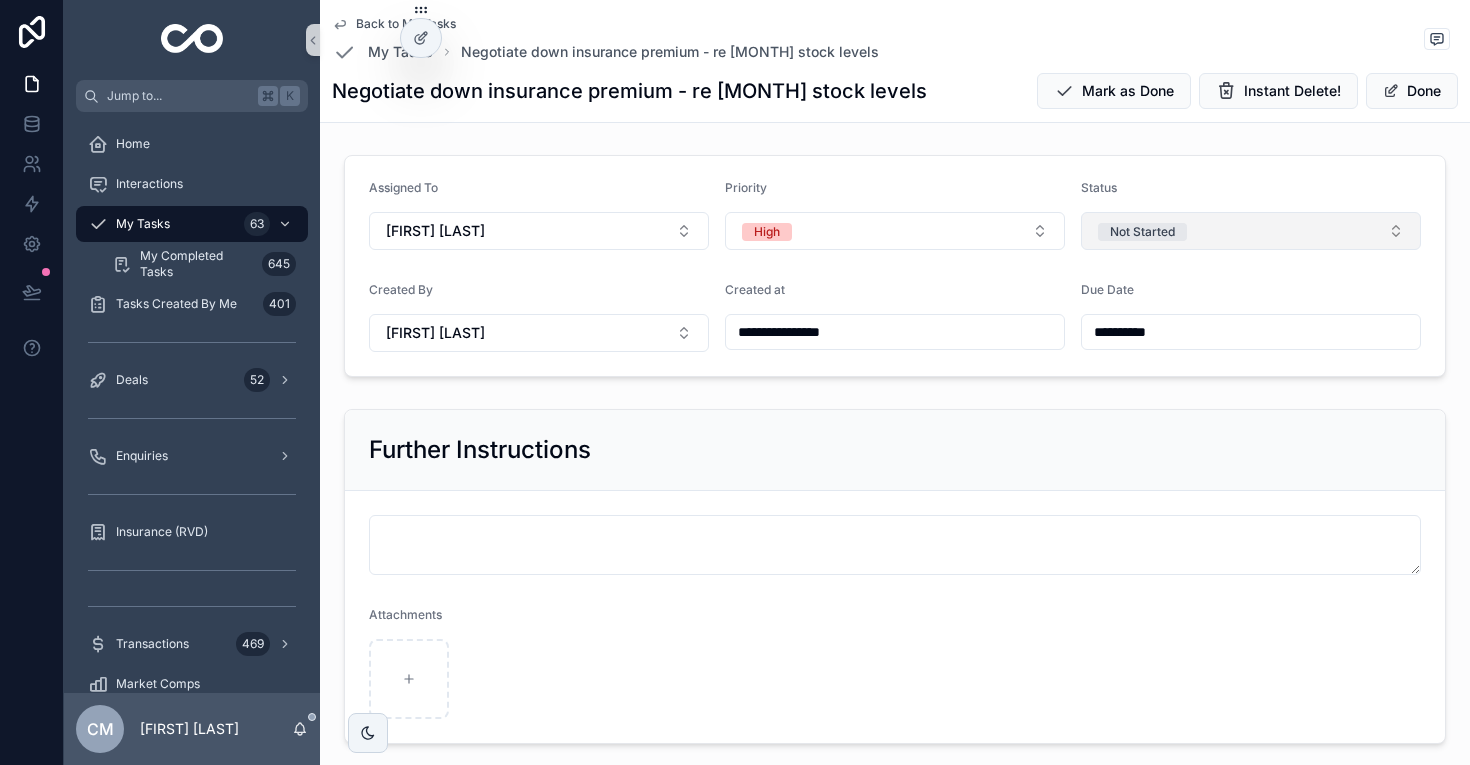 click on "Not Started" at bounding box center [1251, 231] 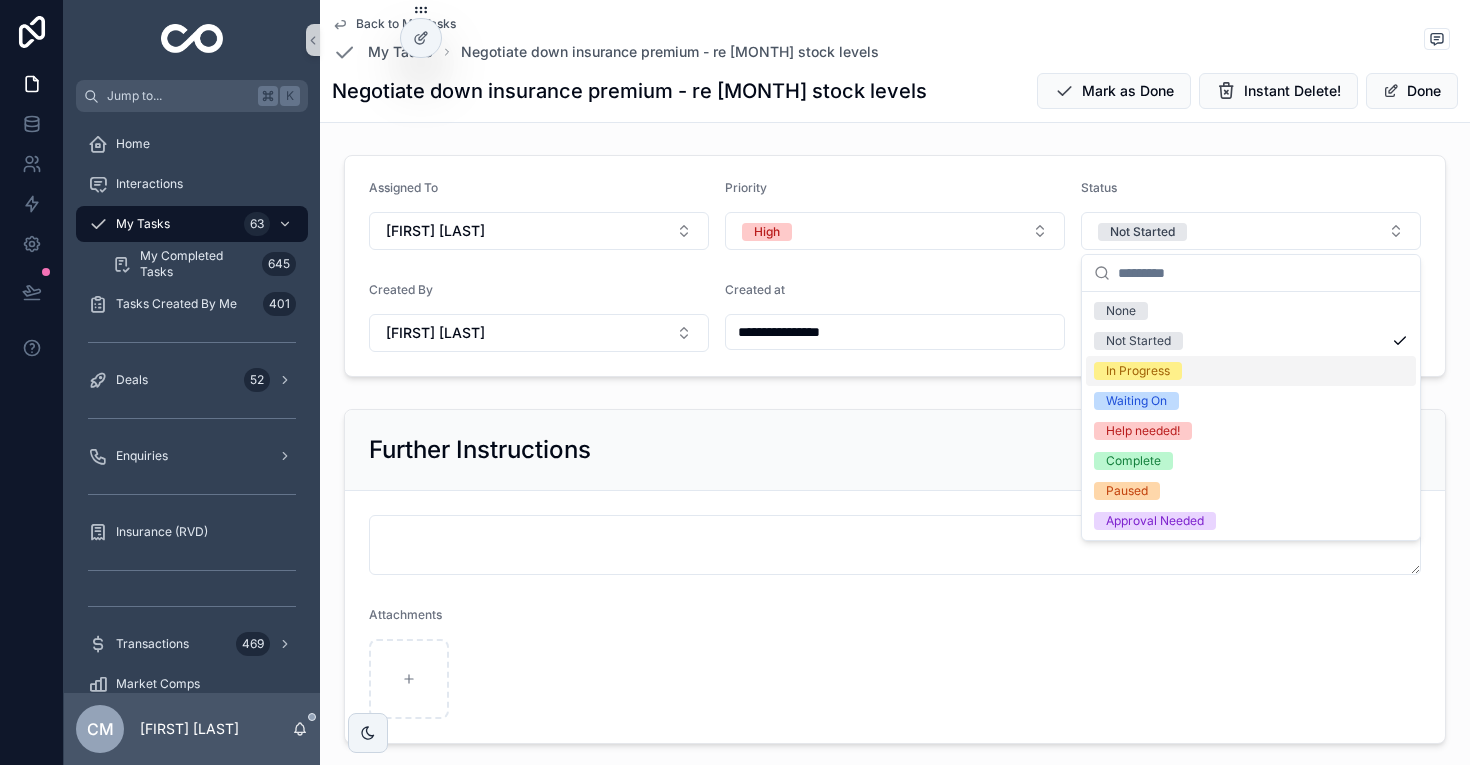 click on "In Progress" at bounding box center (1138, 371) 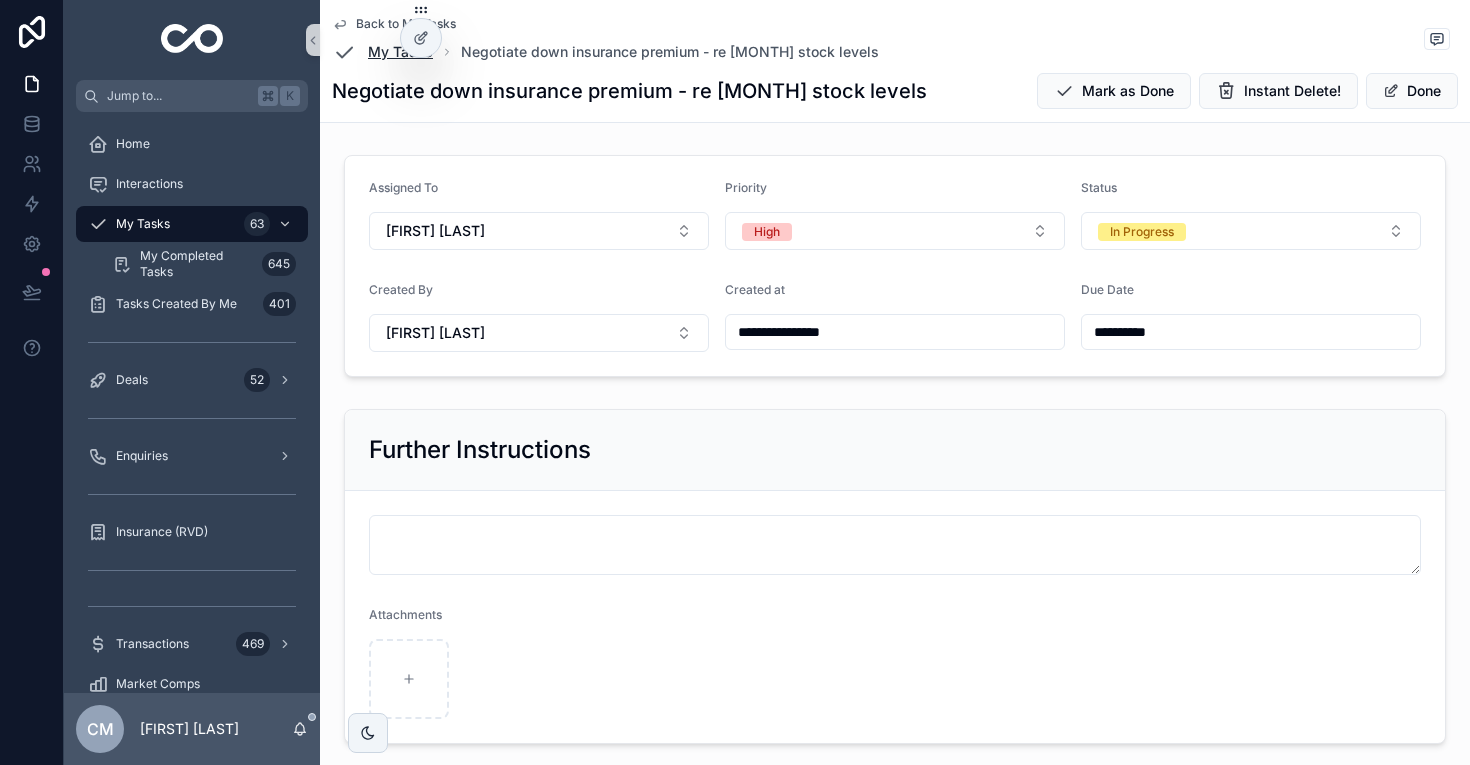 click on "My Tasks" at bounding box center [400, 52] 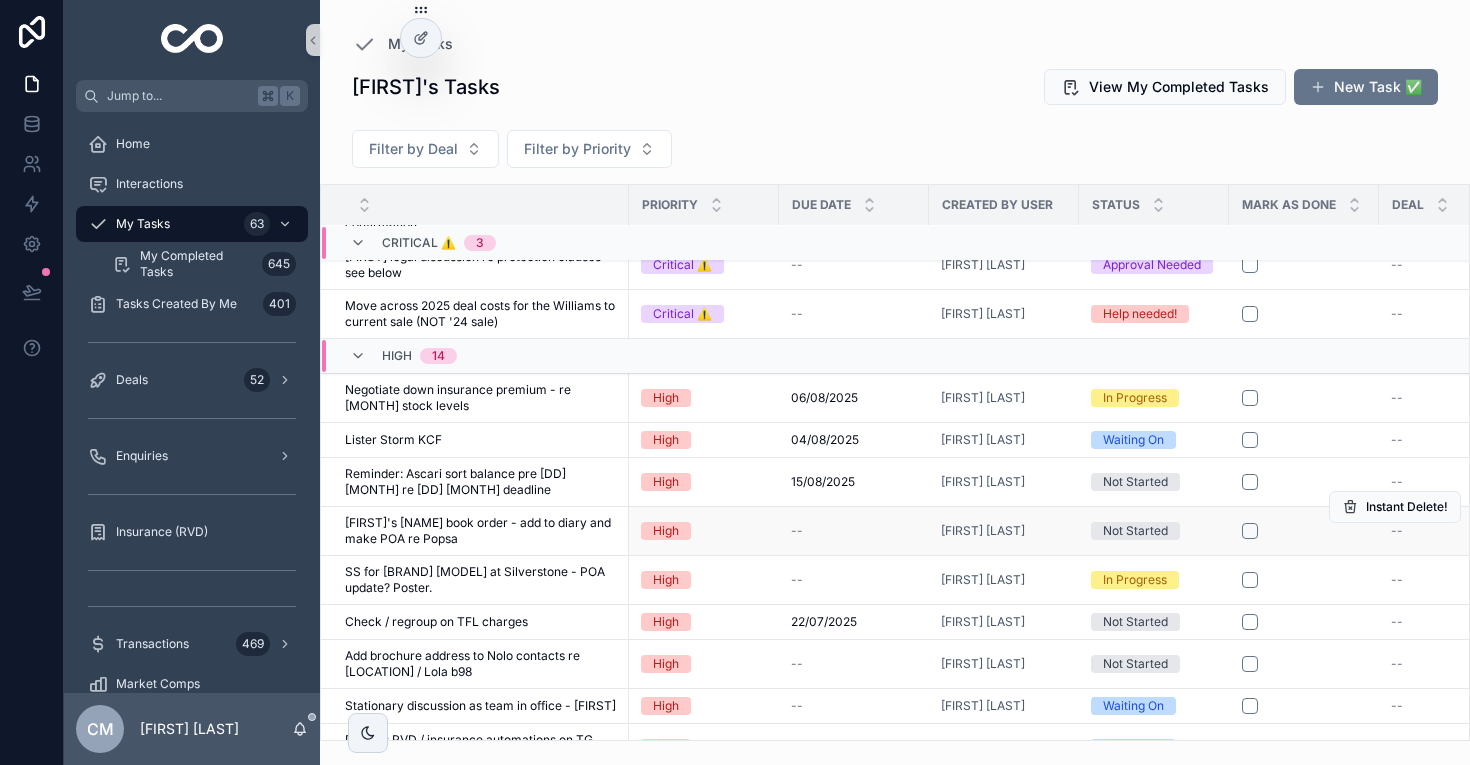 scroll, scrollTop: 98, scrollLeft: 0, axis: vertical 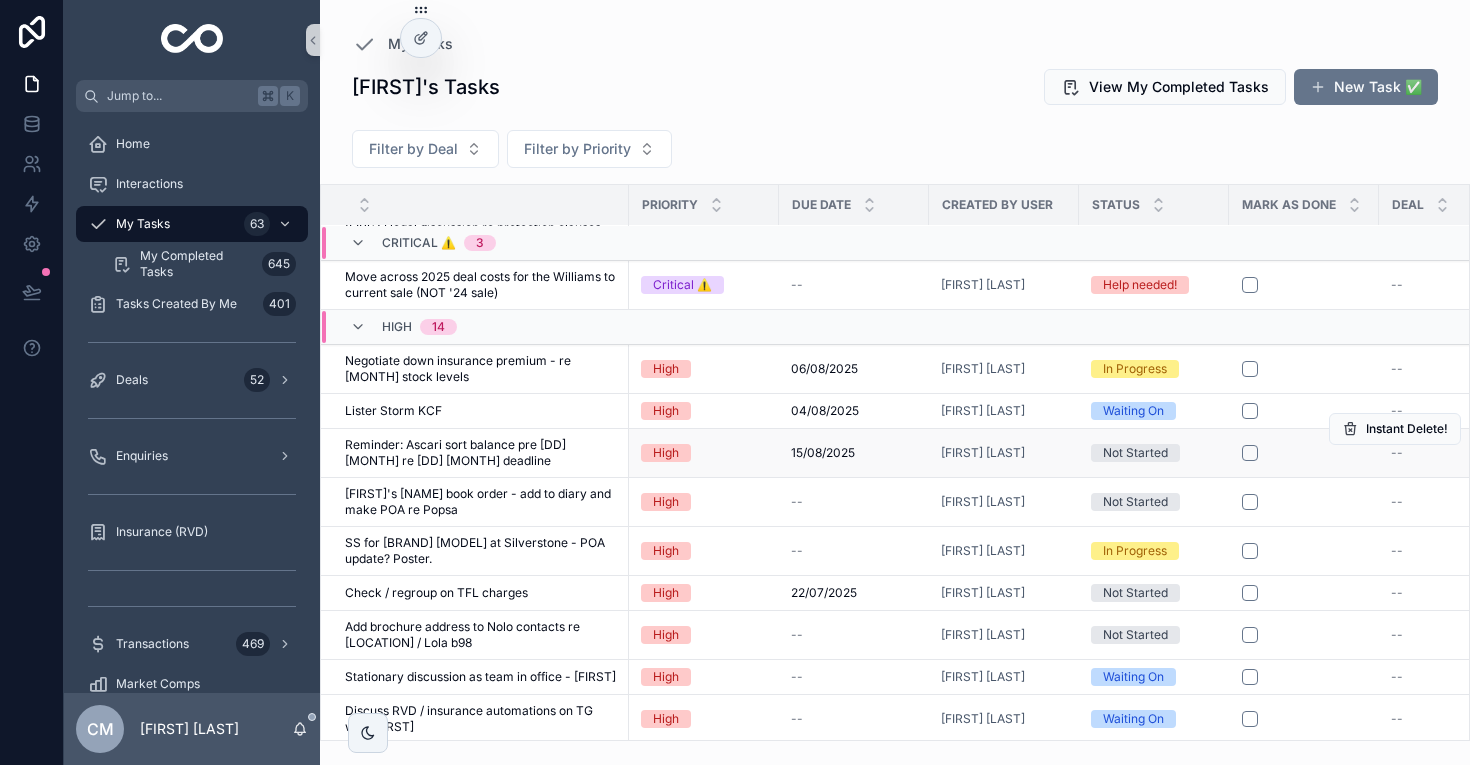 click on "Not Started" at bounding box center (1135, 453) 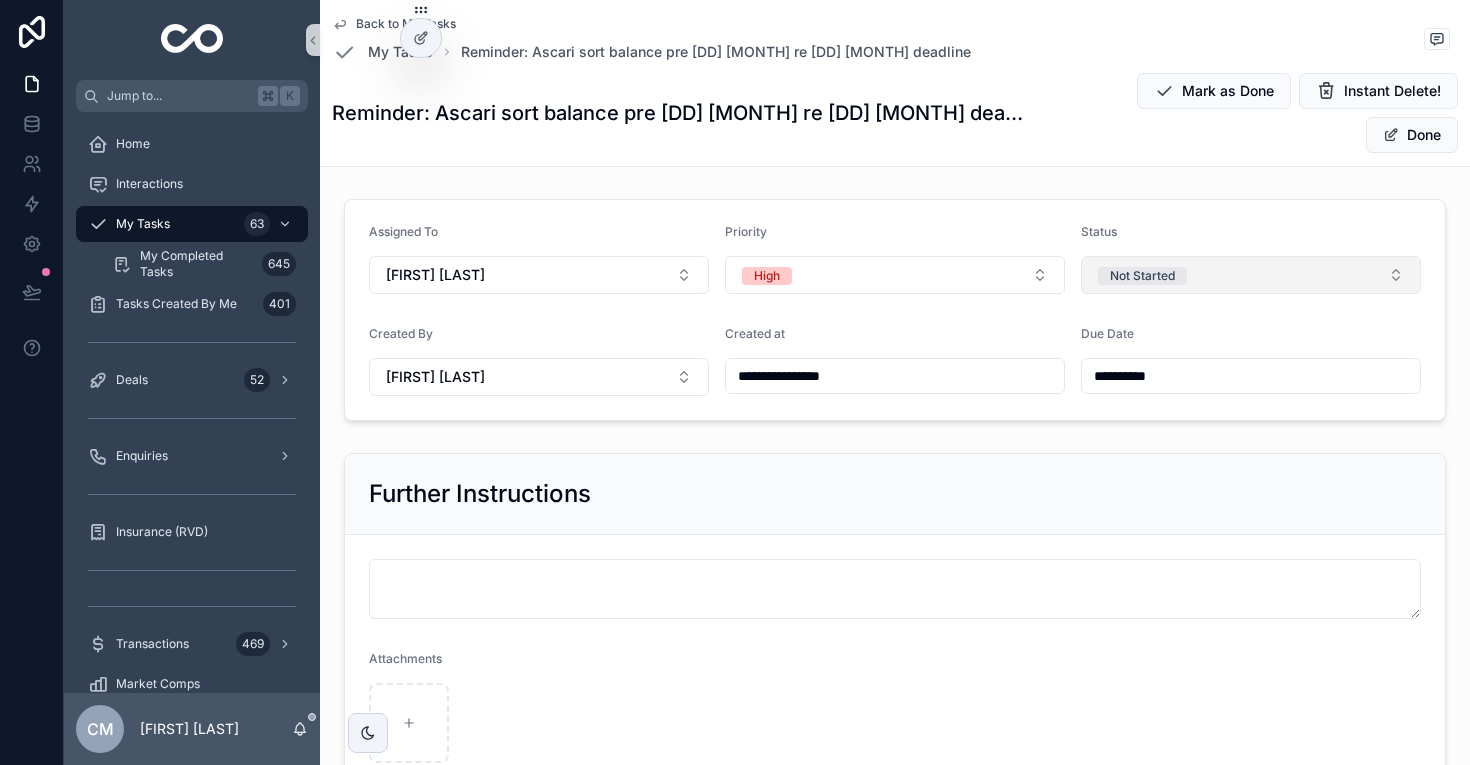 click on "Not Started" at bounding box center [1142, 276] 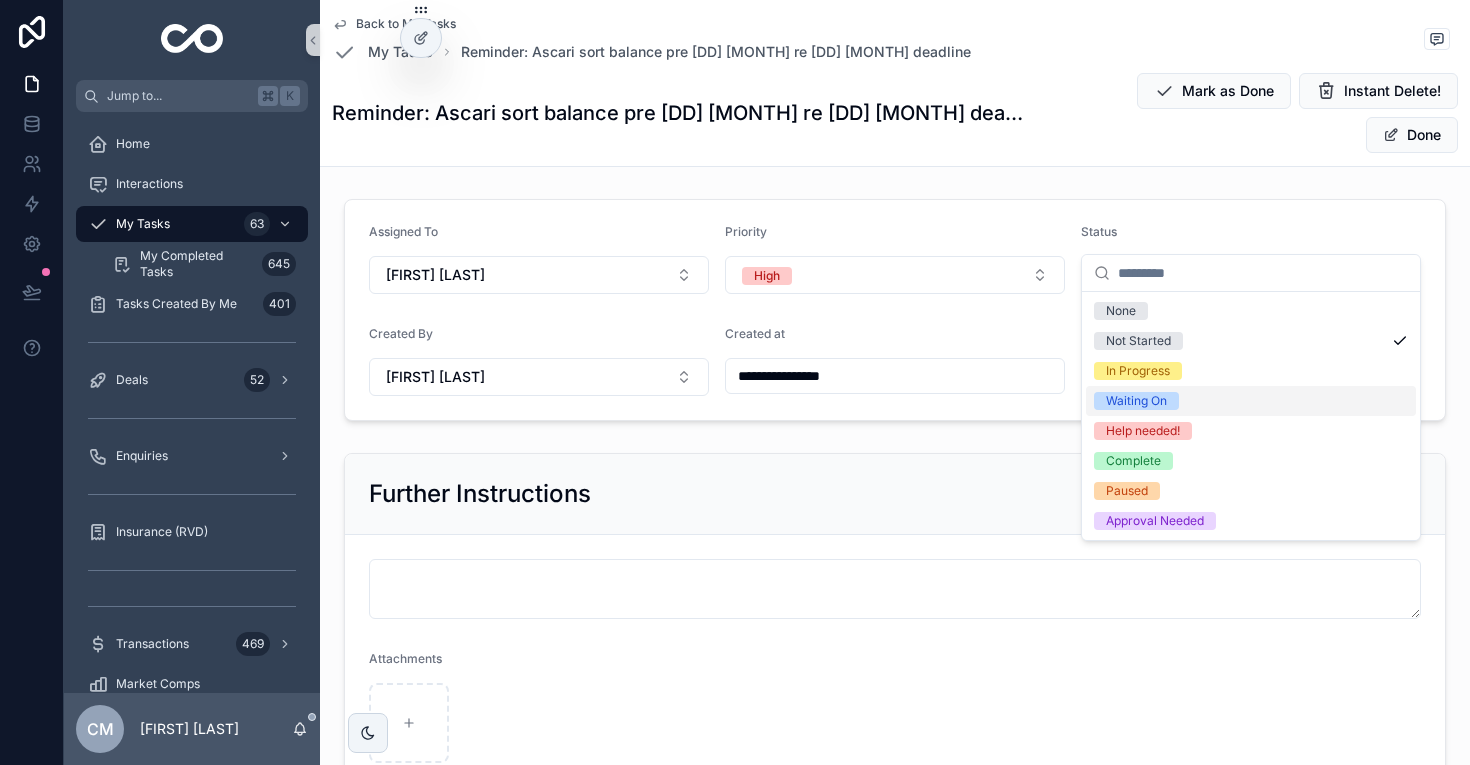 click on "Waiting On" at bounding box center (1136, 401) 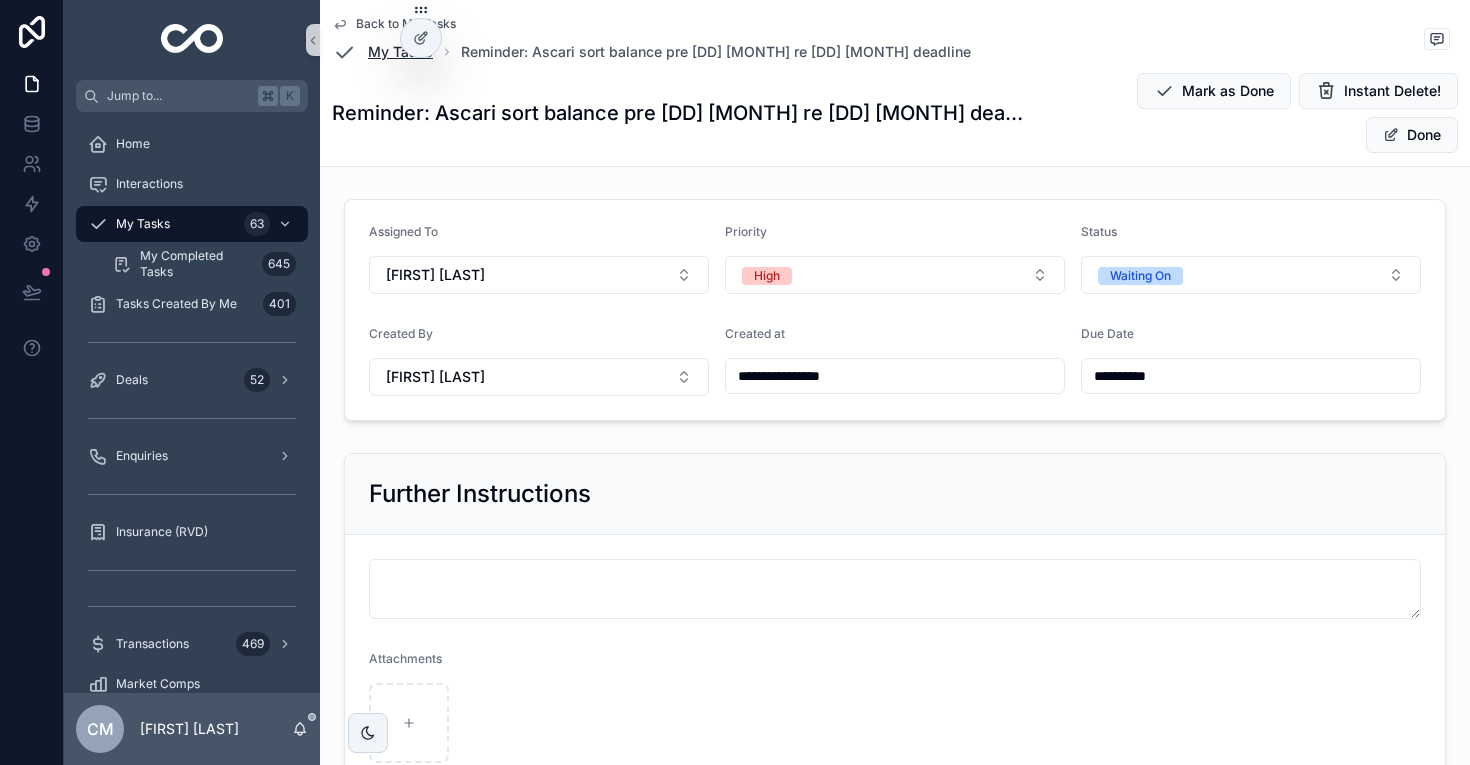 click on "My Tasks" at bounding box center (400, 52) 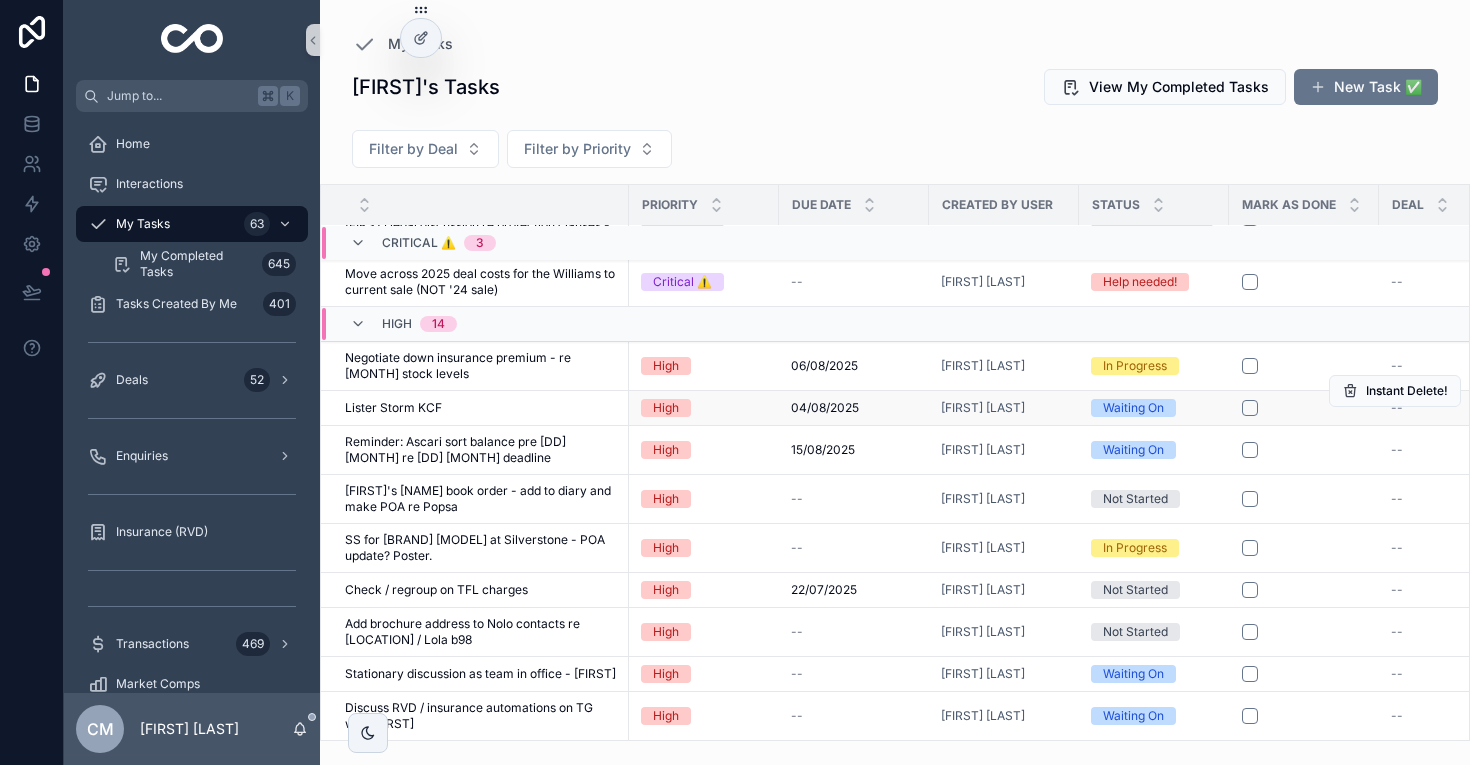scroll, scrollTop: 0, scrollLeft: 0, axis: both 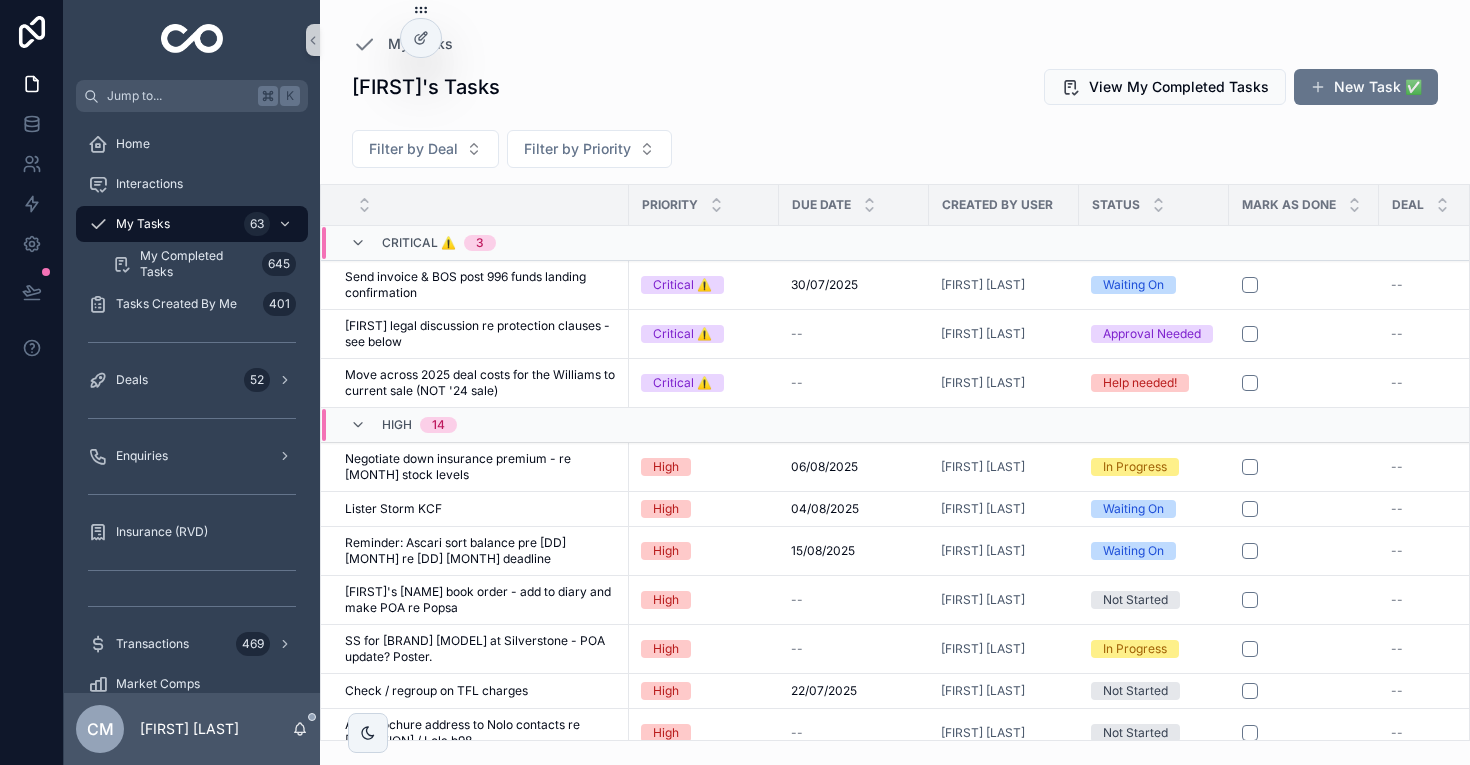 click on "[FIRST]'s Tasks View My Completed Tasks New Task ✅" at bounding box center [895, 87] 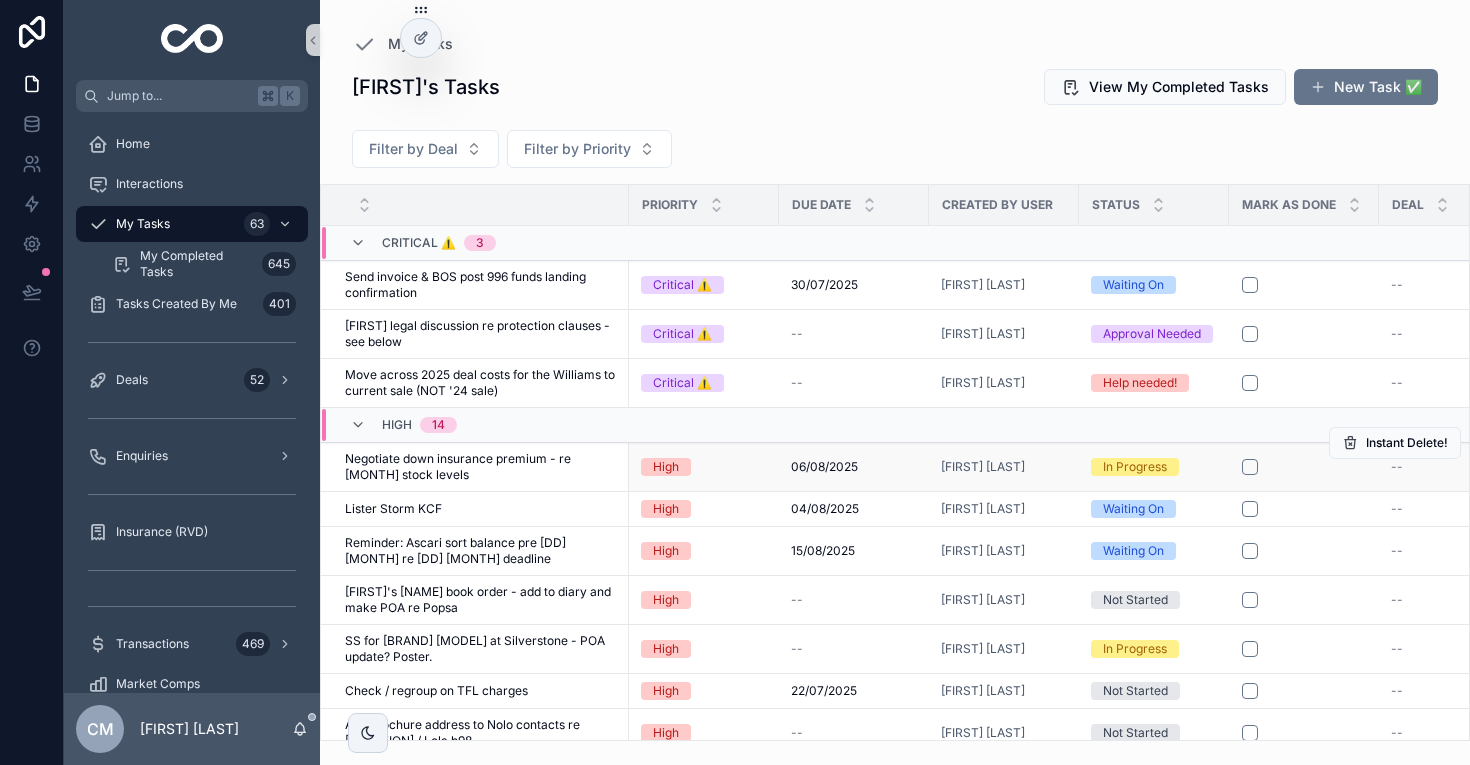 click on "Negotiate down insurance premium - re [MONTH] stock levels" at bounding box center (481, 467) 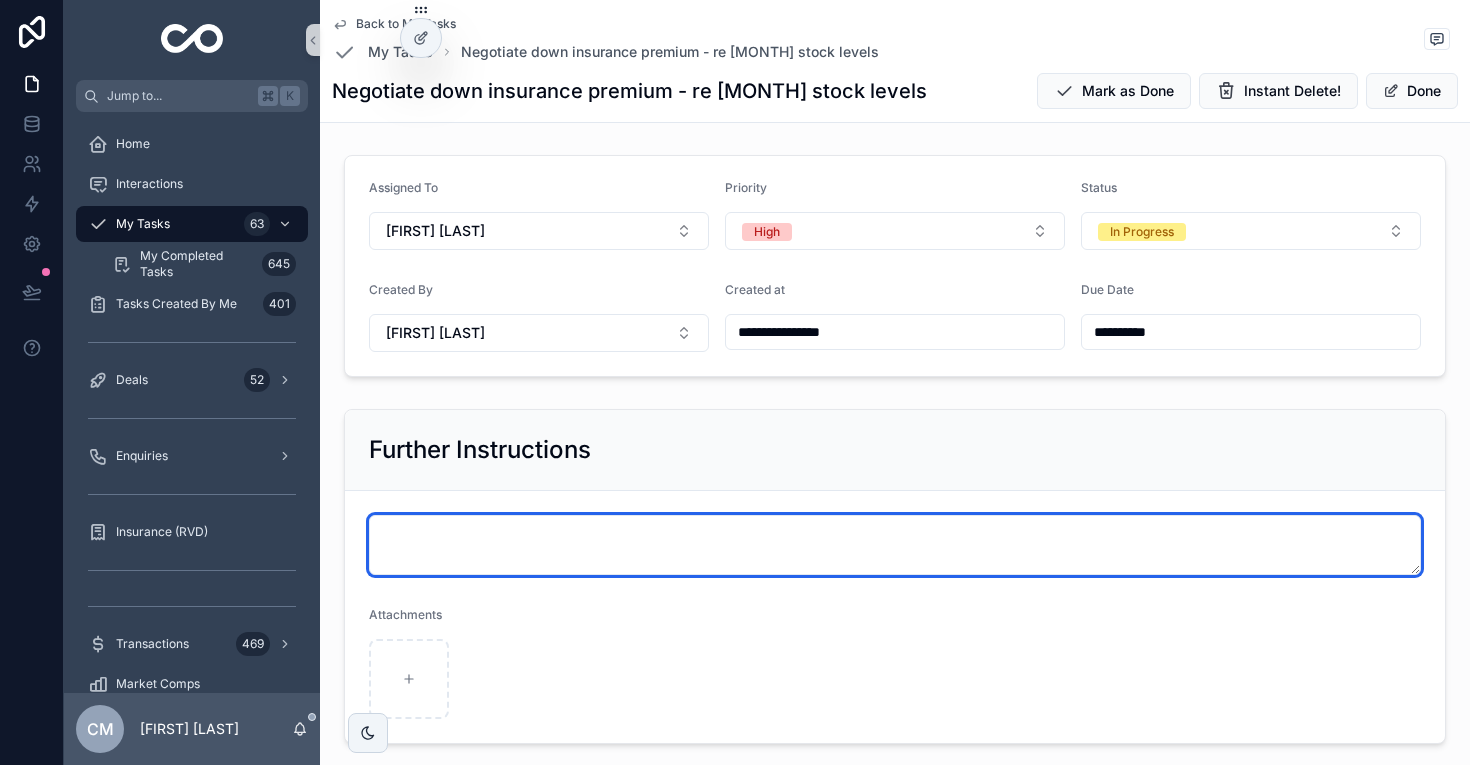 click at bounding box center (895, 545) 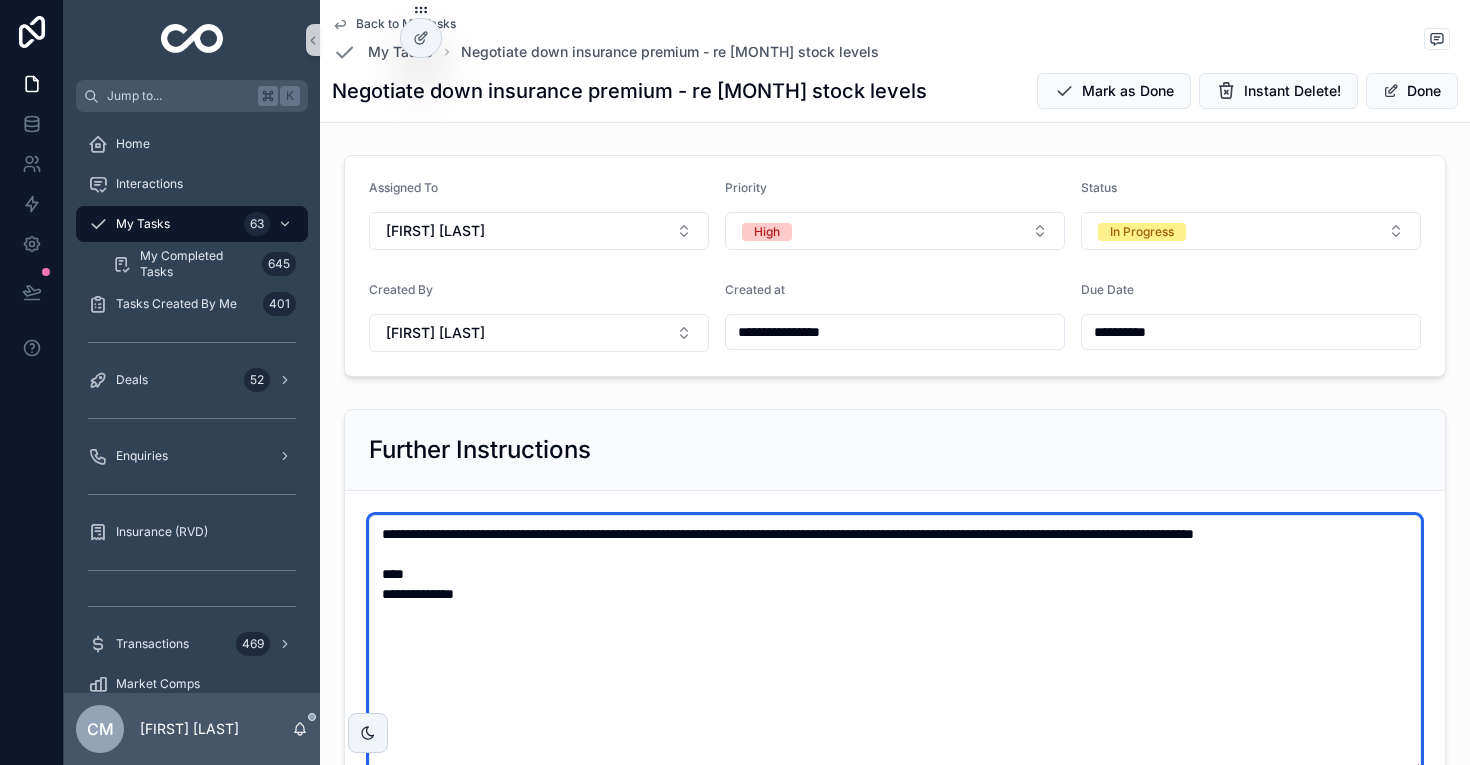 click on "**********" at bounding box center [895, 644] 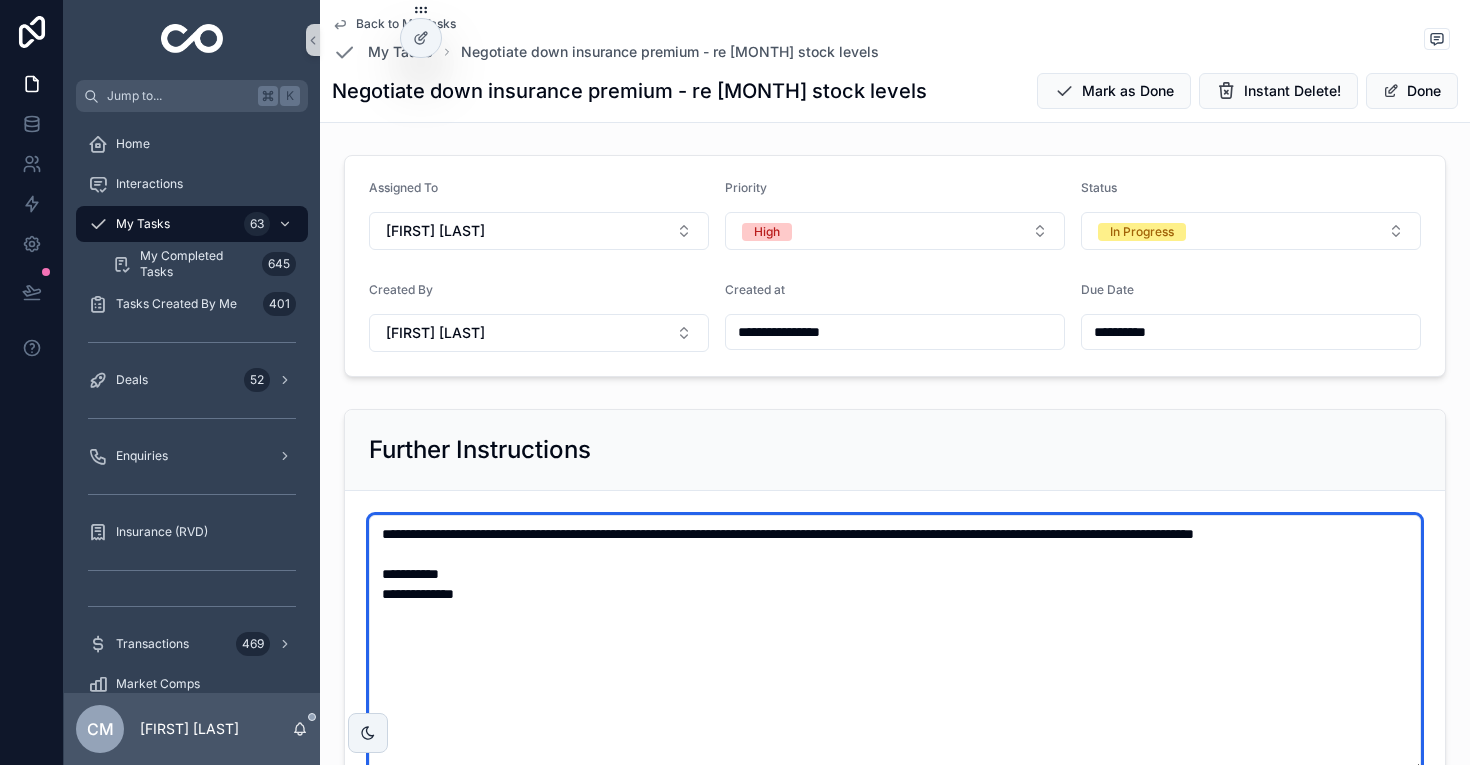 click on "**********" at bounding box center [895, 644] 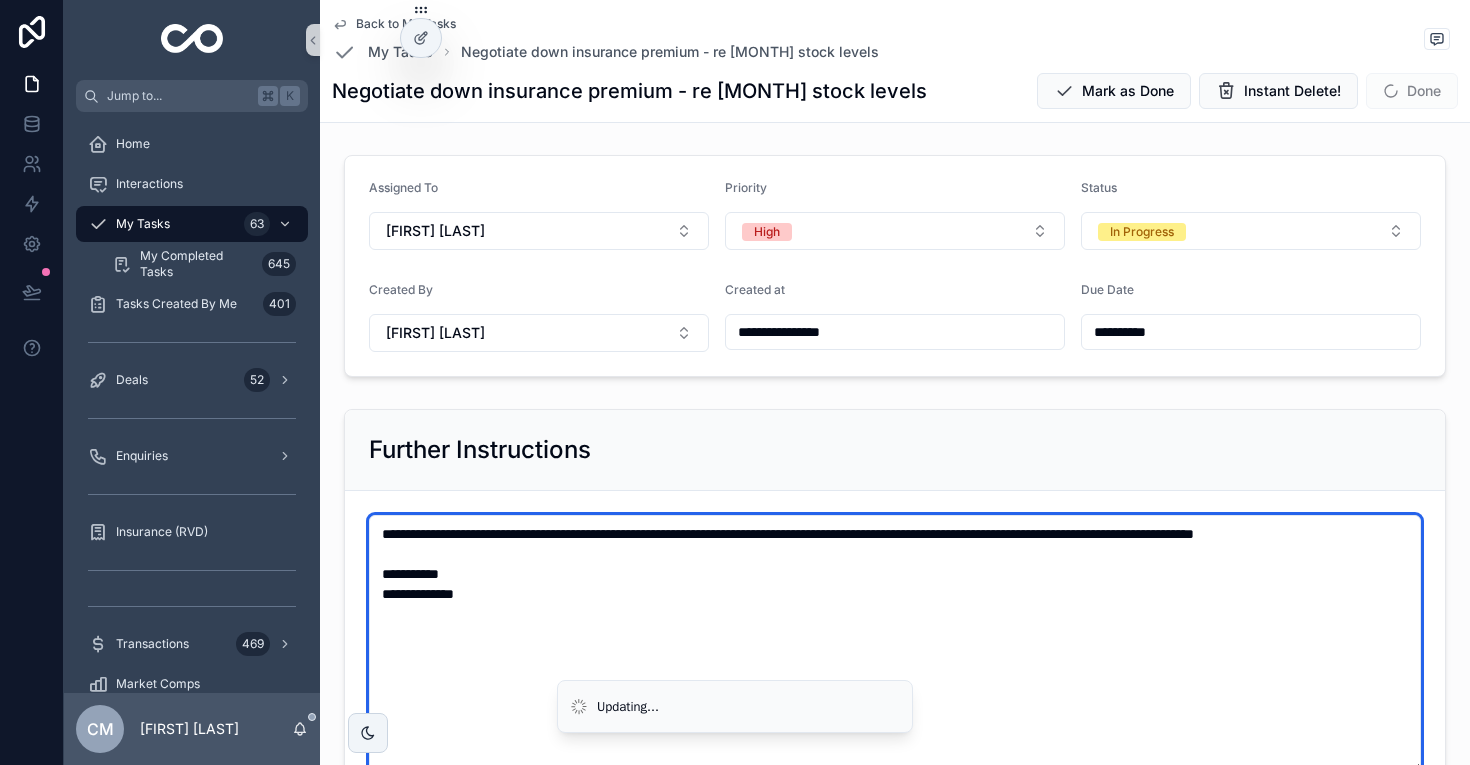 click on "**********" at bounding box center (895, 644) 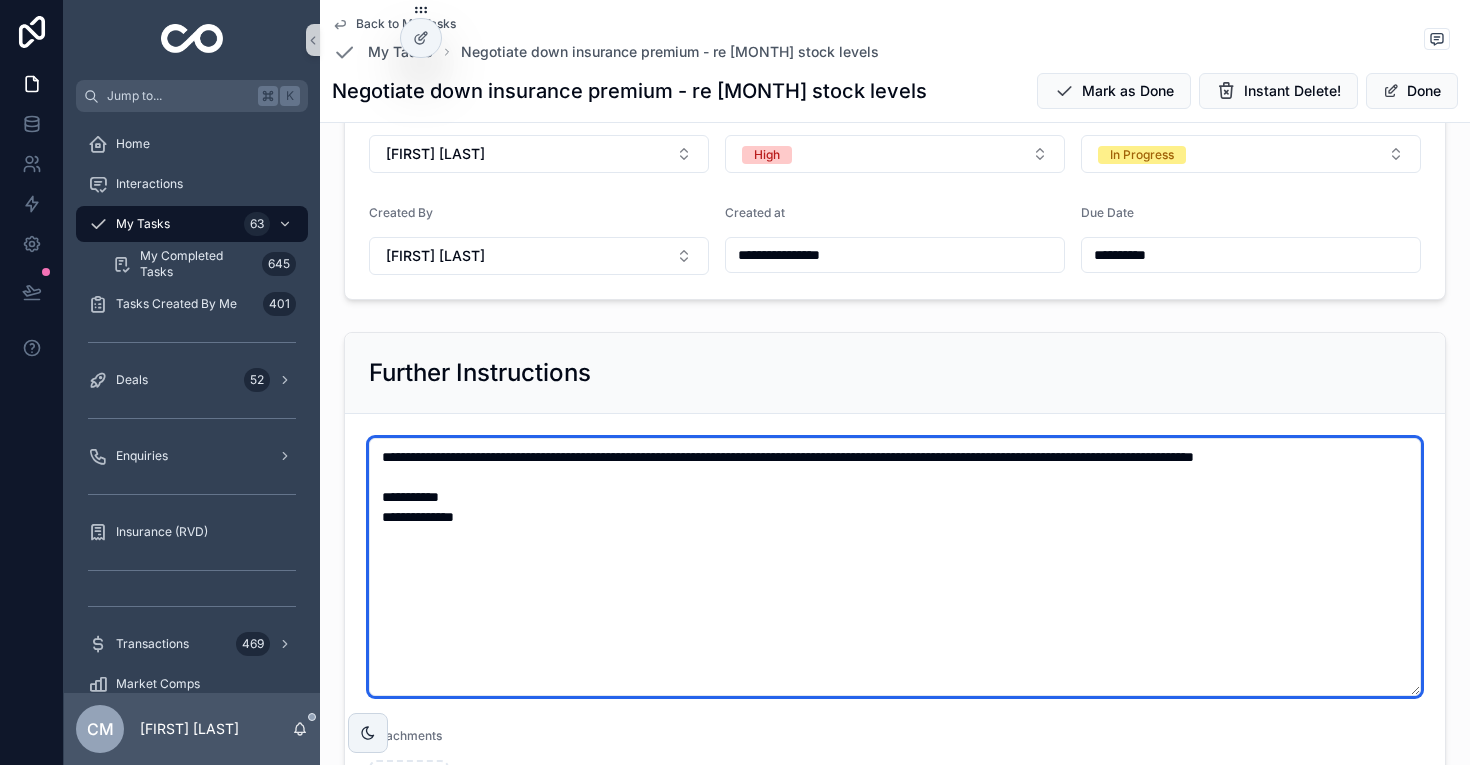 scroll, scrollTop: 0, scrollLeft: 0, axis: both 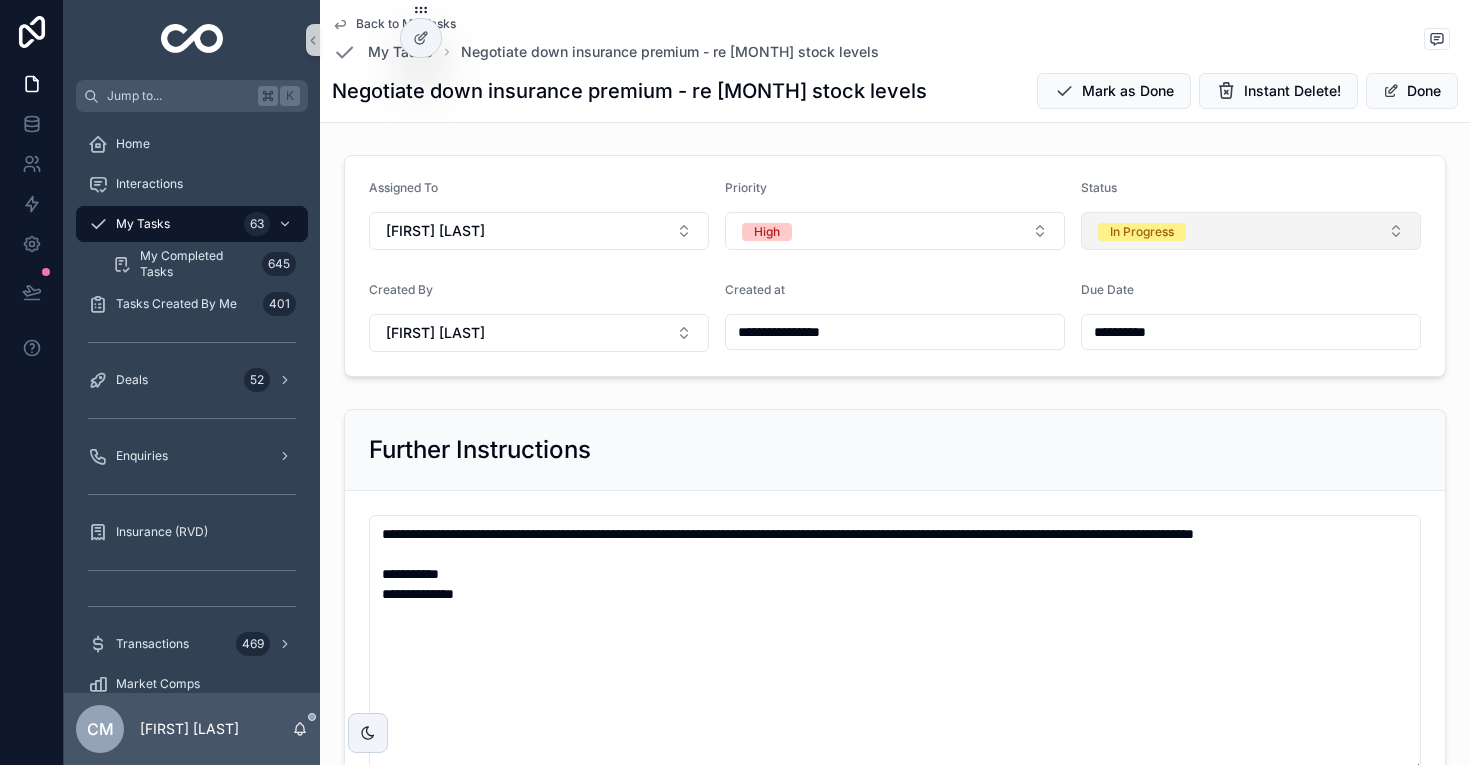 click on "In Progress" at bounding box center [1142, 232] 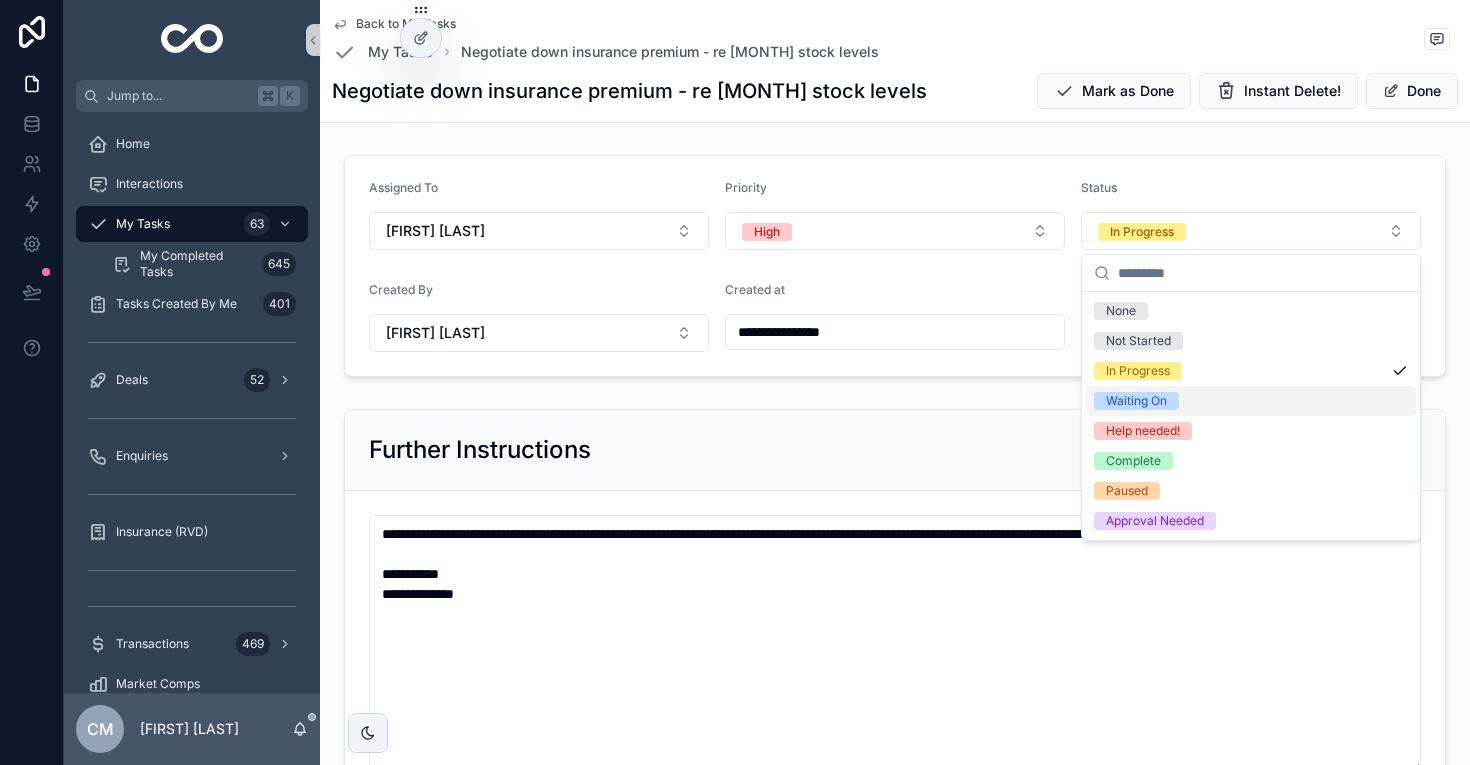 click on "Waiting On" at bounding box center (1136, 401) 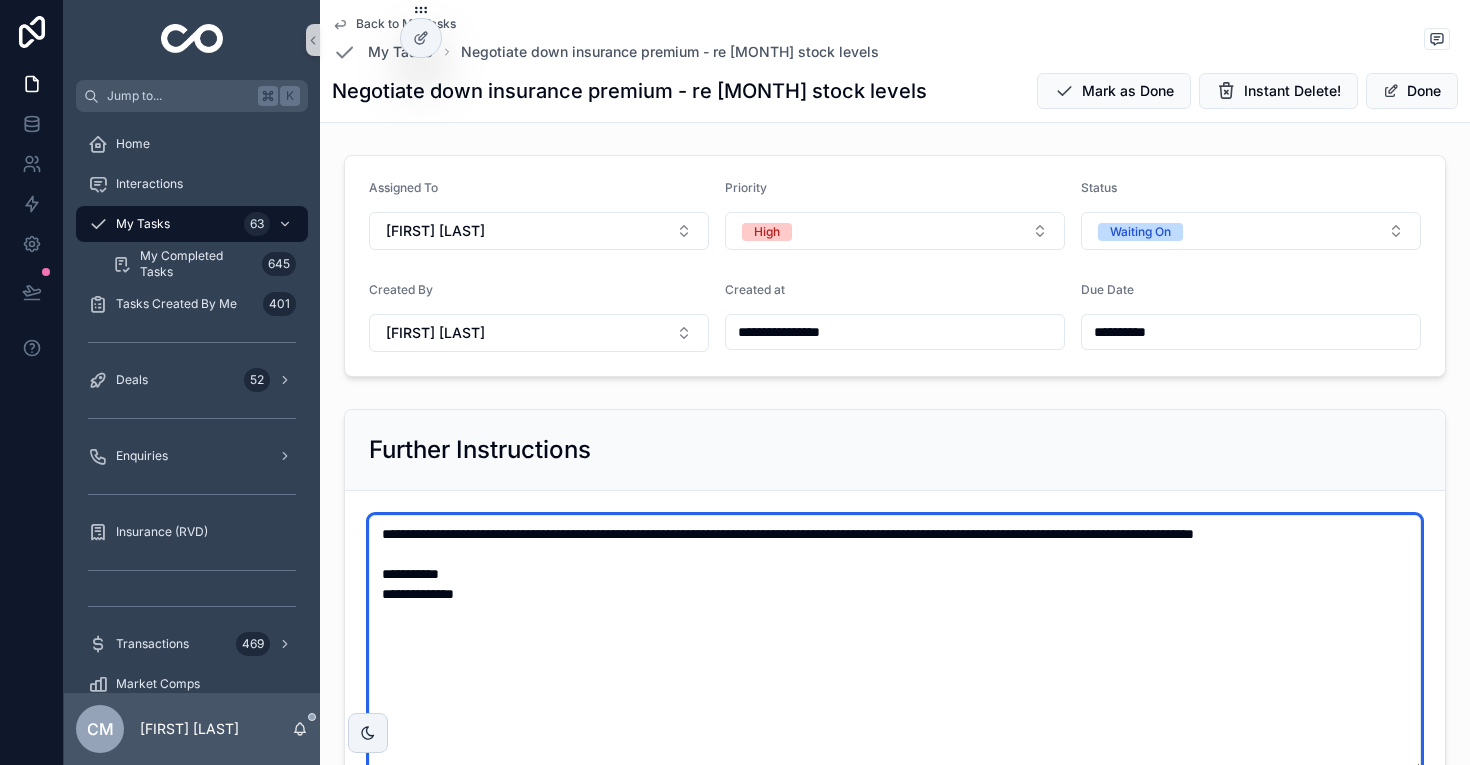 click on "**********" at bounding box center [895, 644] 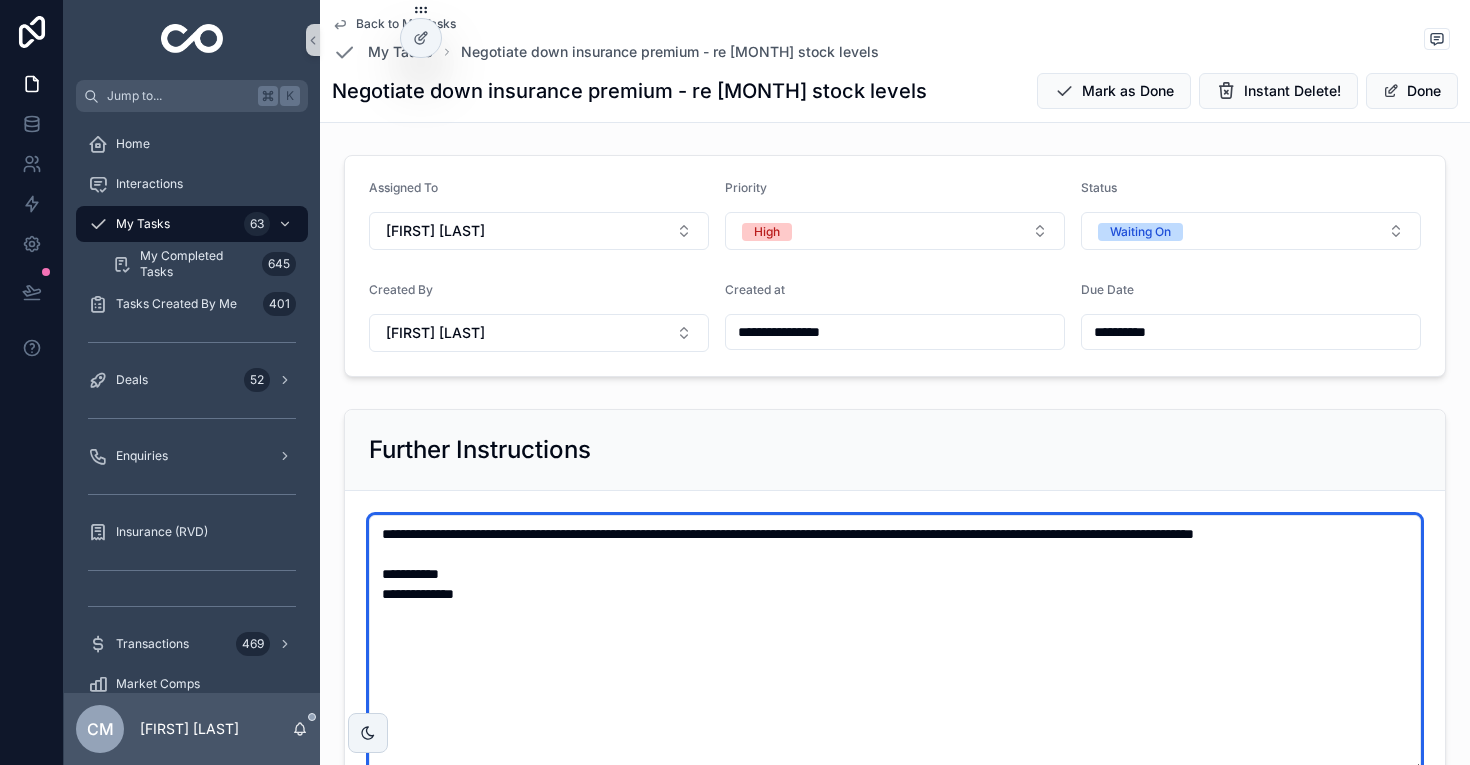 click on "**********" at bounding box center [895, 644] 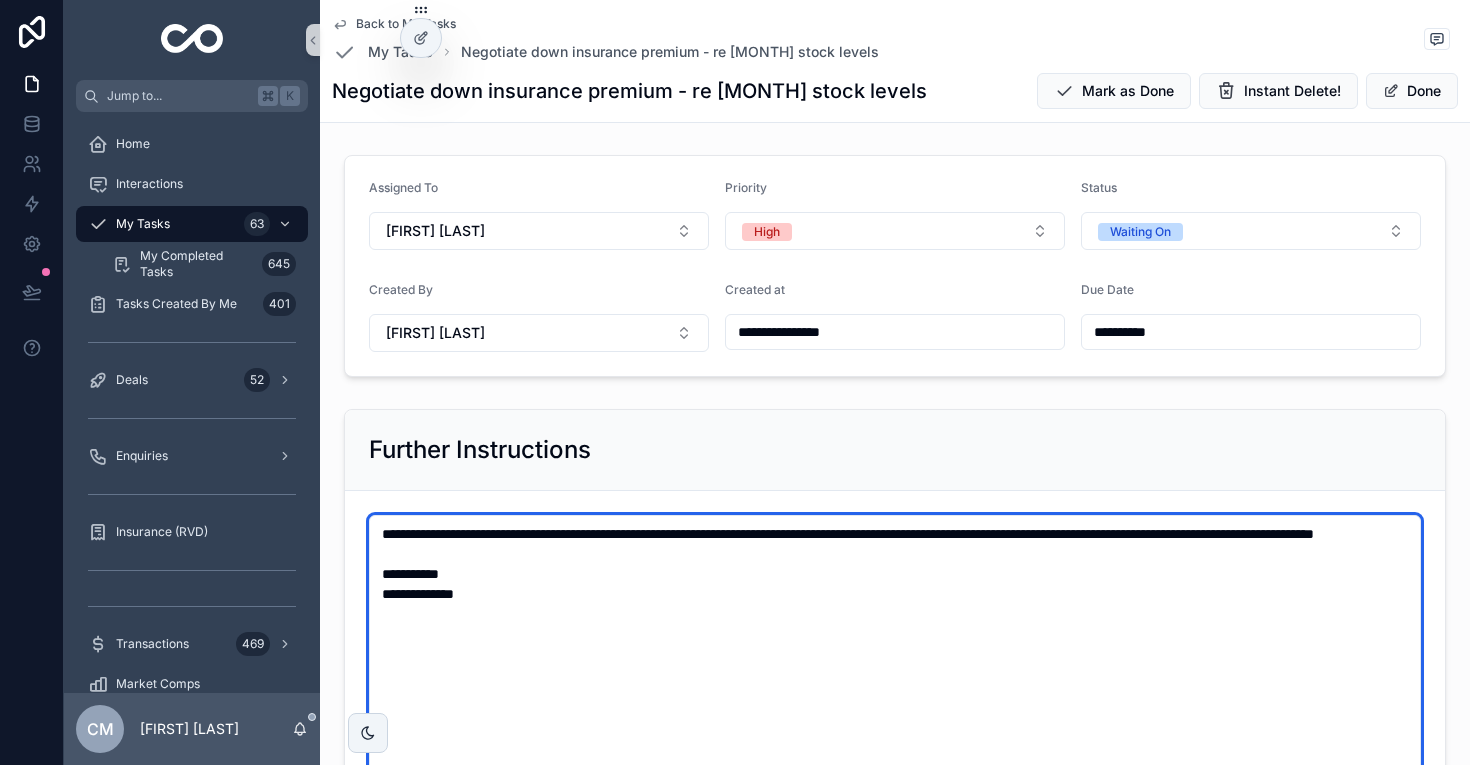 type on "**********" 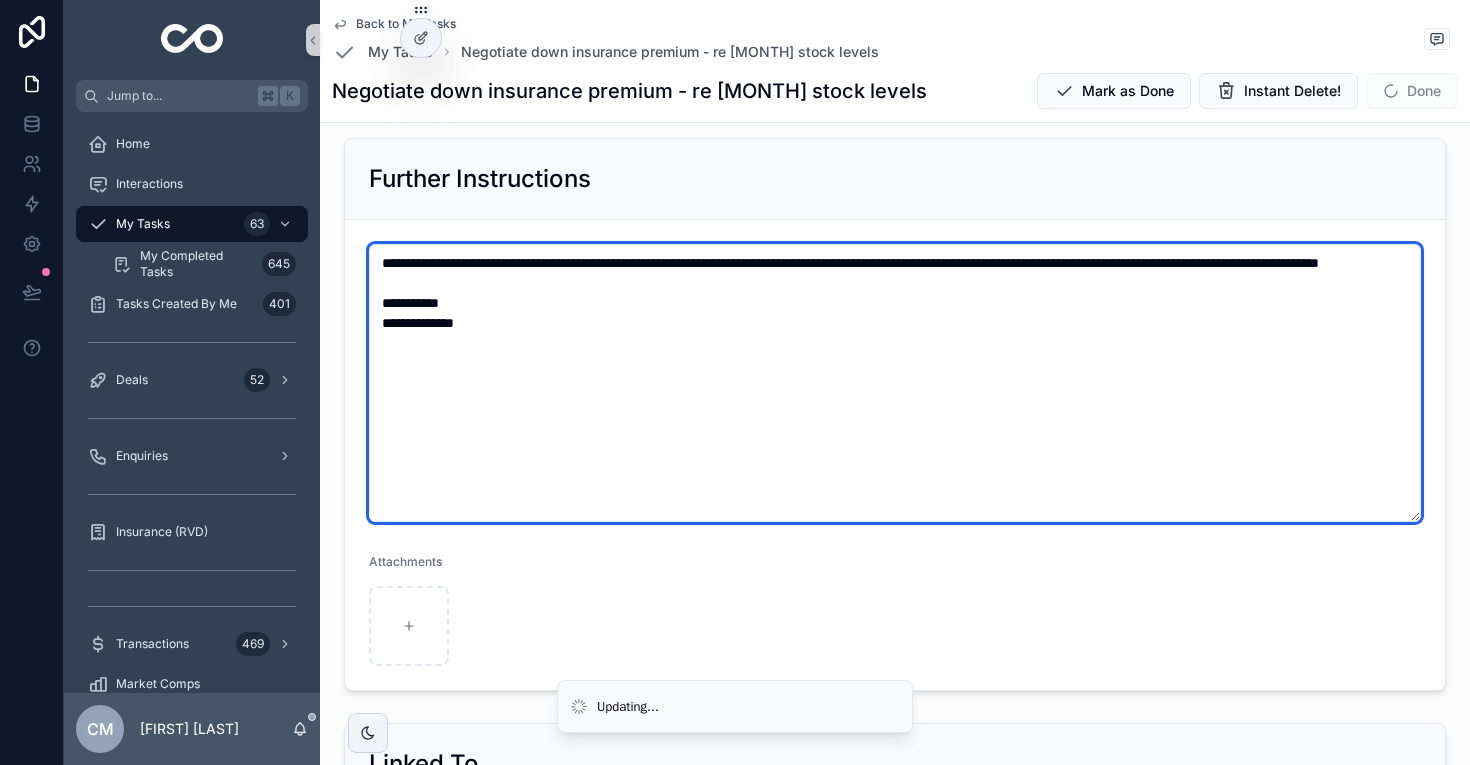 scroll, scrollTop: 0, scrollLeft: 0, axis: both 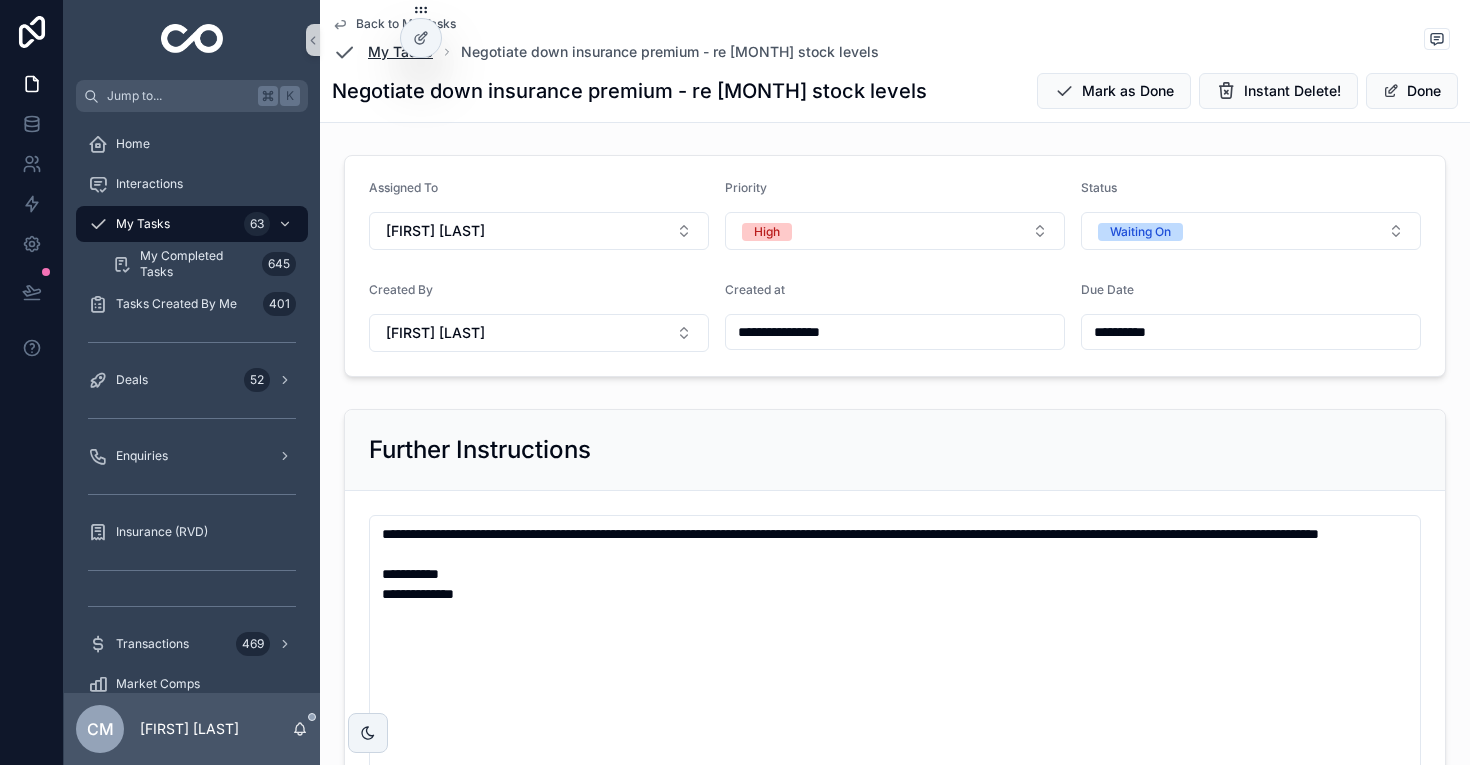 click on "My Tasks" at bounding box center (400, 52) 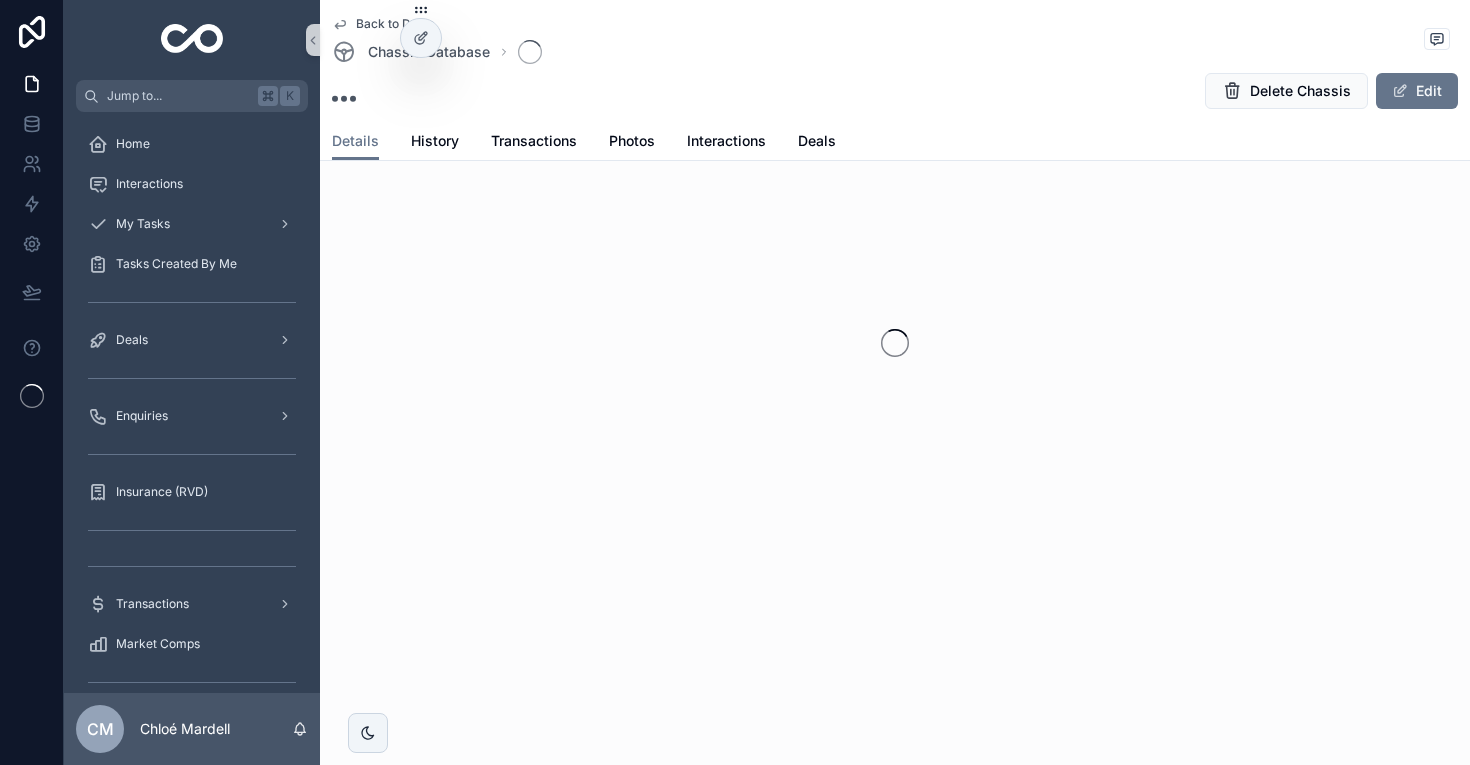 scroll, scrollTop: 0, scrollLeft: 0, axis: both 